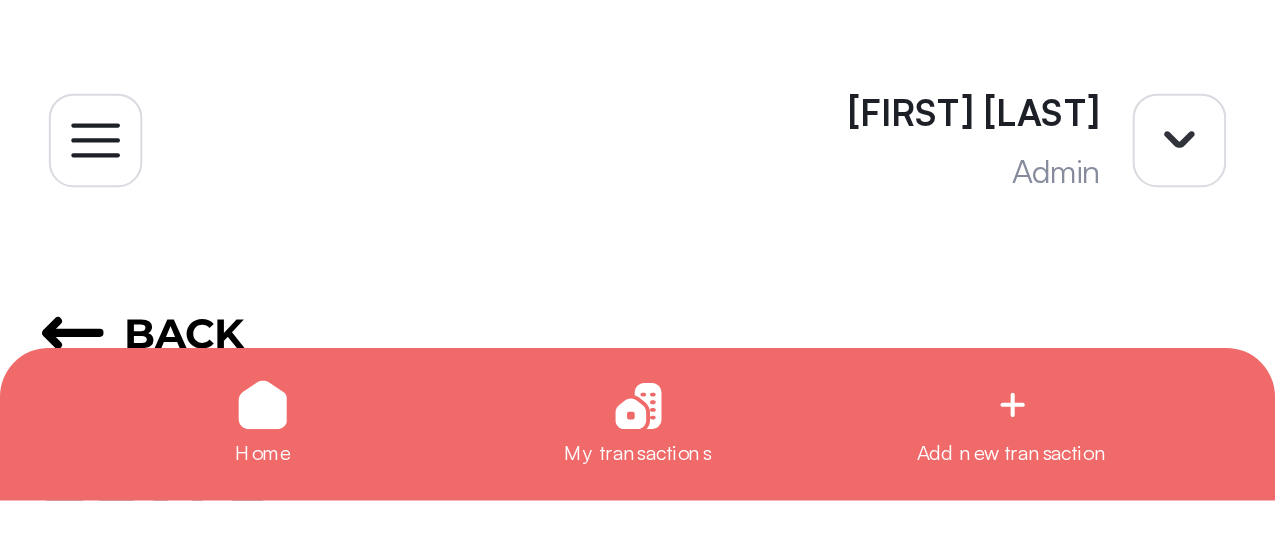 scroll, scrollTop: 0, scrollLeft: 0, axis: both 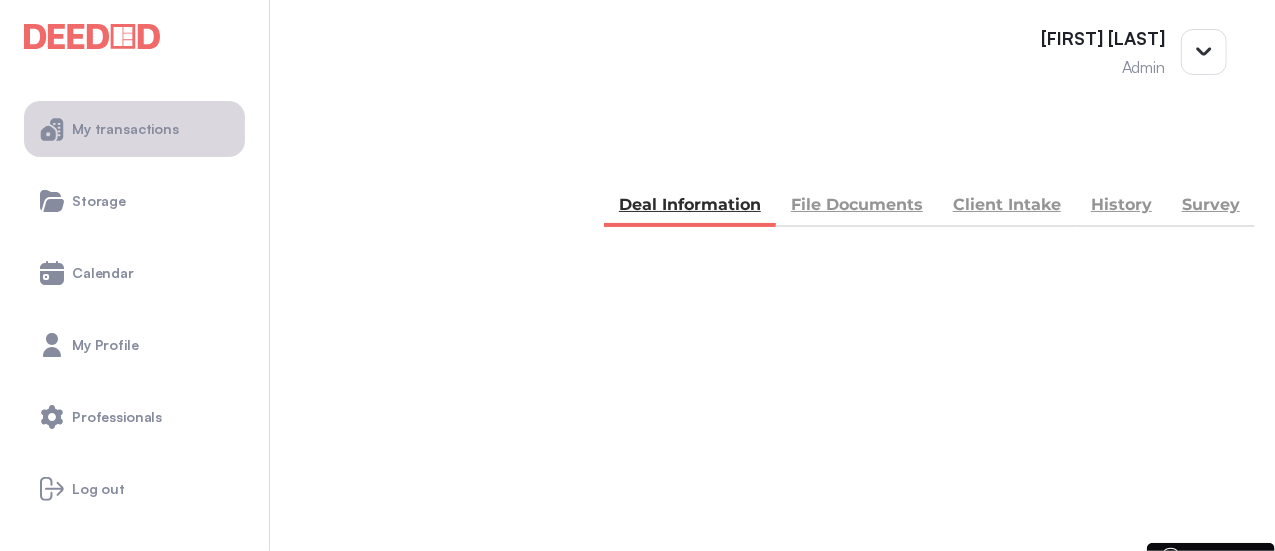 click on "My transactions" at bounding box center [125, 129] 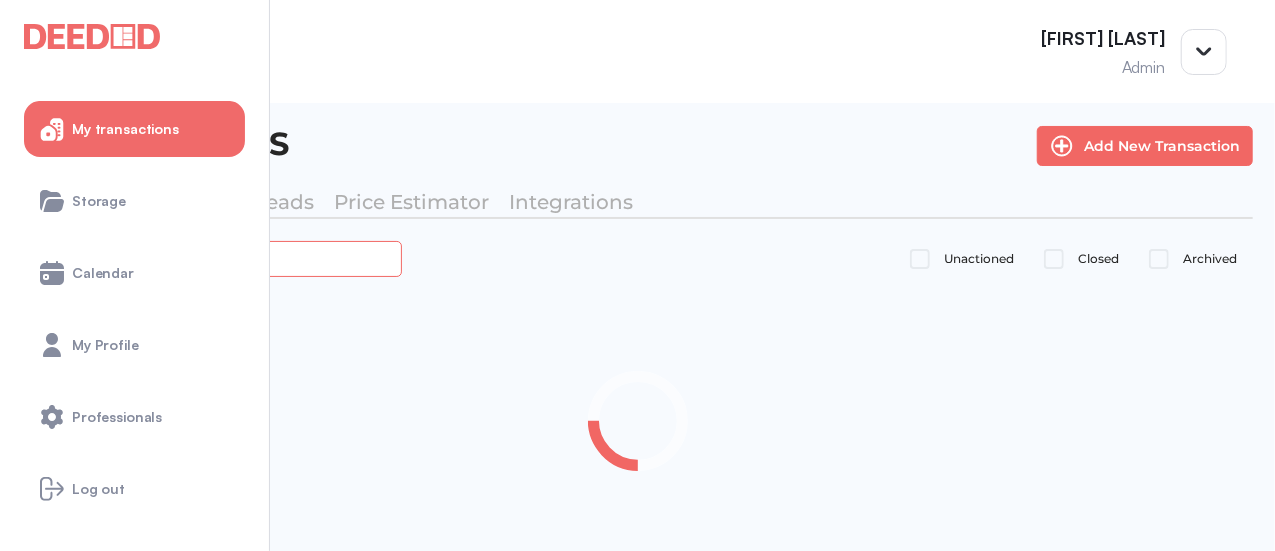 click at bounding box center [224, 258] 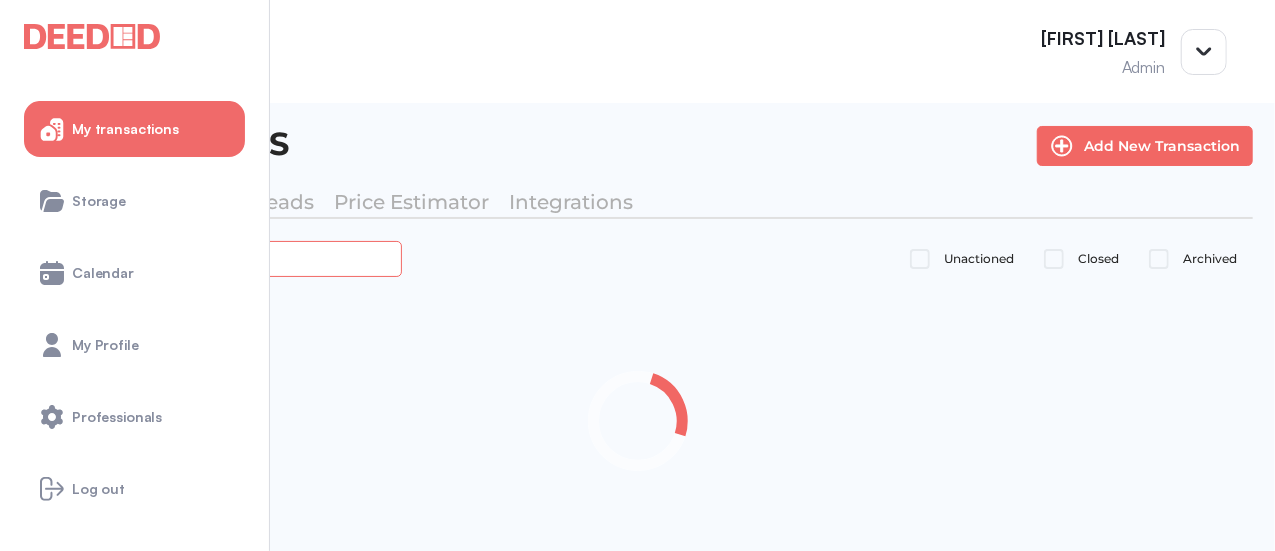 type on "*****" 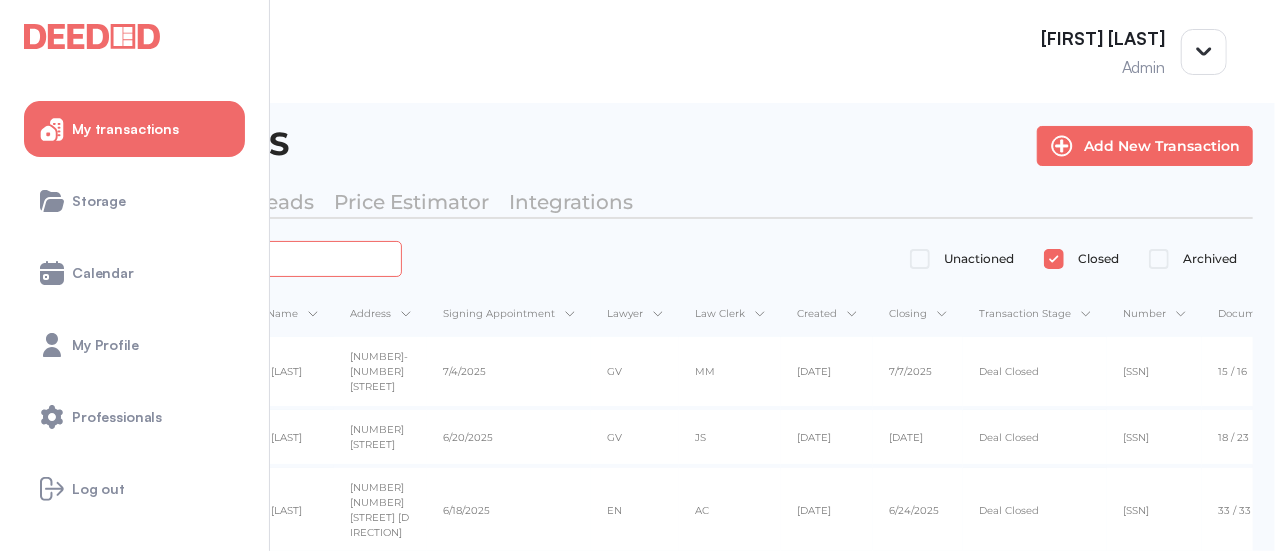 click on "*****" at bounding box center (224, 258) 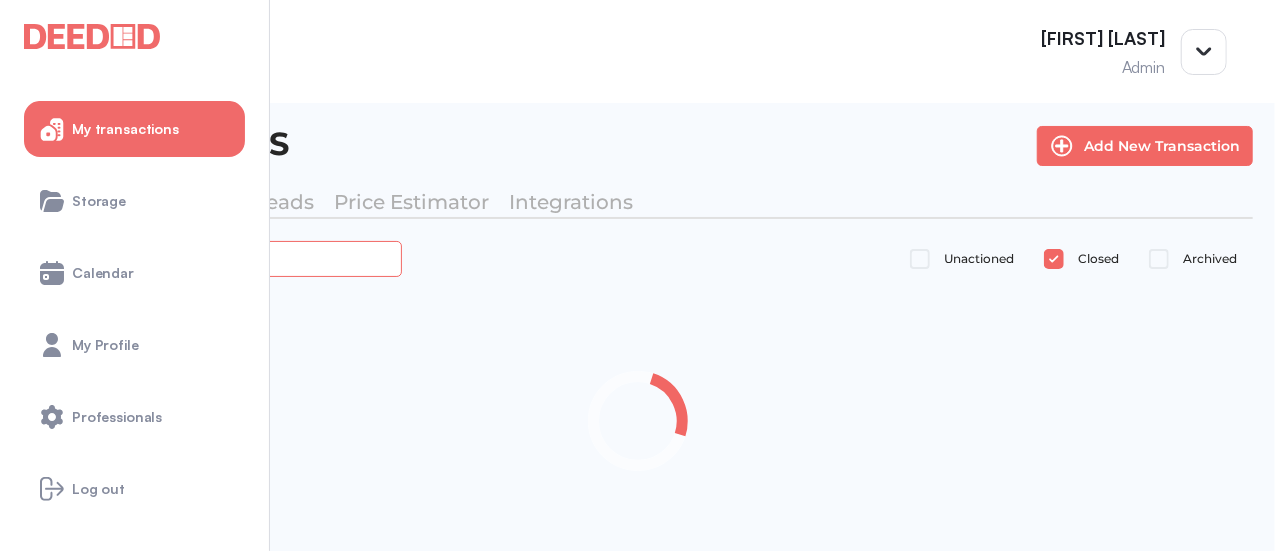 type 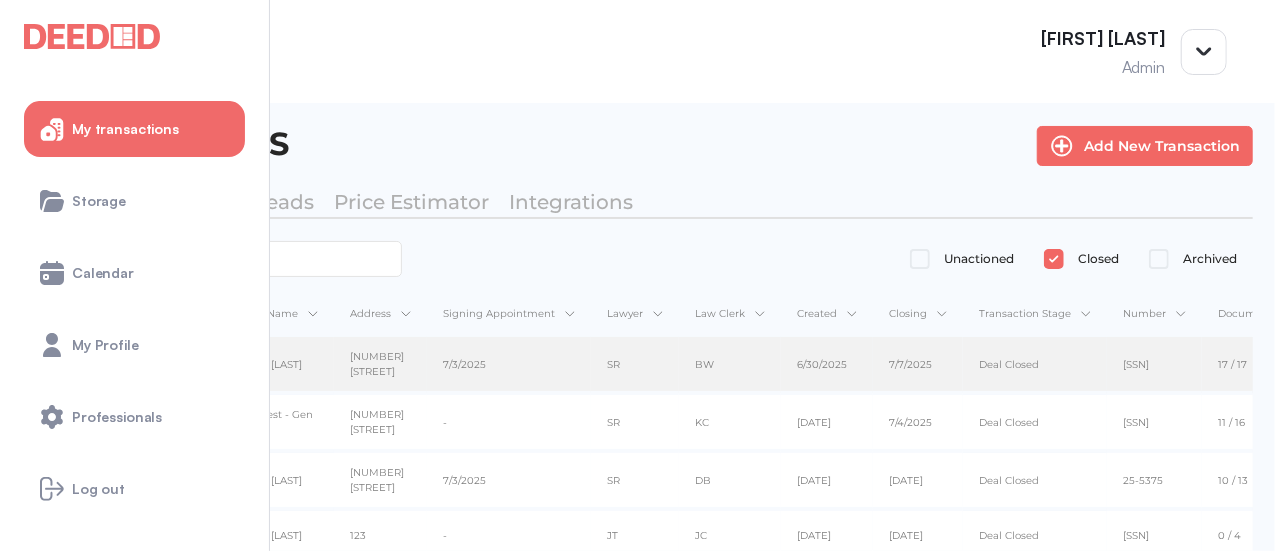 click on "7/3/2025" at bounding box center (509, 364) 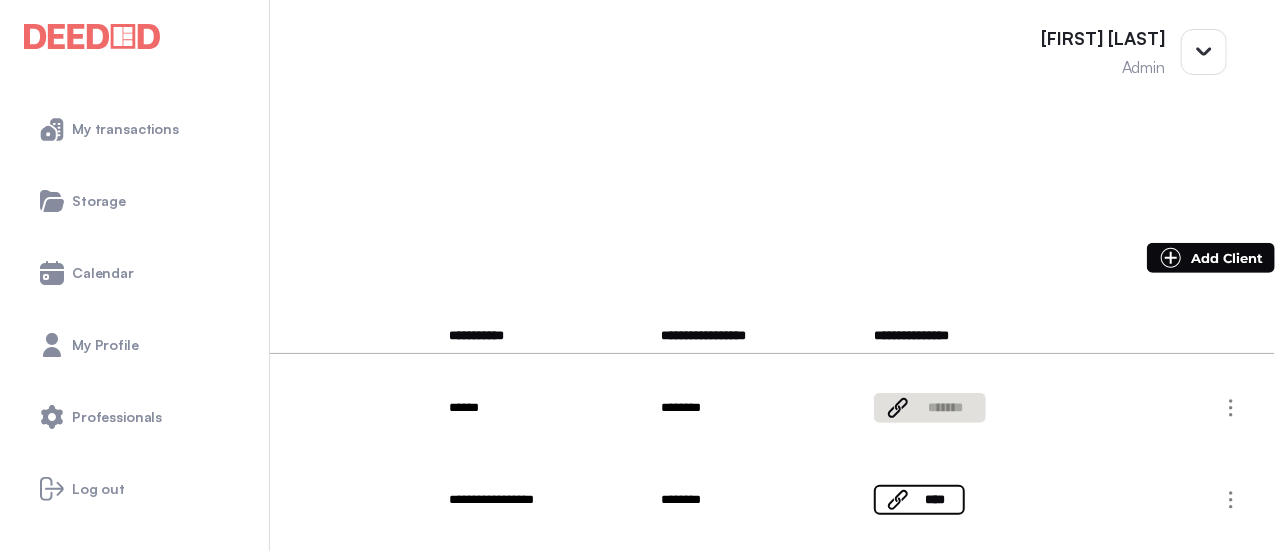 scroll, scrollTop: 600, scrollLeft: 0, axis: vertical 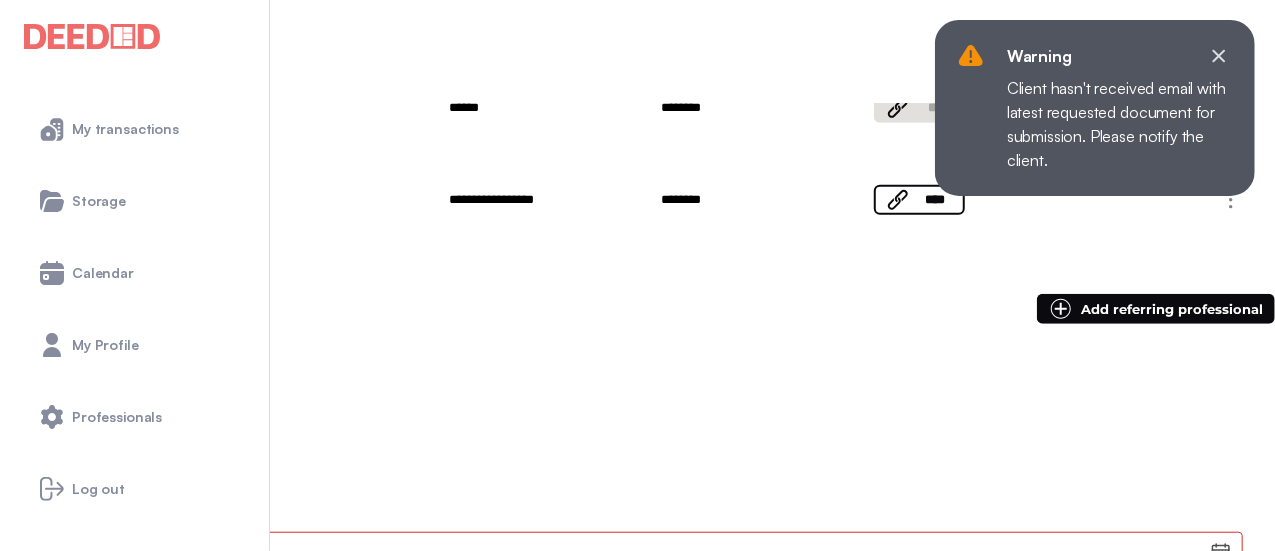 click on "[FIRST] [LAST]" at bounding box center [67, 411] 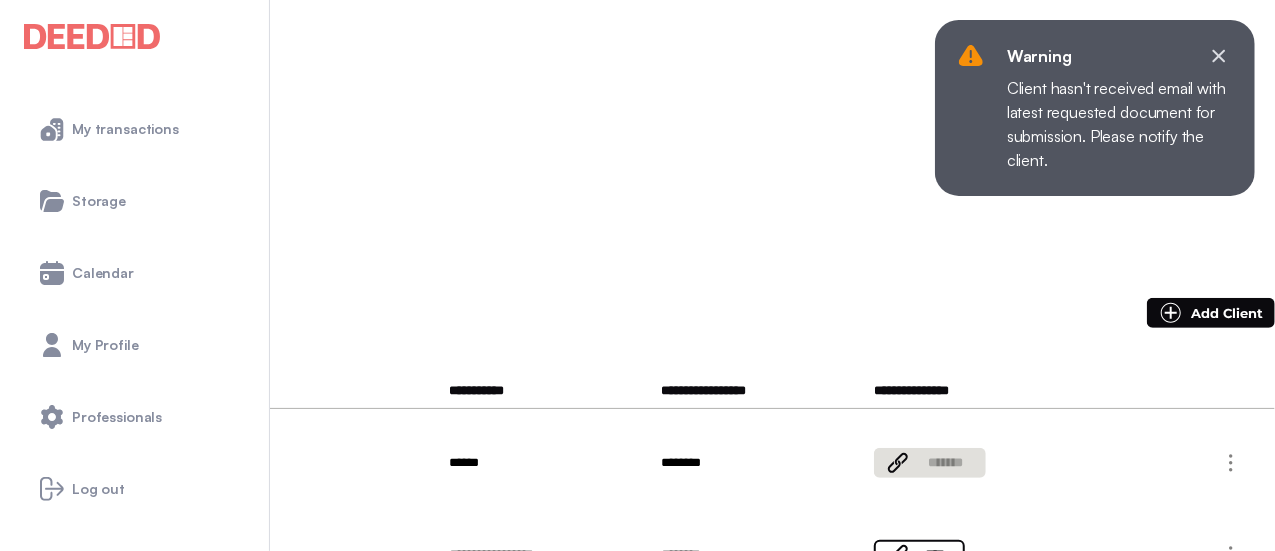 scroll, scrollTop: 100, scrollLeft: 0, axis: vertical 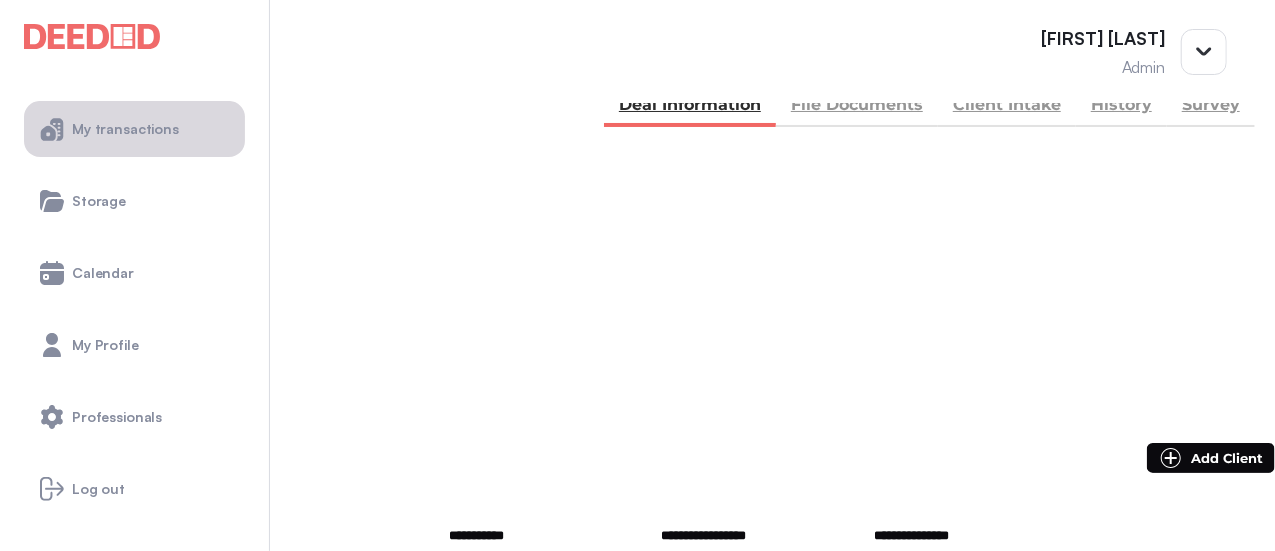 click on "My transactions" at bounding box center [134, 129] 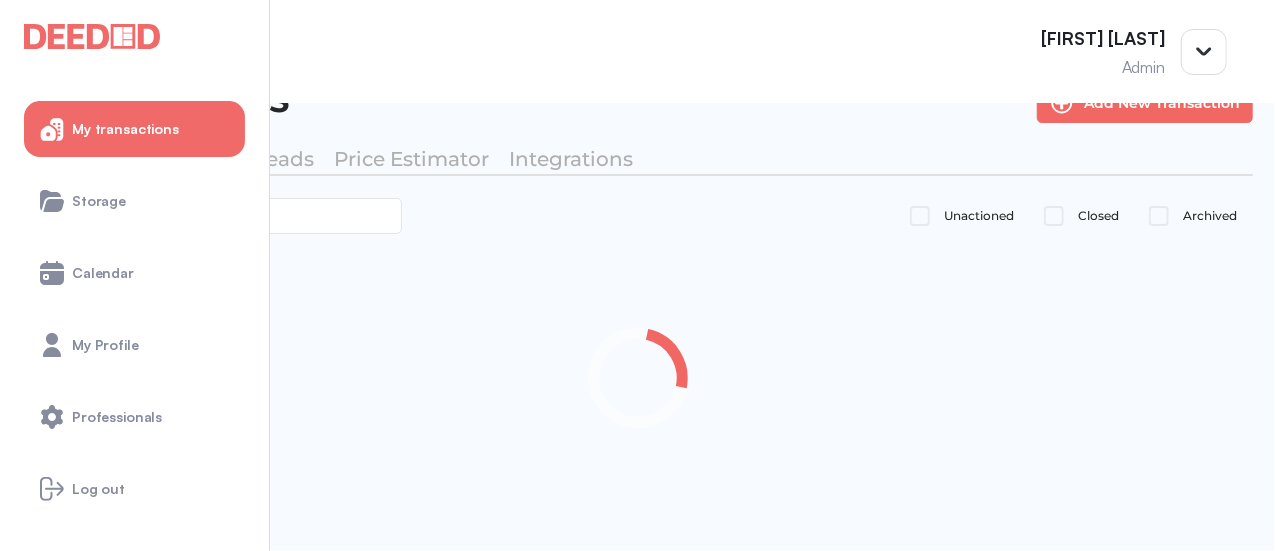 scroll, scrollTop: 100, scrollLeft: 0, axis: vertical 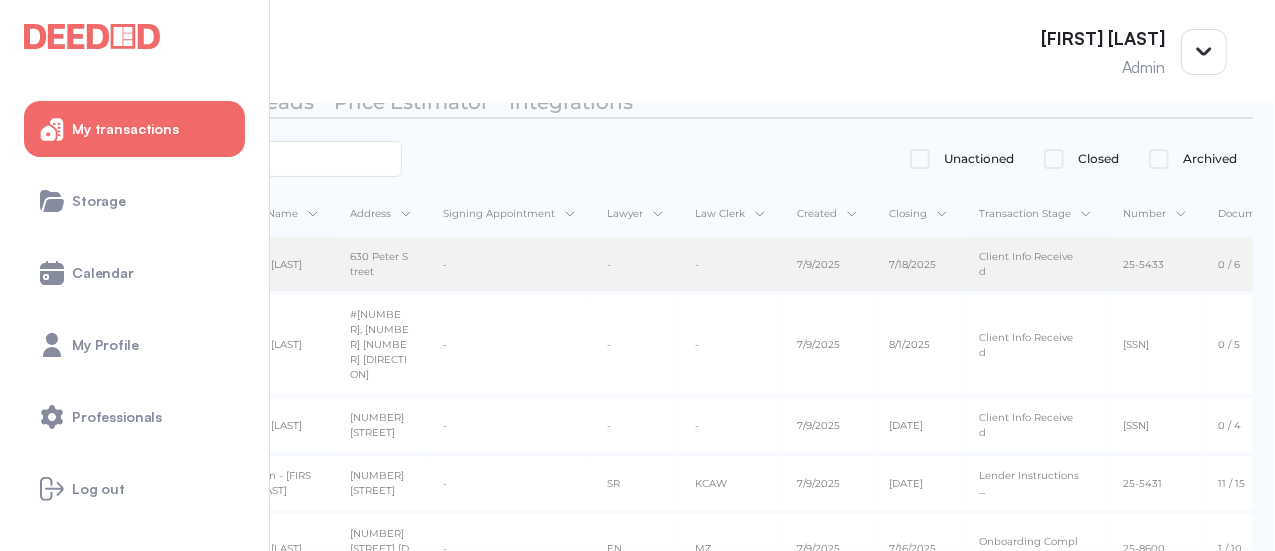 click on "630 Peter Street" at bounding box center [380, 265] 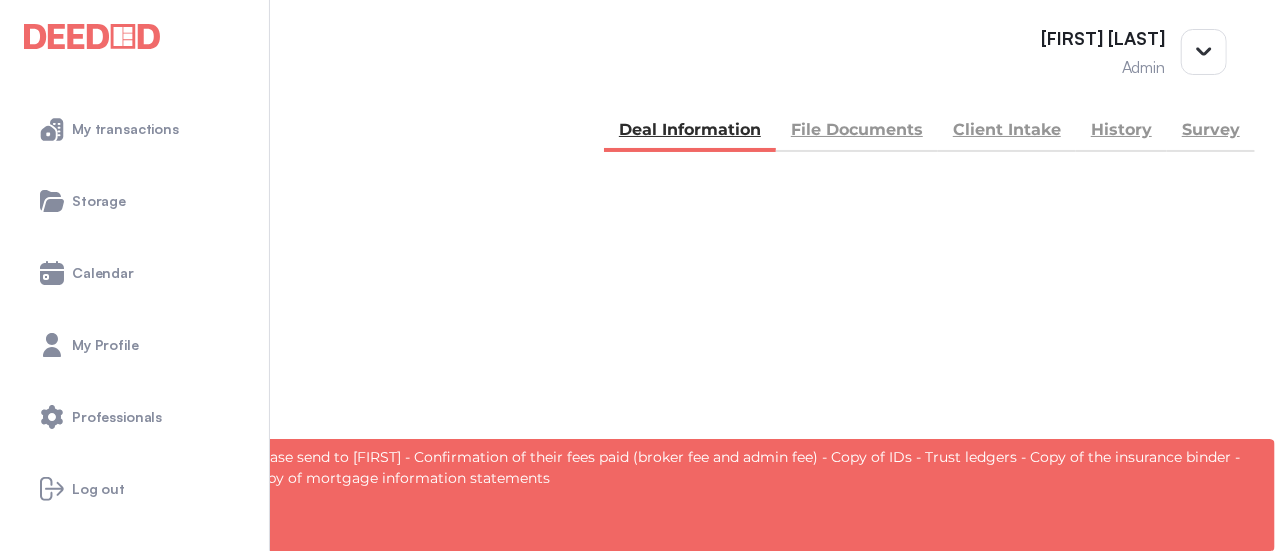 scroll, scrollTop: 0, scrollLeft: 0, axis: both 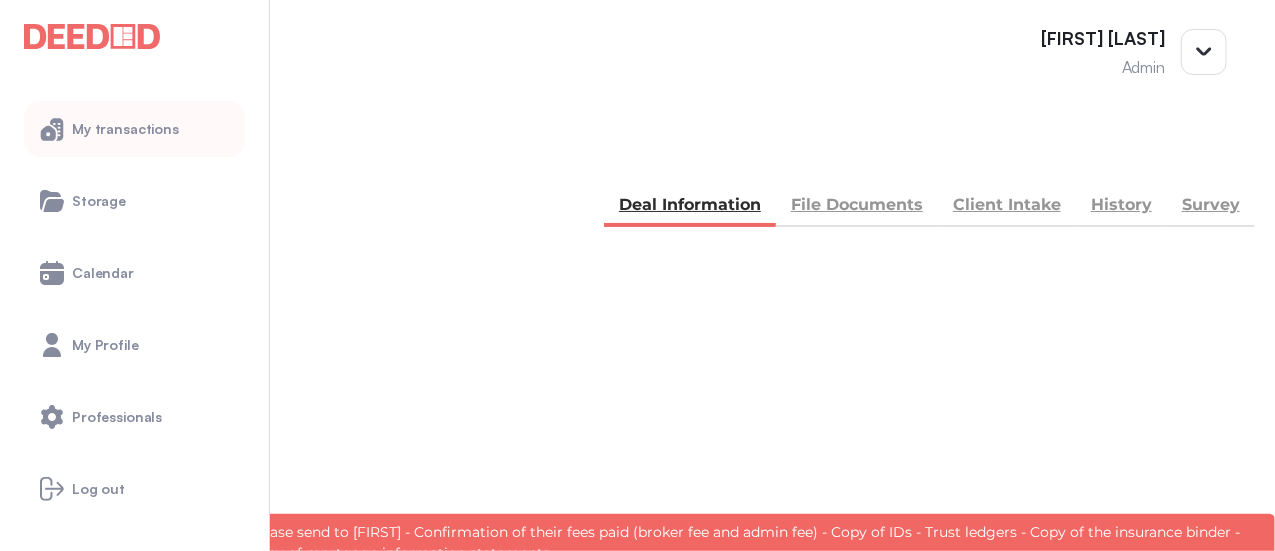 click on "My transactions" at bounding box center [134, 129] 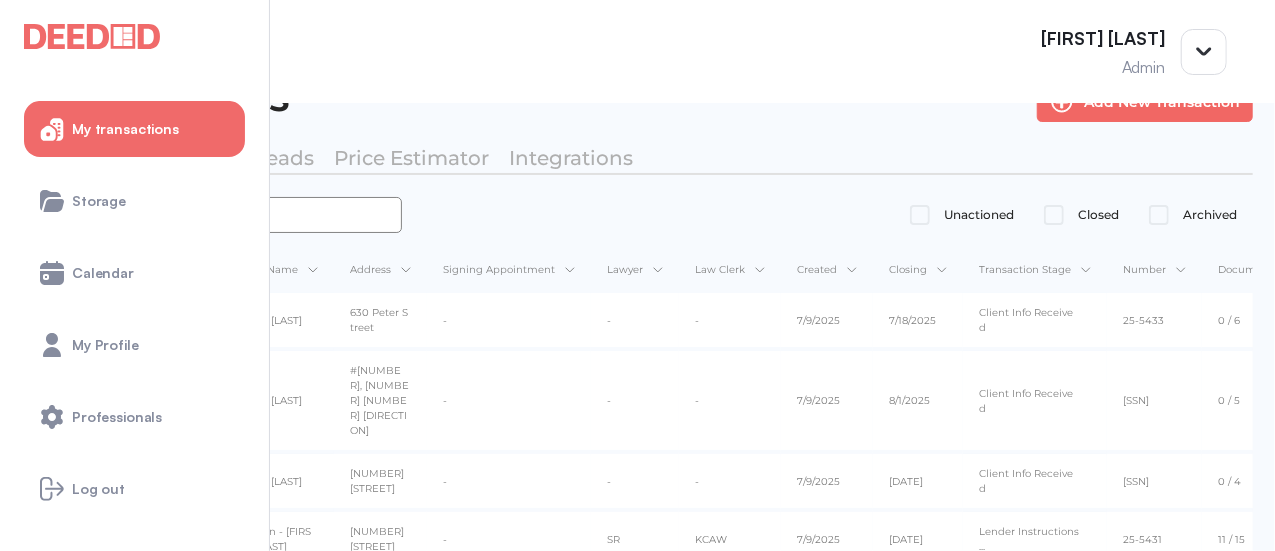 scroll, scrollTop: 0, scrollLeft: 0, axis: both 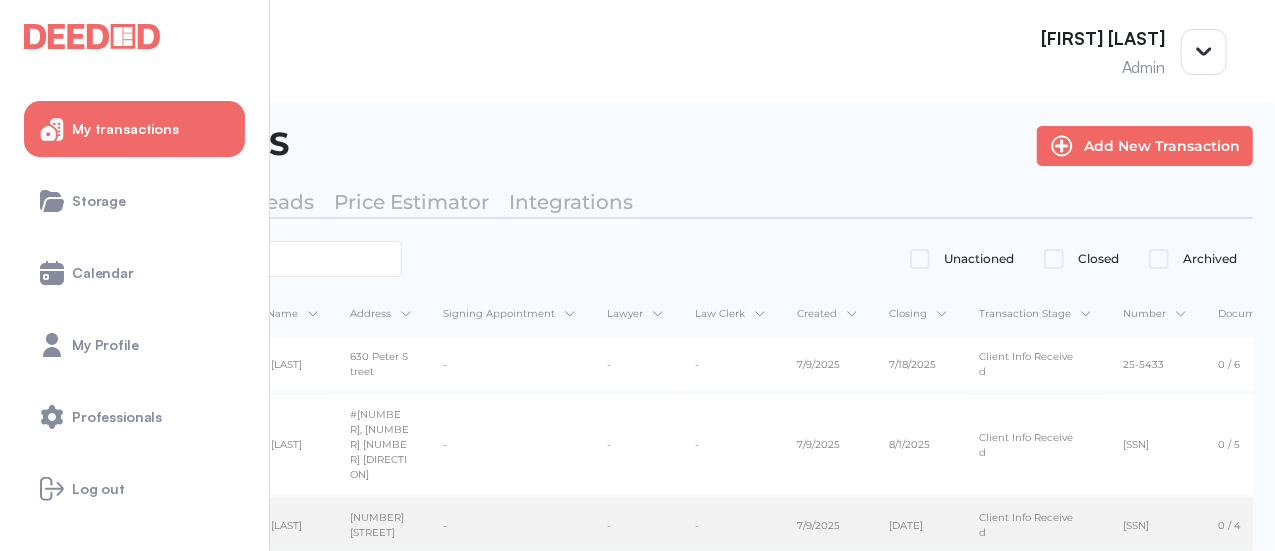 click on "[NUMBER] [STREET]" at bounding box center [380, 364] 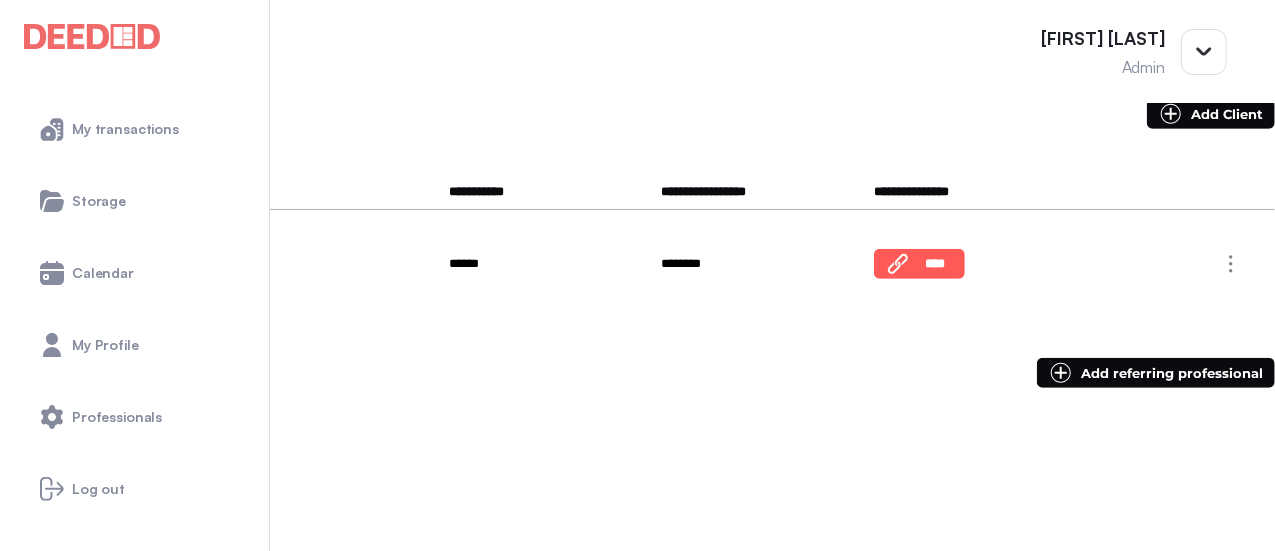 scroll, scrollTop: 0, scrollLeft: 0, axis: both 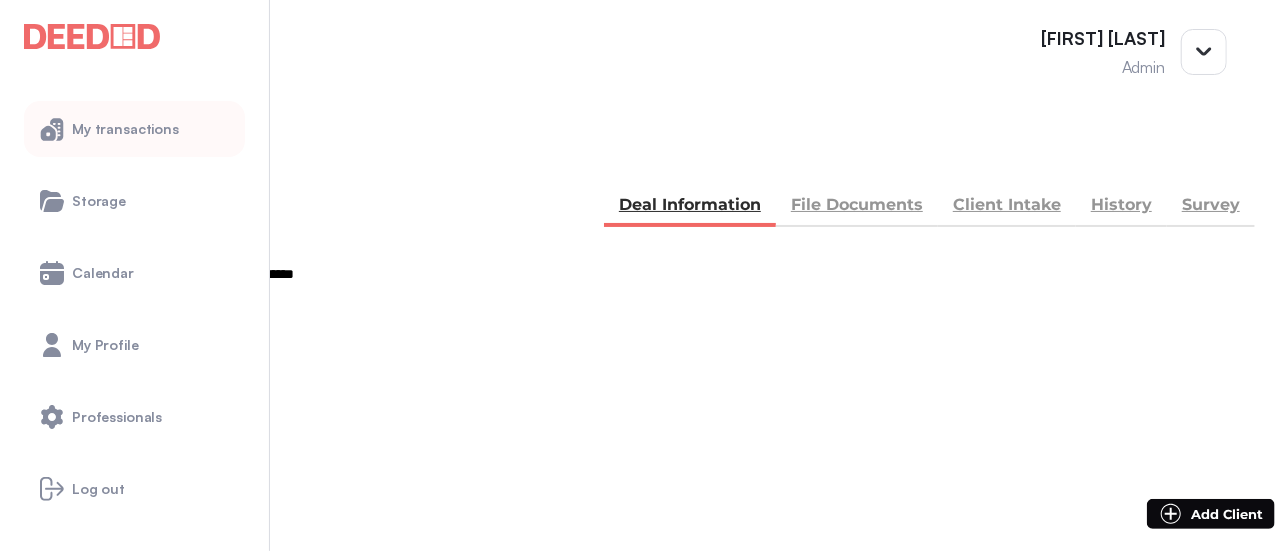 click on "My transactions" at bounding box center [125, 129] 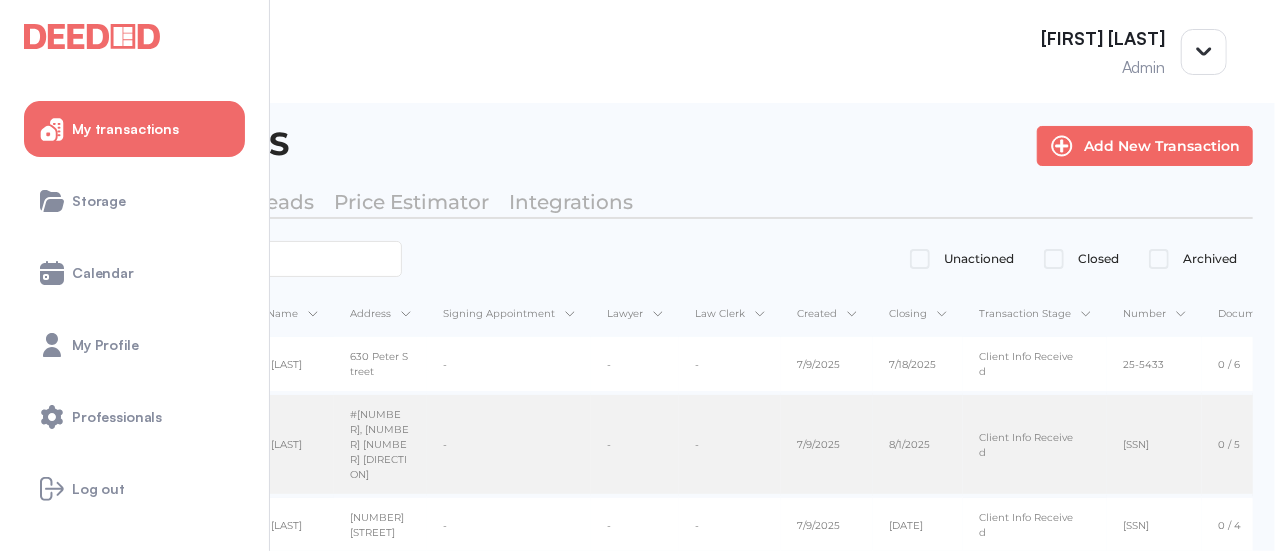 click on "#[NUMBER], [NUMBER] [NUMBER] [DIRECTION]" at bounding box center (380, 364) 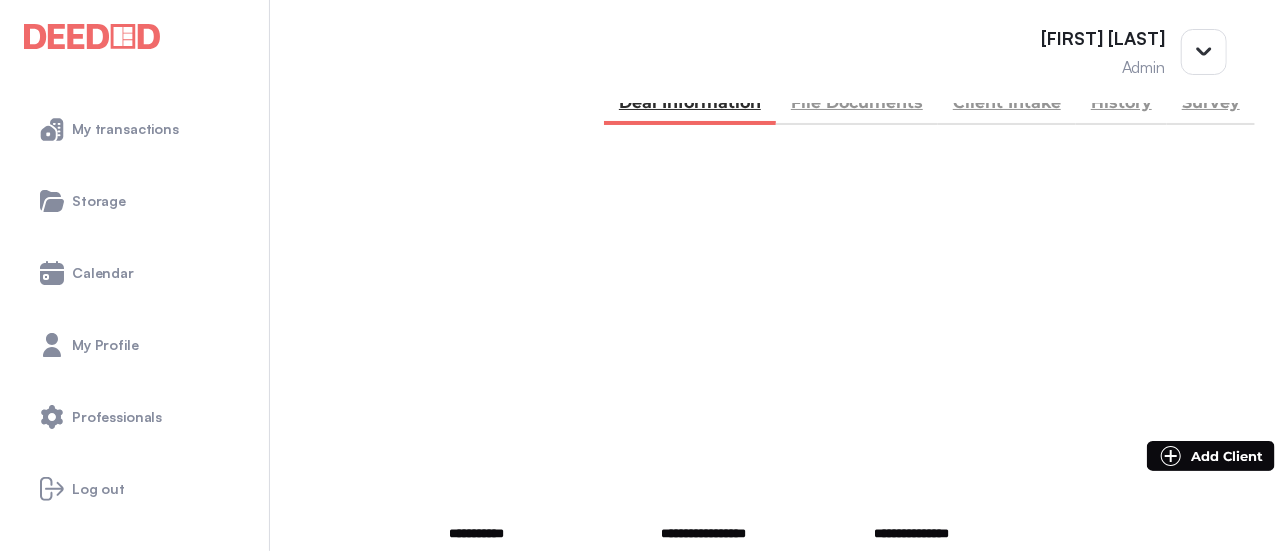 scroll, scrollTop: 0, scrollLeft: 0, axis: both 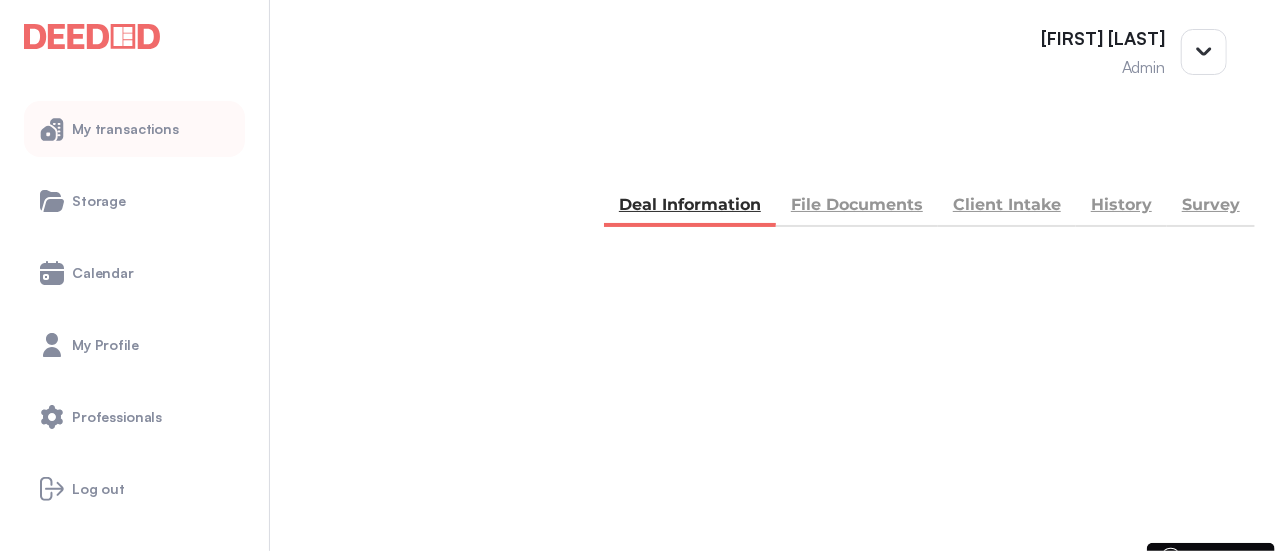 click on "My transactions" at bounding box center (134, 129) 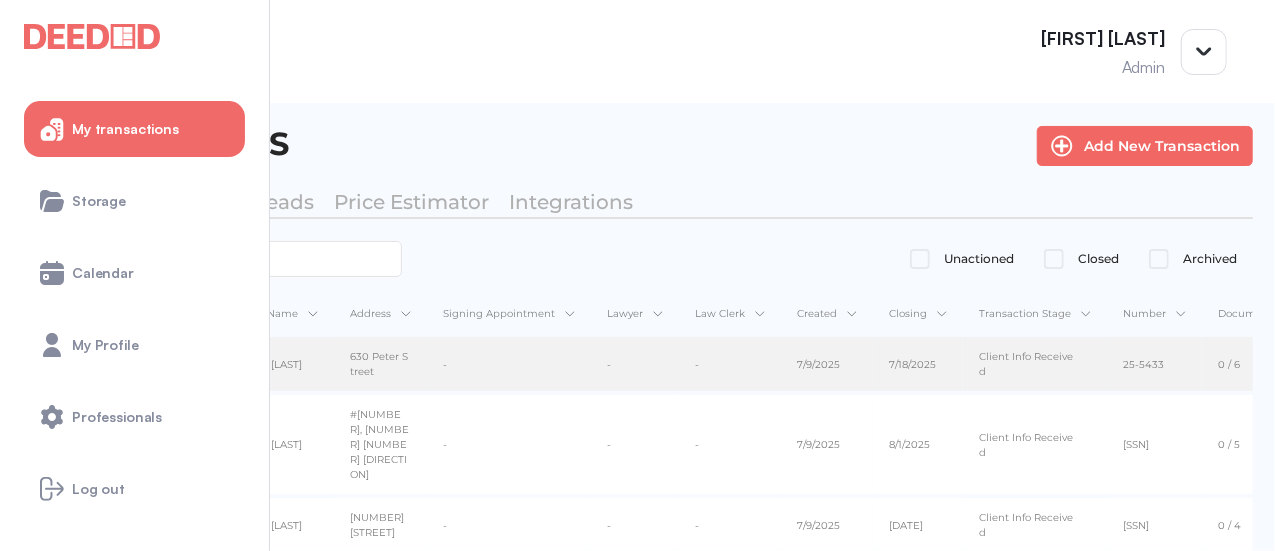 click on "[FIRST] [LAST]" at bounding box center (276, 364) 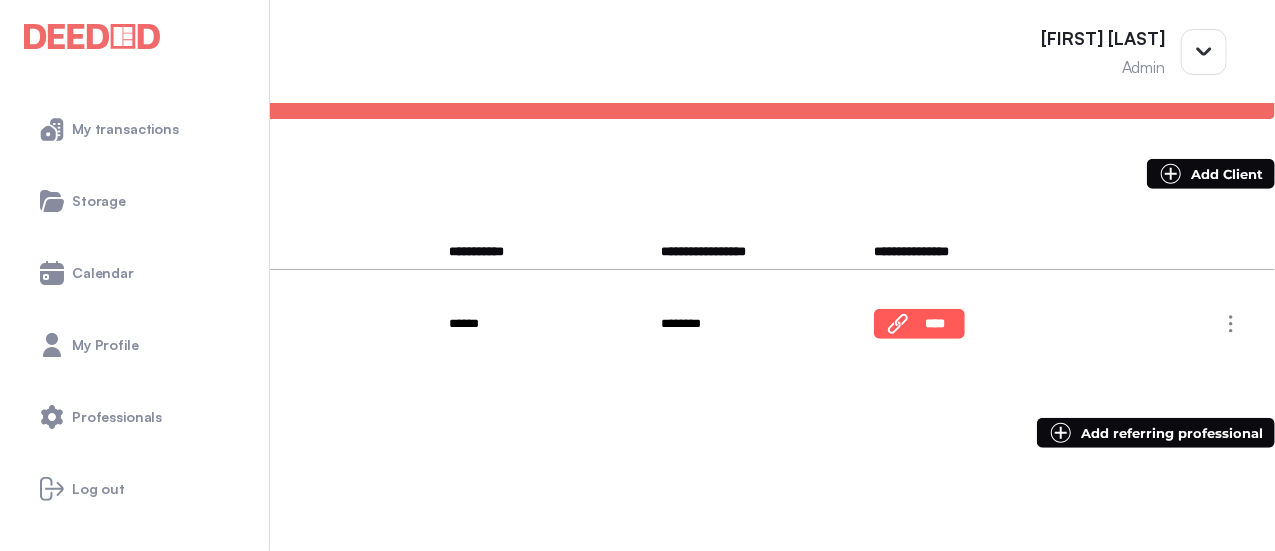 scroll, scrollTop: 500, scrollLeft: 0, axis: vertical 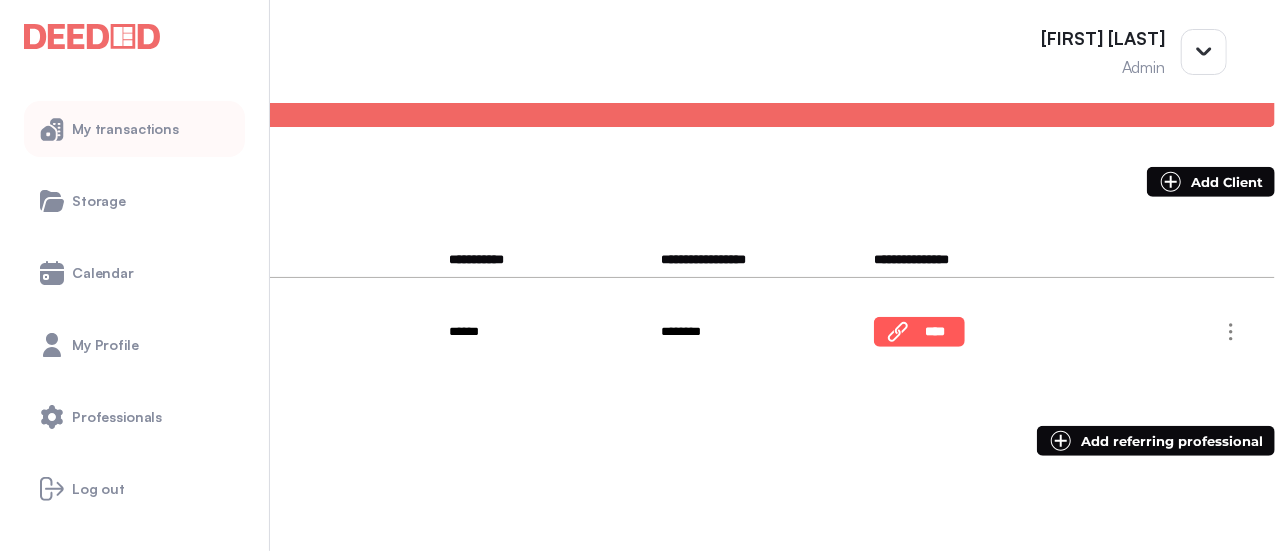 click on "My transactions" at bounding box center (134, 129) 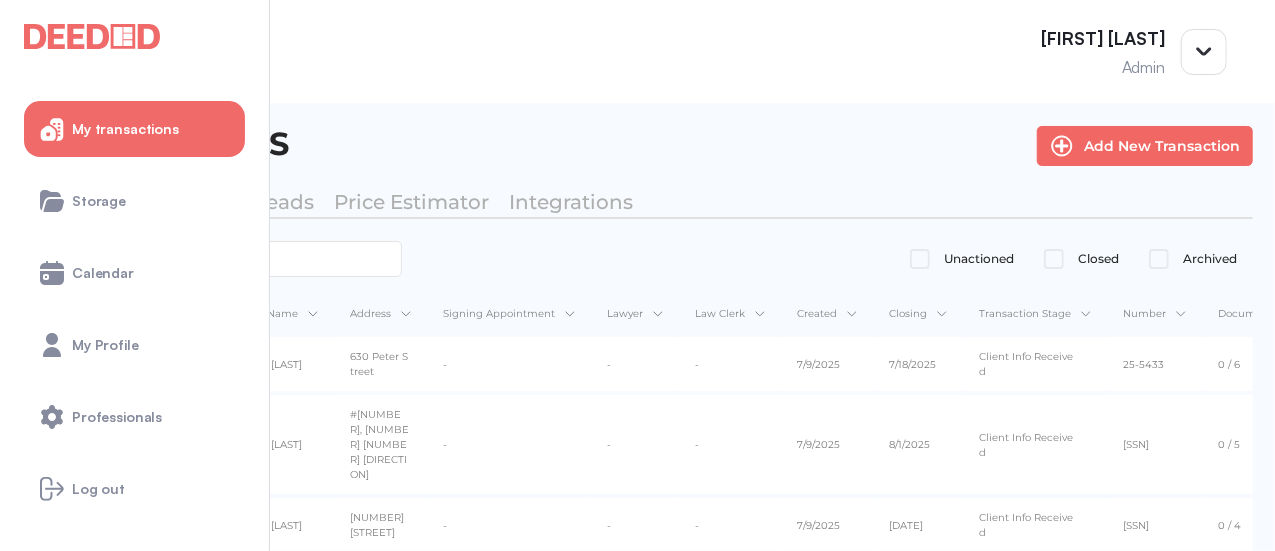 scroll, scrollTop: 100, scrollLeft: 0, axis: vertical 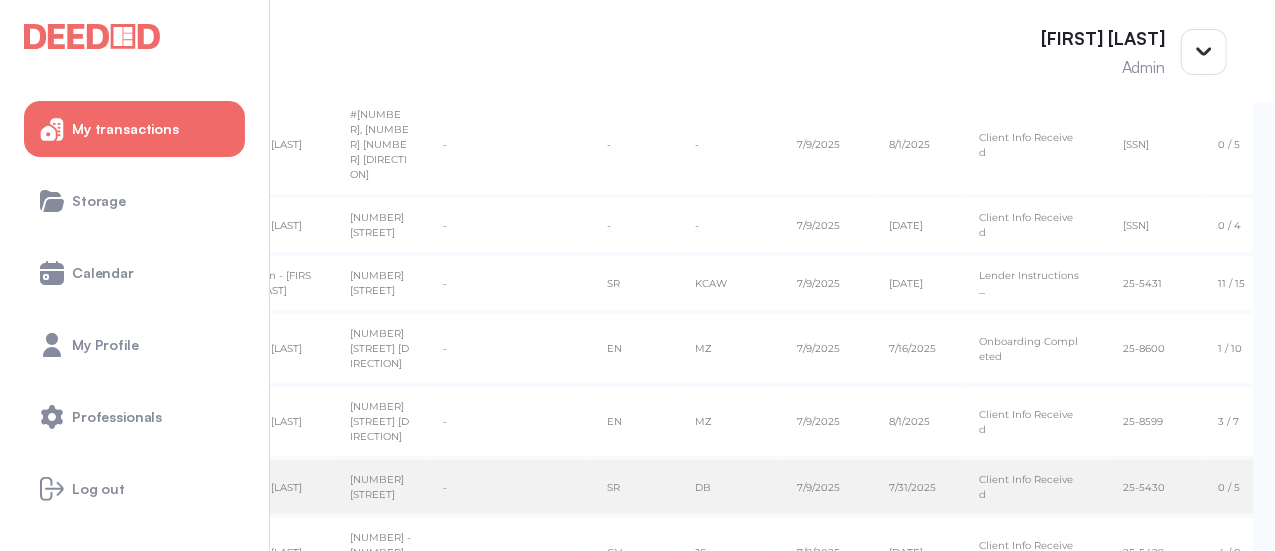 click on "[NUMBER] [STREET]" at bounding box center [380, 65] 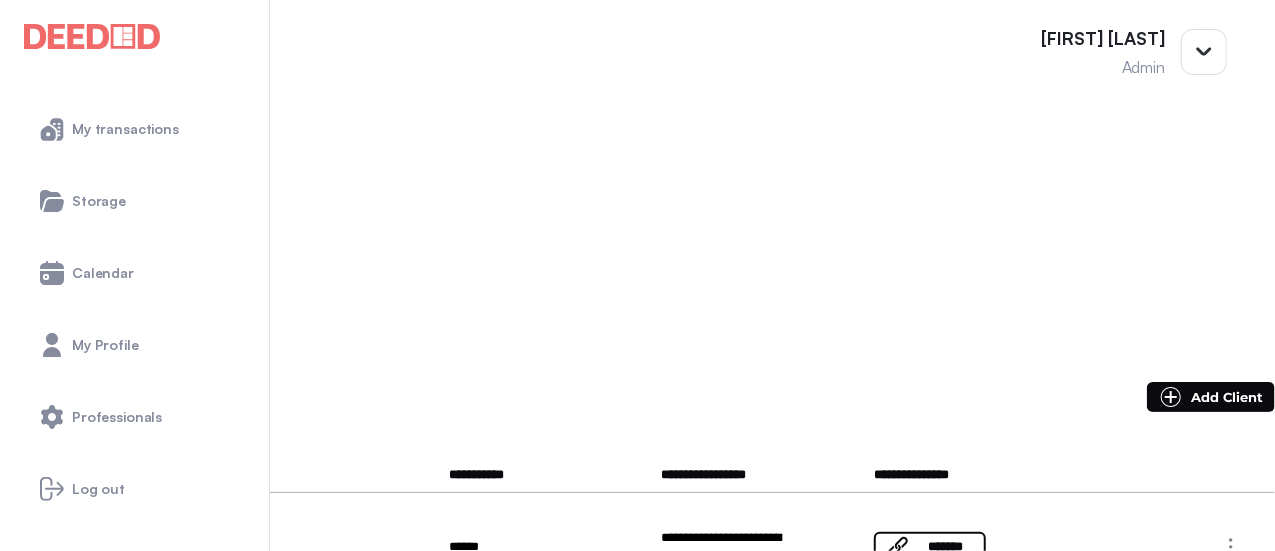 scroll, scrollTop: 0, scrollLeft: 0, axis: both 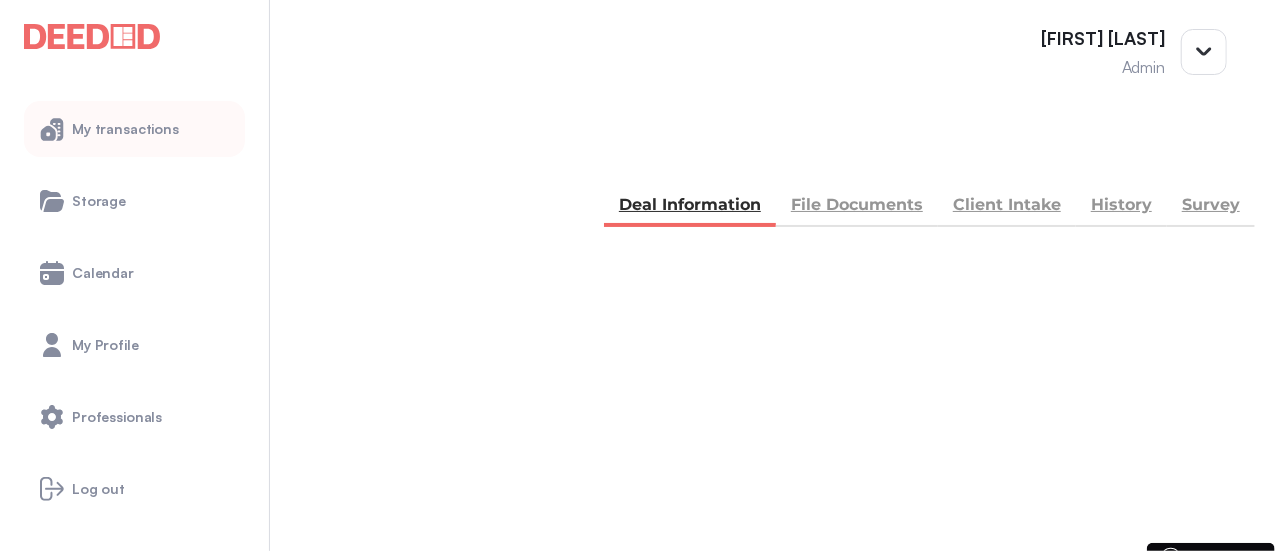 click on "My transactions" at bounding box center (134, 129) 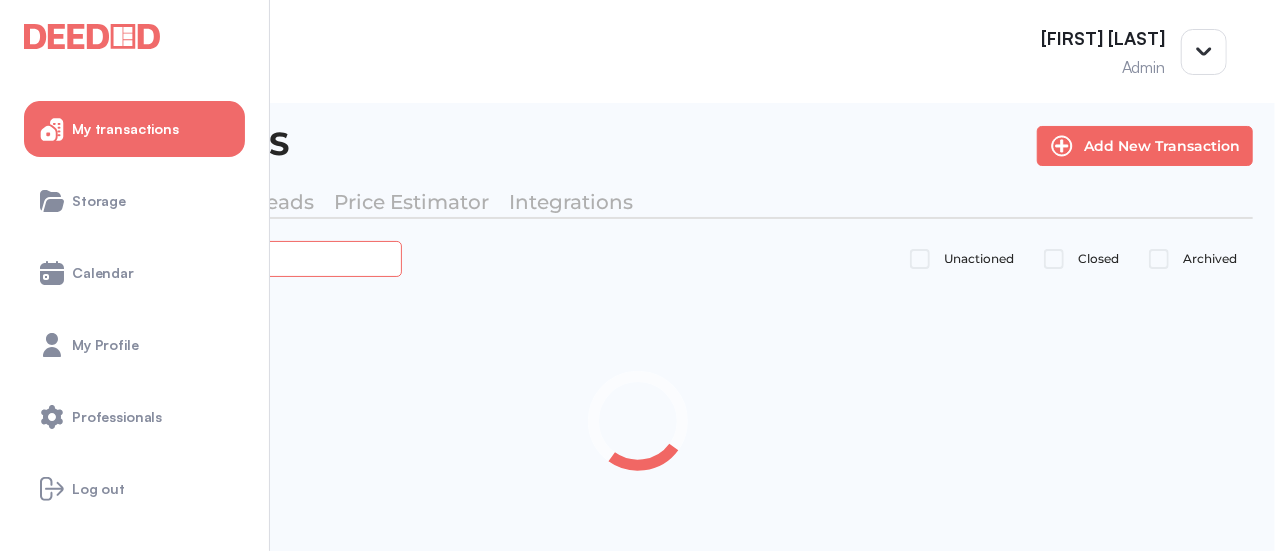 drag, startPoint x: 541, startPoint y: 269, endPoint x: 528, endPoint y: 262, distance: 14.764823 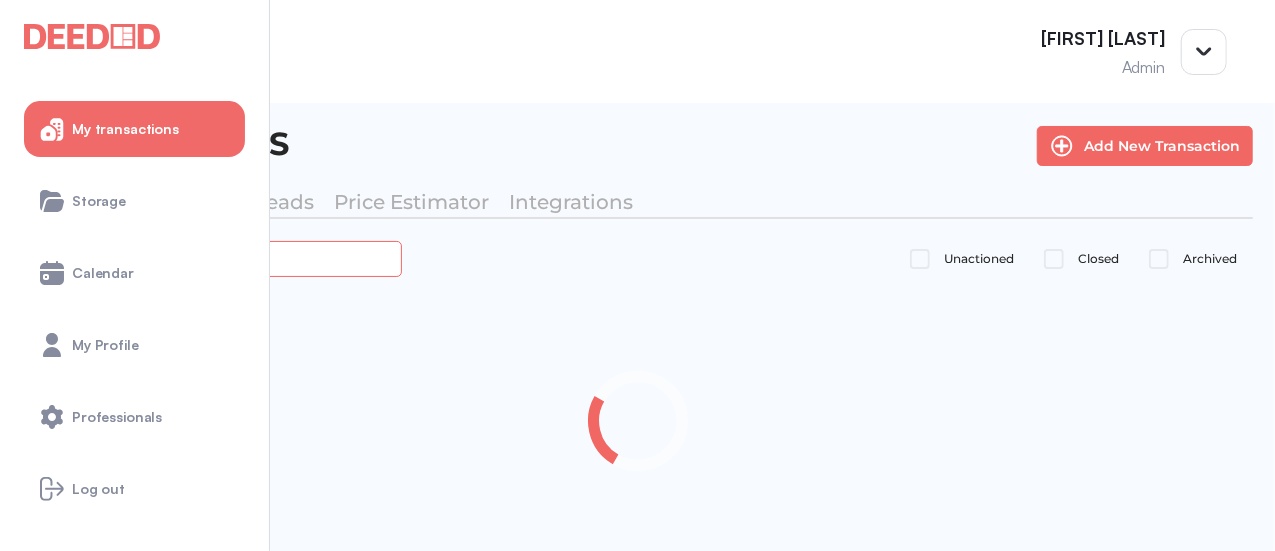 click at bounding box center (224, 258) 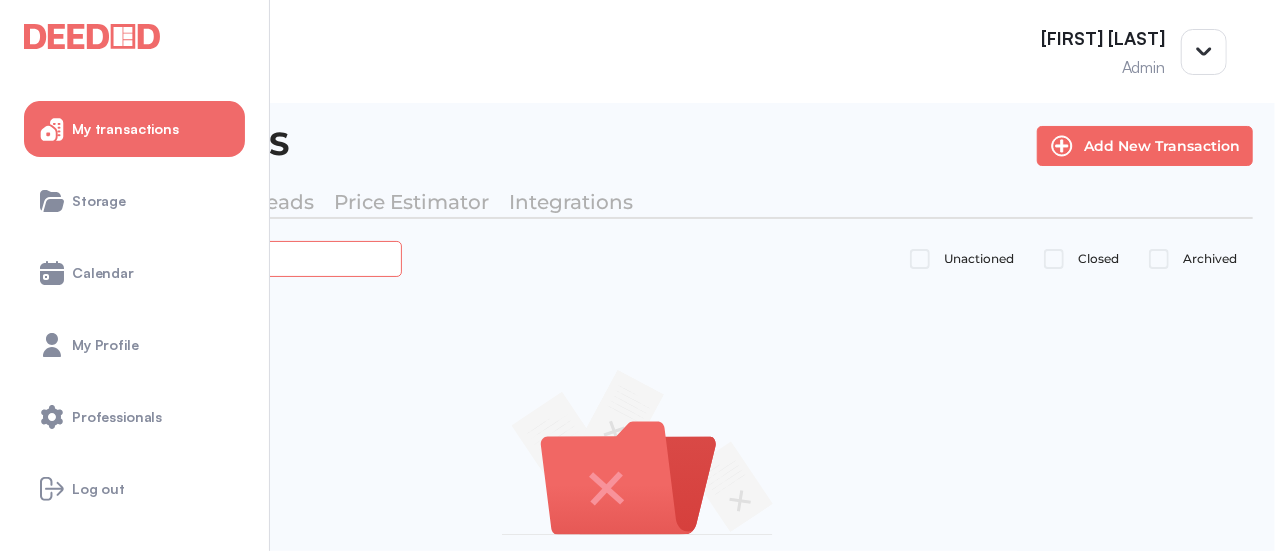 type on "******" 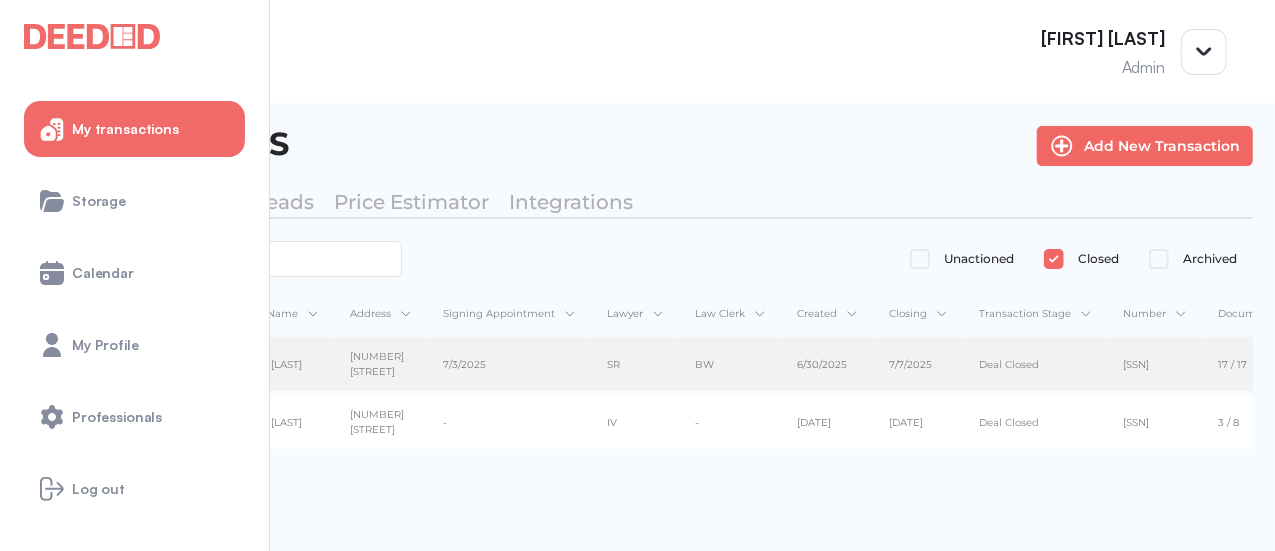 click on "7/3/2025" at bounding box center (464, 364) 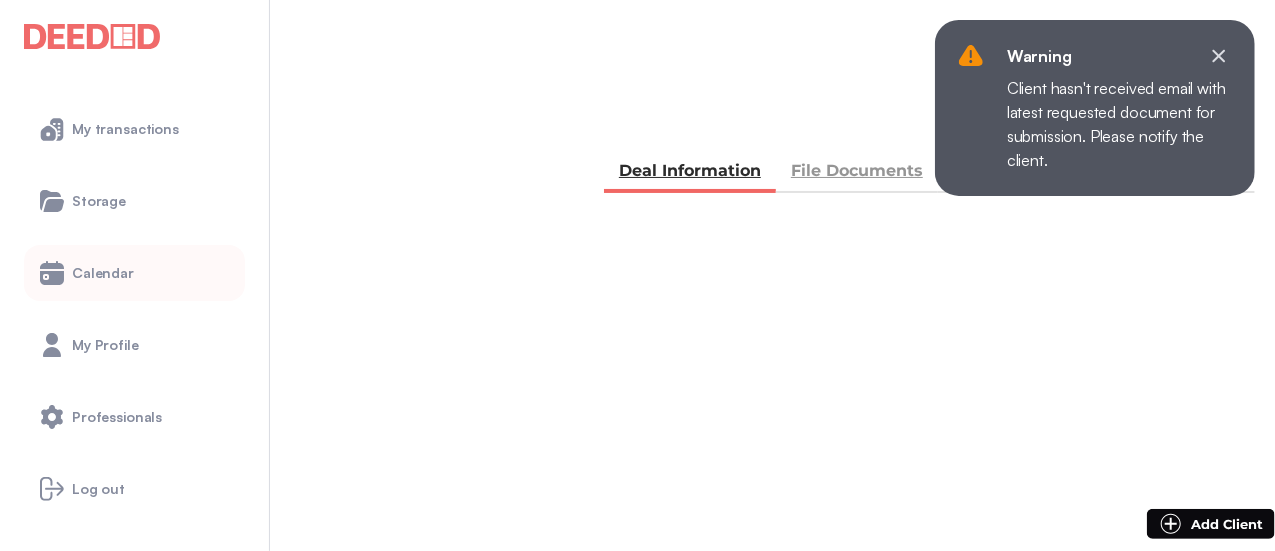 scroll, scrollTop: 0, scrollLeft: 0, axis: both 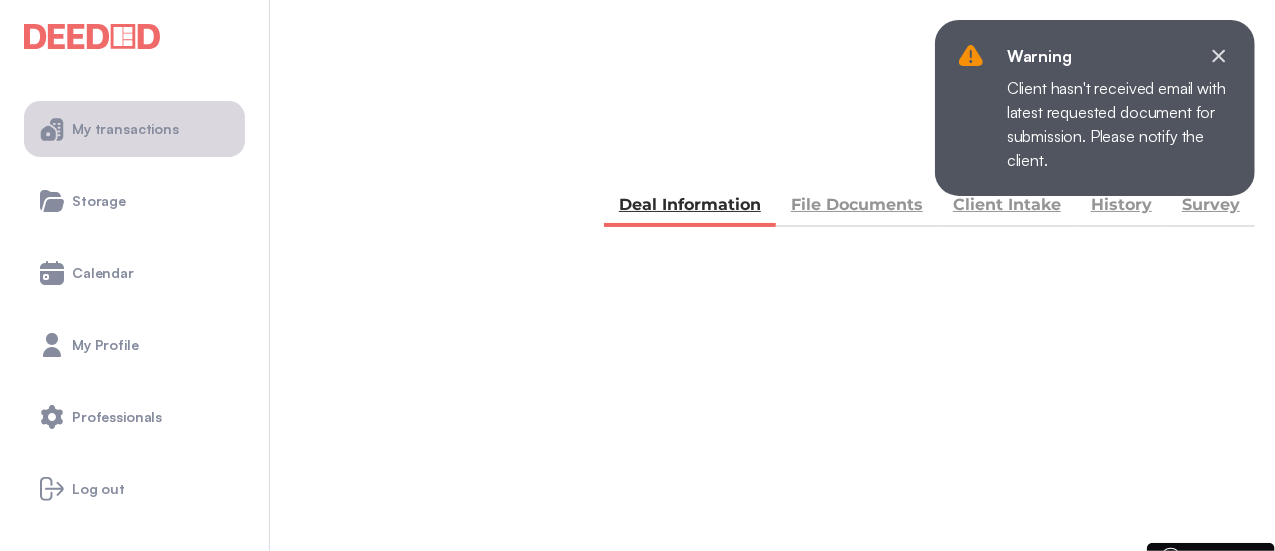 click on "My transactions" at bounding box center [134, 129] 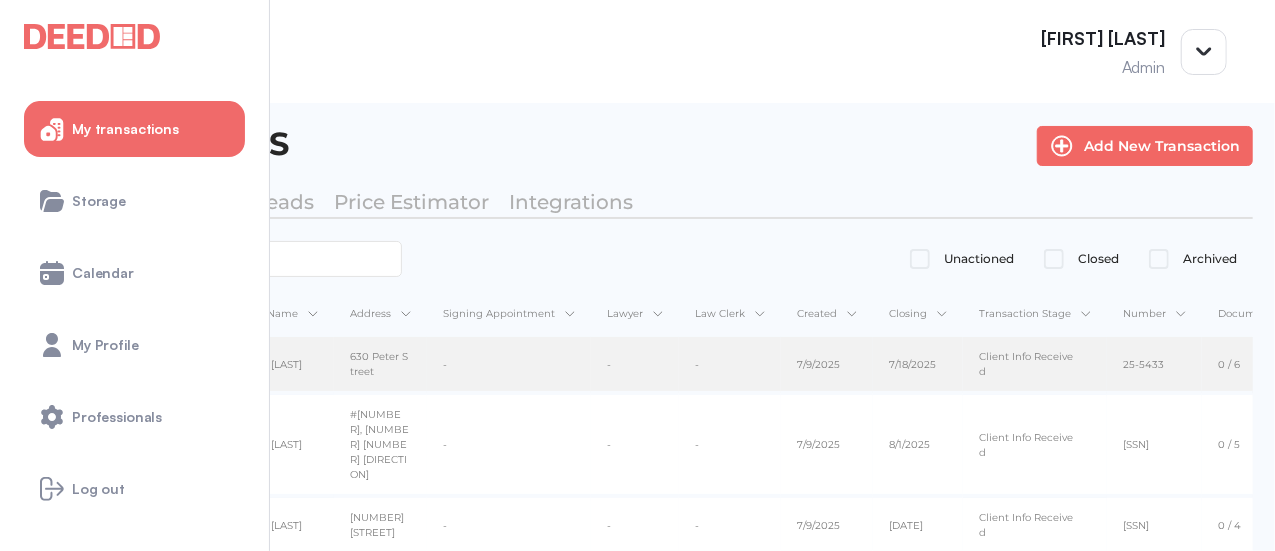 click on "-" at bounding box center (509, 365) 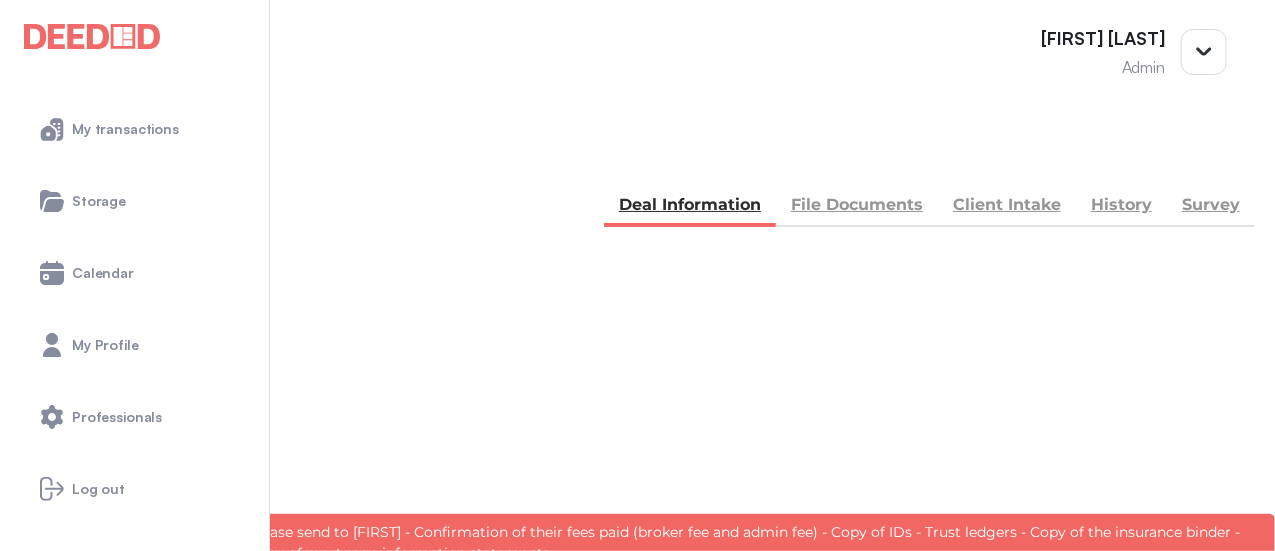 click on "*******   ***" at bounding box center [87, 426] 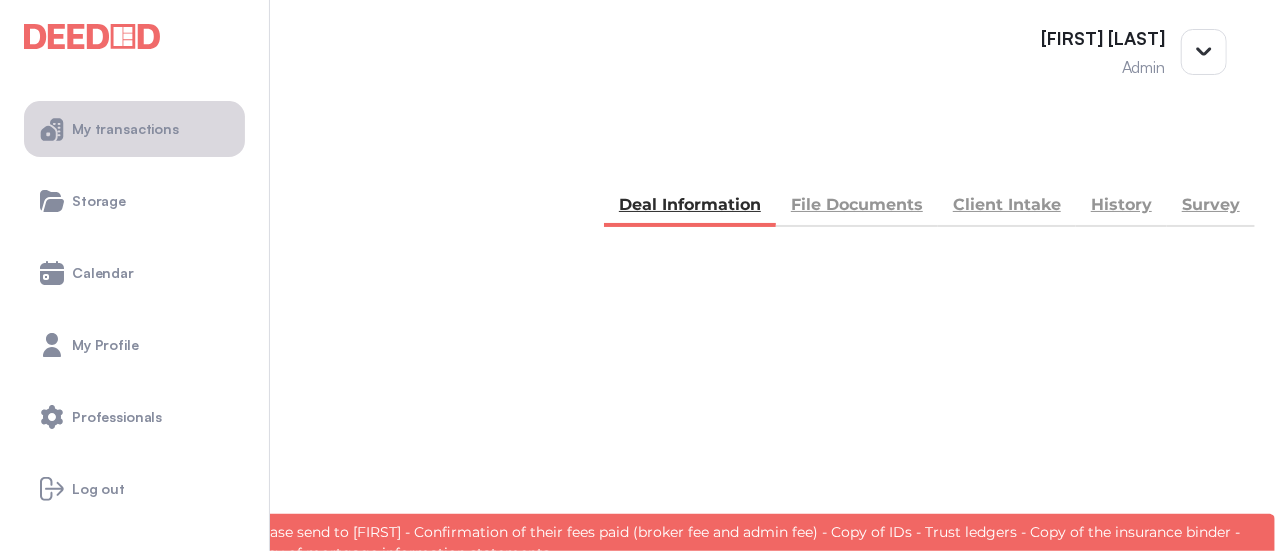 click on "My transactions" at bounding box center [134, 129] 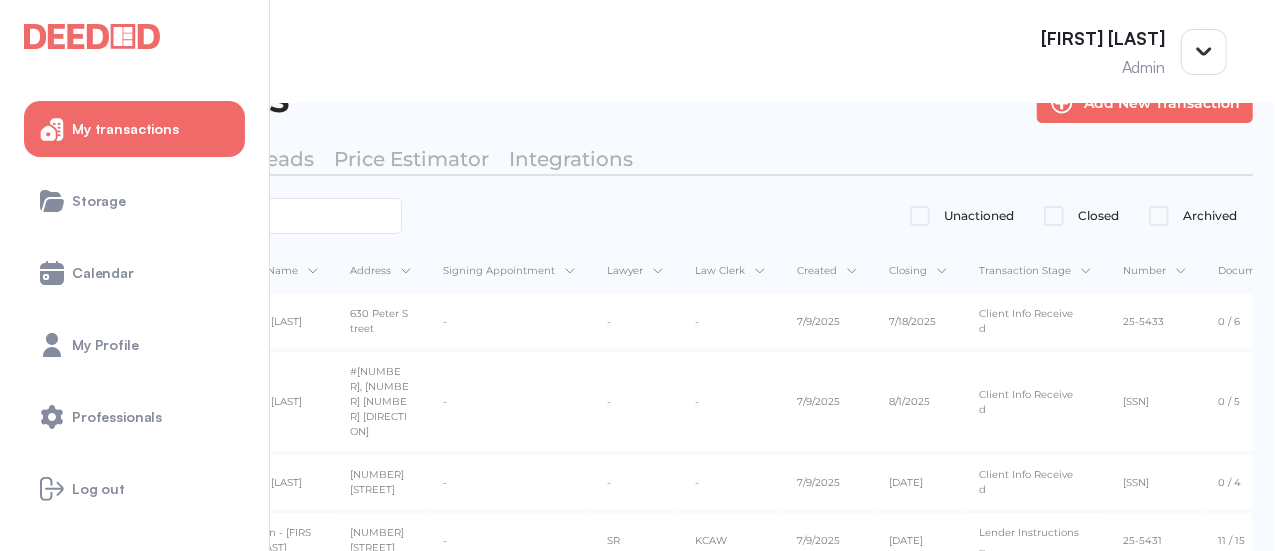 scroll, scrollTop: 0, scrollLeft: 0, axis: both 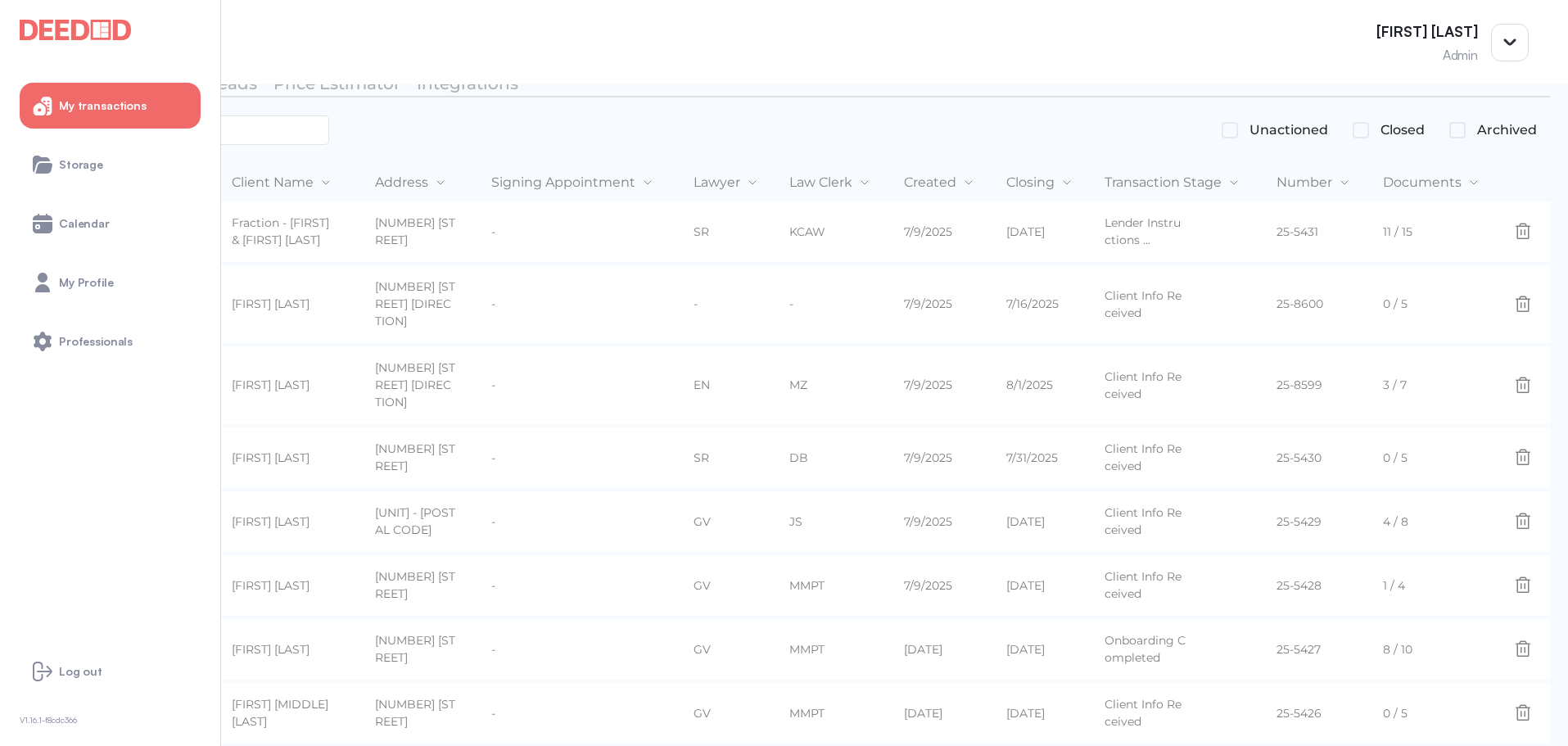 click at bounding box center [182, 130] 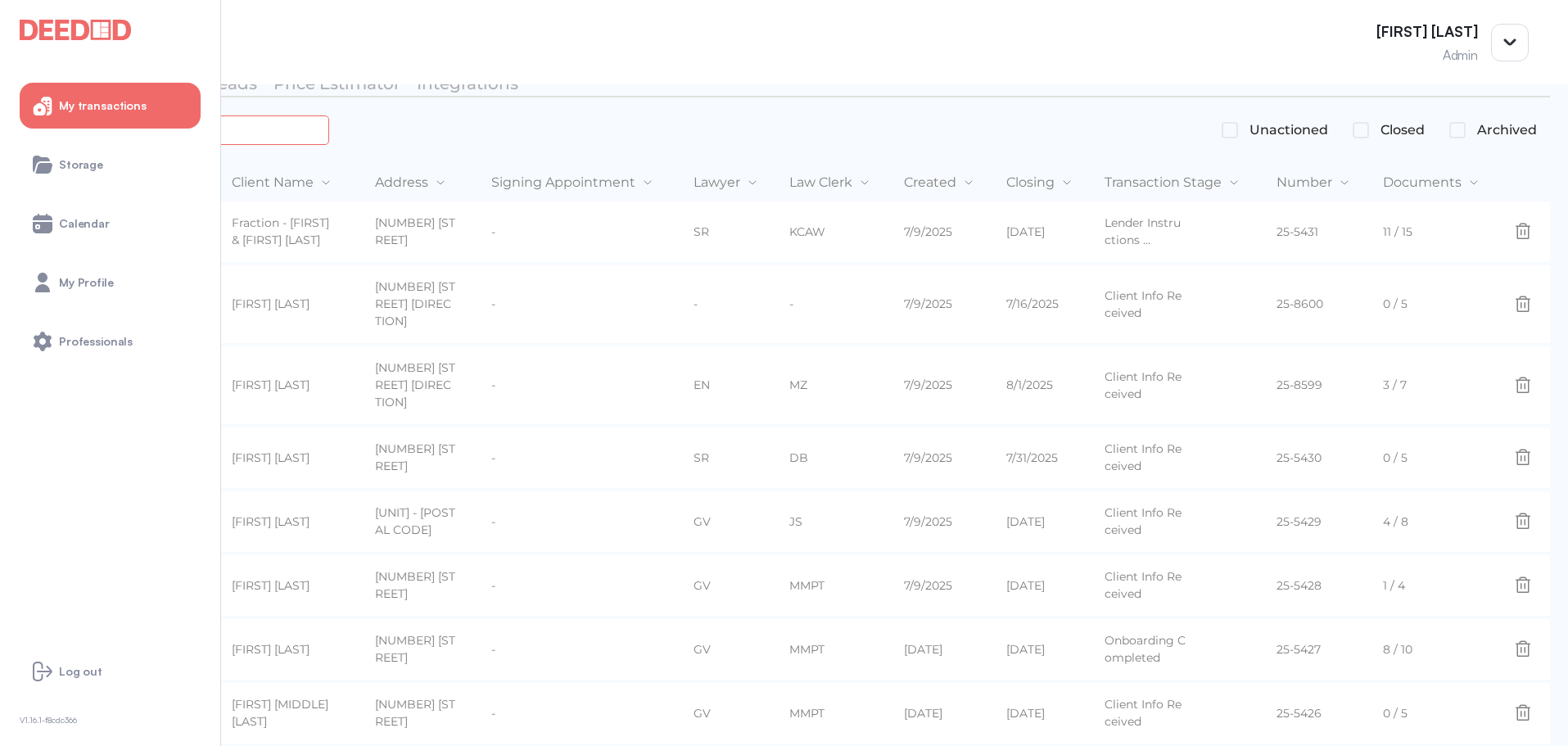 click at bounding box center [183, 129] 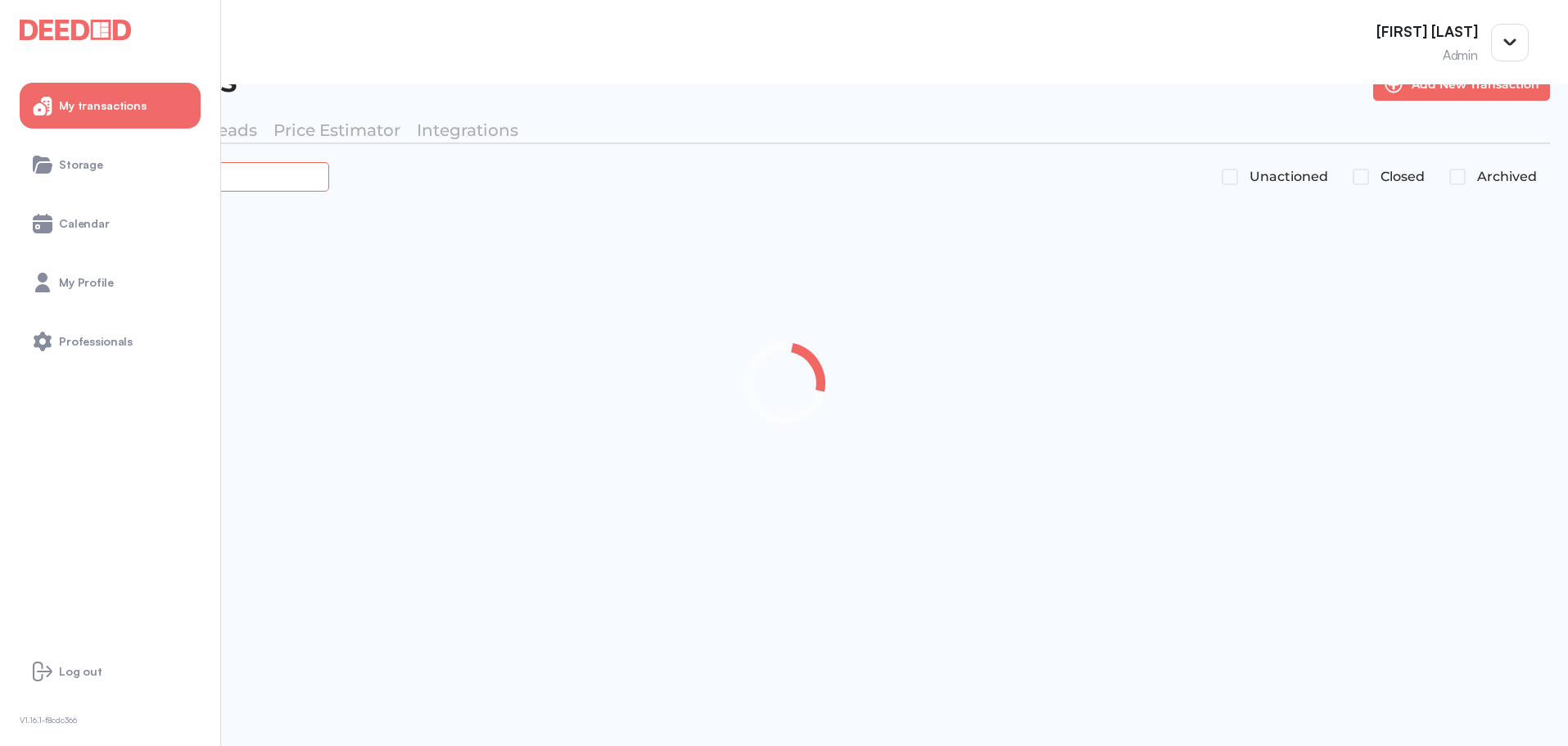 scroll, scrollTop: 35, scrollLeft: 0, axis: vertical 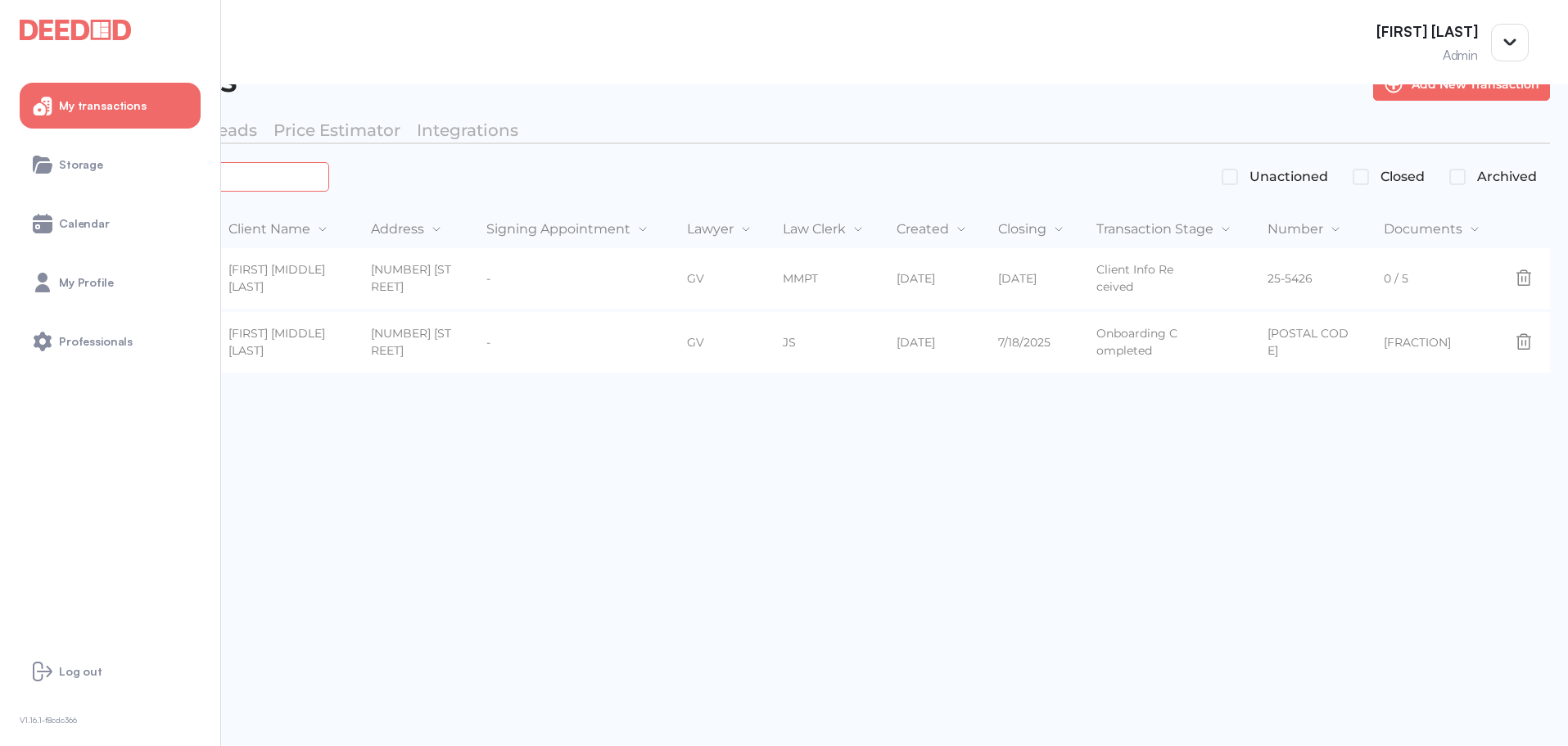 type on "**********" 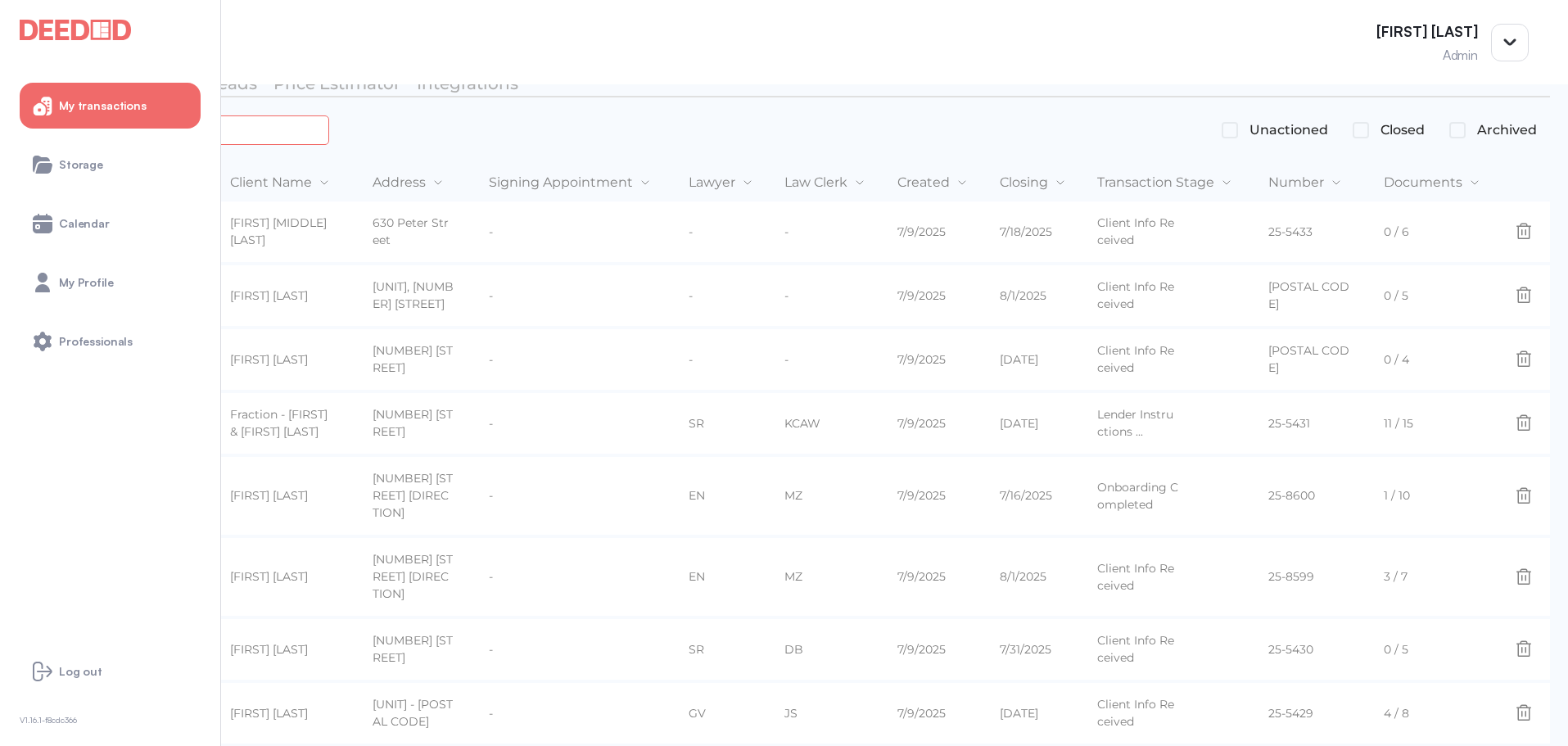scroll, scrollTop: 35, scrollLeft: 0, axis: vertical 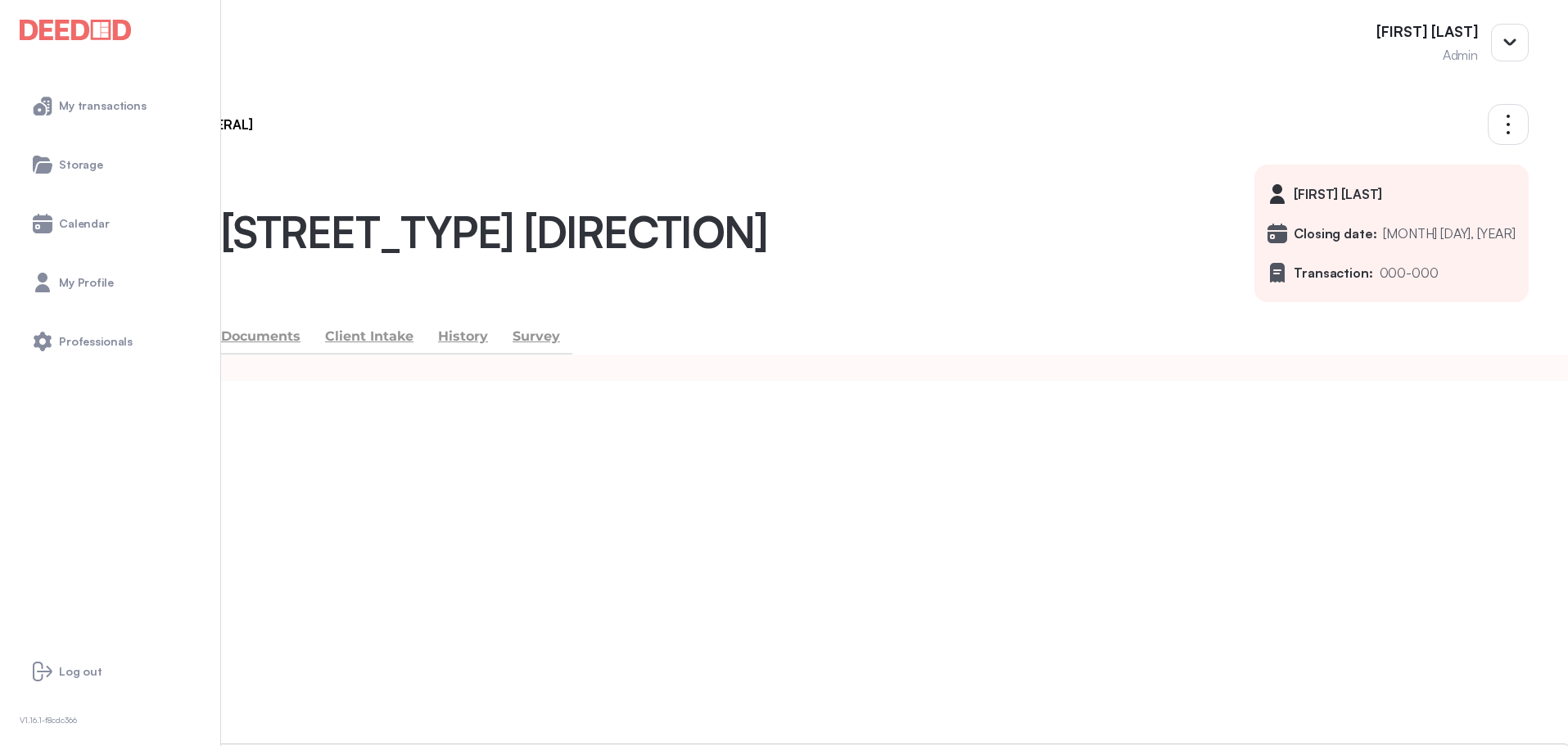 click on "[FIRST] [LAST]" at bounding box center (784, 472) 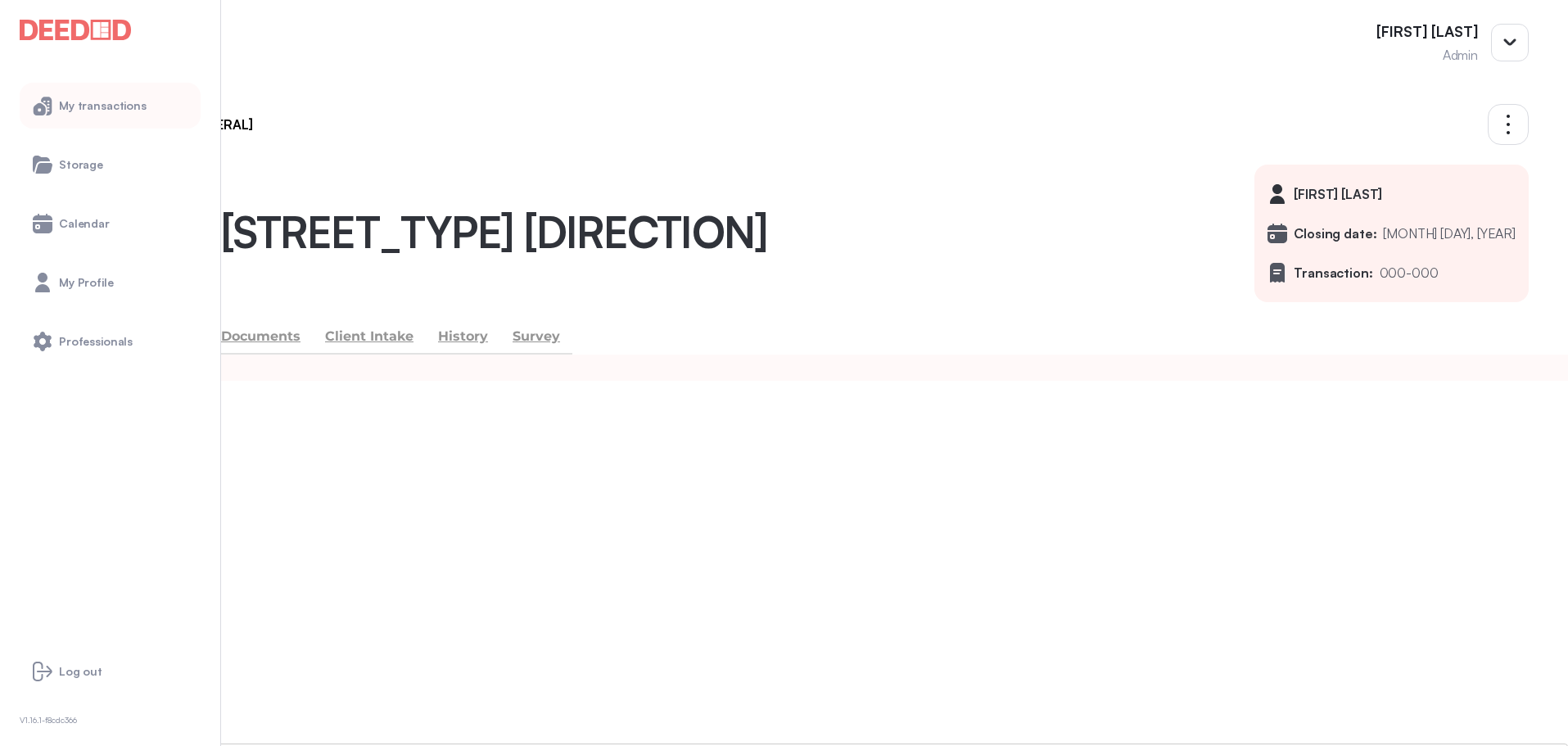 click on "My transactions" at bounding box center (110, 106) 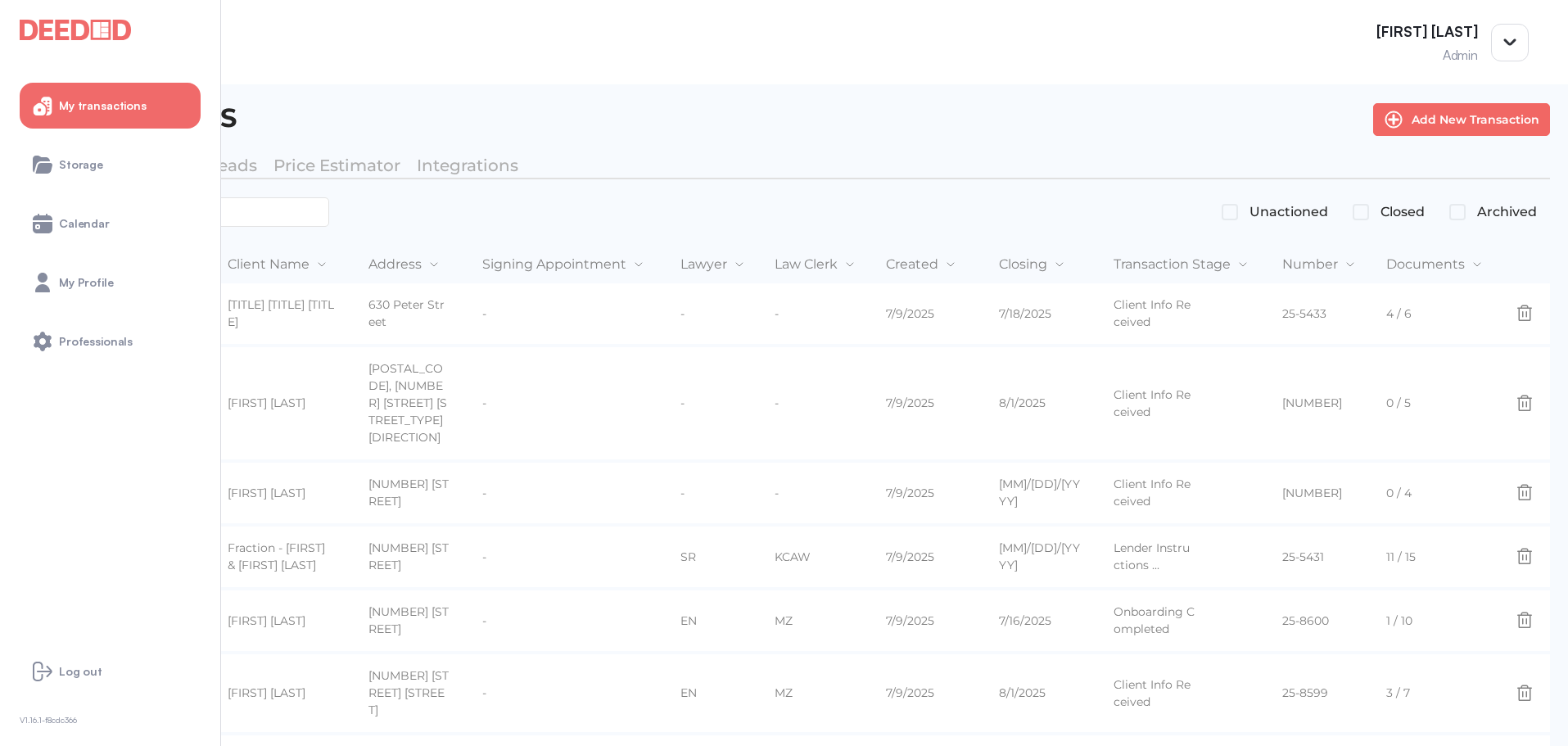 click on "Transactions Add New Transaction My Transactions My Leads Price Estimator Integrations Unactioned Closed Archived Type Province Client Name Address Signing Appointment Lawyer Law Clerk Created Closing Transaction Stage Number Documents   Mortgage [STATE] [CLIENT_NAME] [ADDRESS] Signing Appointment Lawyer Law Clerk Created Closing Transaction Stage Number Documents   Mortgage [STATE] [CLIENT_NAME] [ADDRESS] - - - [DATE] [DATE] Client Info Received 25-5433 4 / 6   Mortgage [STATE] [CLIENT_NAME] [CLIENT_NAME] #[NUMBER], [NUMBER] [STREET] - - - [DATE] [DATE] Client Info Received 25-8601 0 / 5   Purchase [STATE] [CLIENT_NAME] [CLIENT_NAME] [NUMBER] [STREET] - - - [DATE] [DATE] Client Info Received 25-5432 0 / 4   Lender [STATE] Fraction - Carol & Orval Irwin Fraction - Carol & Orval Irwin [NUMBER] [STREET] - SR KC AW [DATE] [DATE] Lender Instructions ... 25-5431 11 / 15   Mortgage [STATE] [CLIENT_NAME] [CLIENT_NAME] [NUMBER] [STREET] SE - EN MZ [DATE] [DATE] Onboarding Completed 25-8600 1 / 10   Purchase [STATE] [CLIENT_NAME] [CLIENT_NAME] [NUMBER] [STREET] SW - EN MZ [DATE] [DATE] Client Info Received 3 / 7" at bounding box center [784, 956] 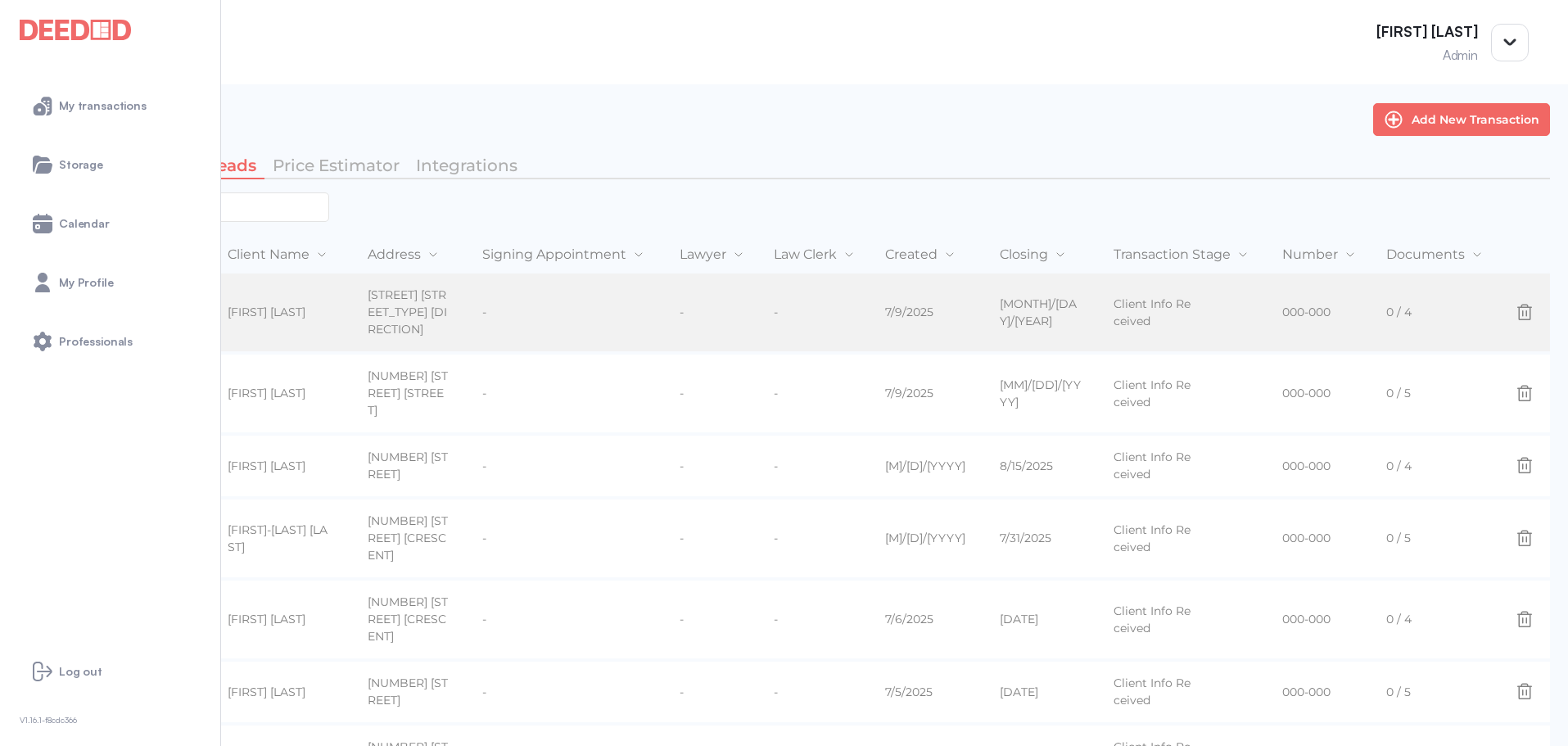 click on "[STREET] [STREET_TYPE] [DIRECTION]" at bounding box center (409, 312) 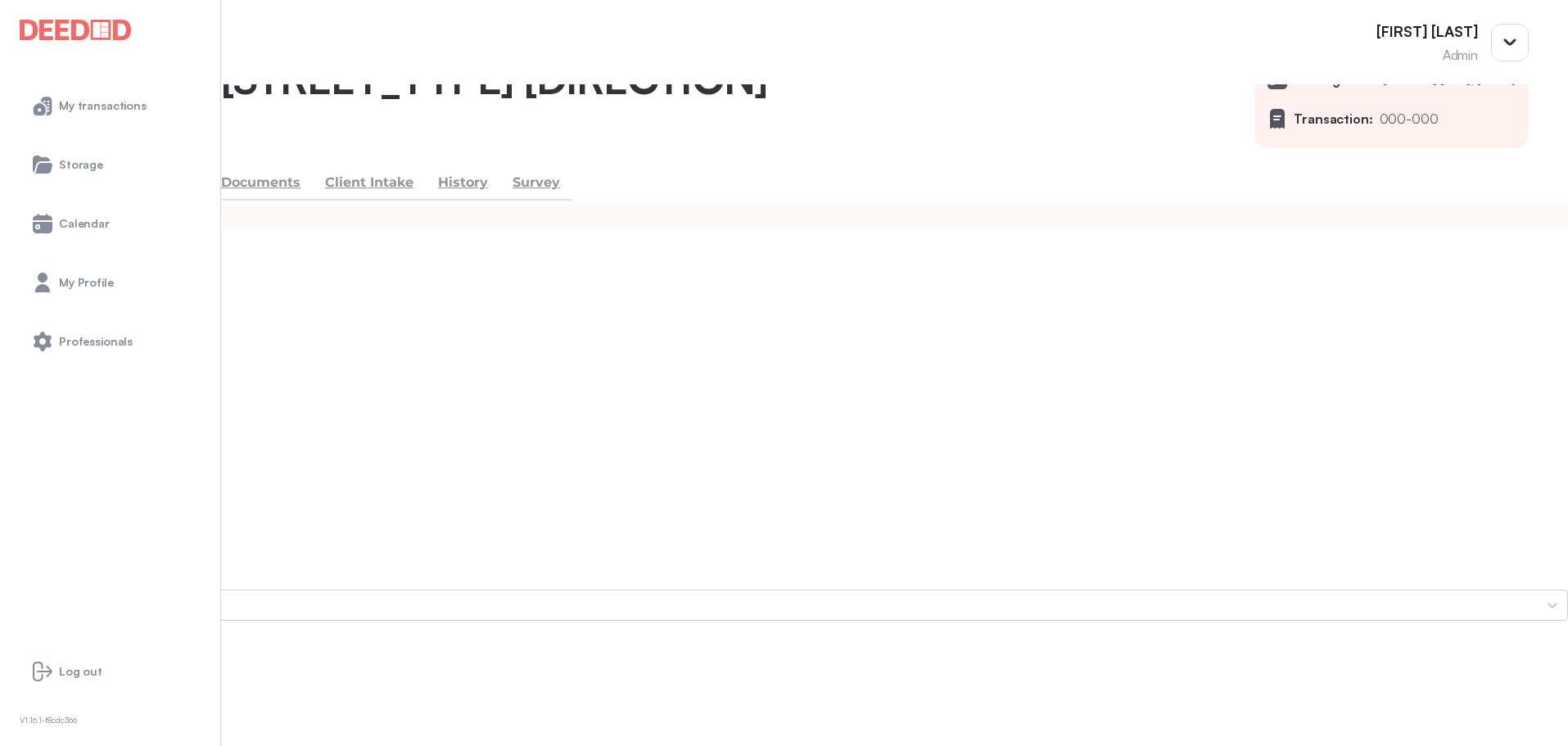 scroll, scrollTop: 82, scrollLeft: 0, axis: vertical 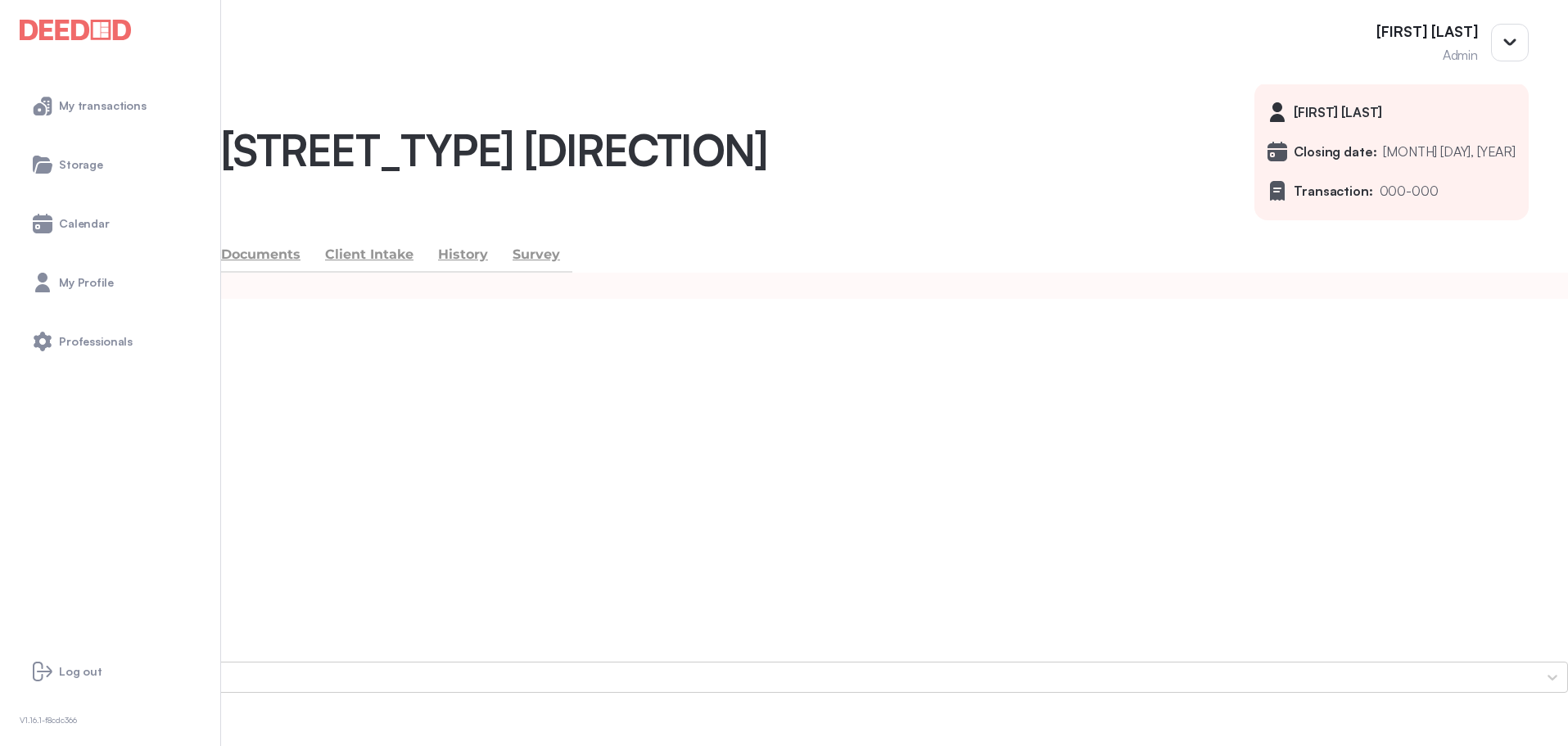 click on "[EMAIL]" at bounding box center (39, 408) 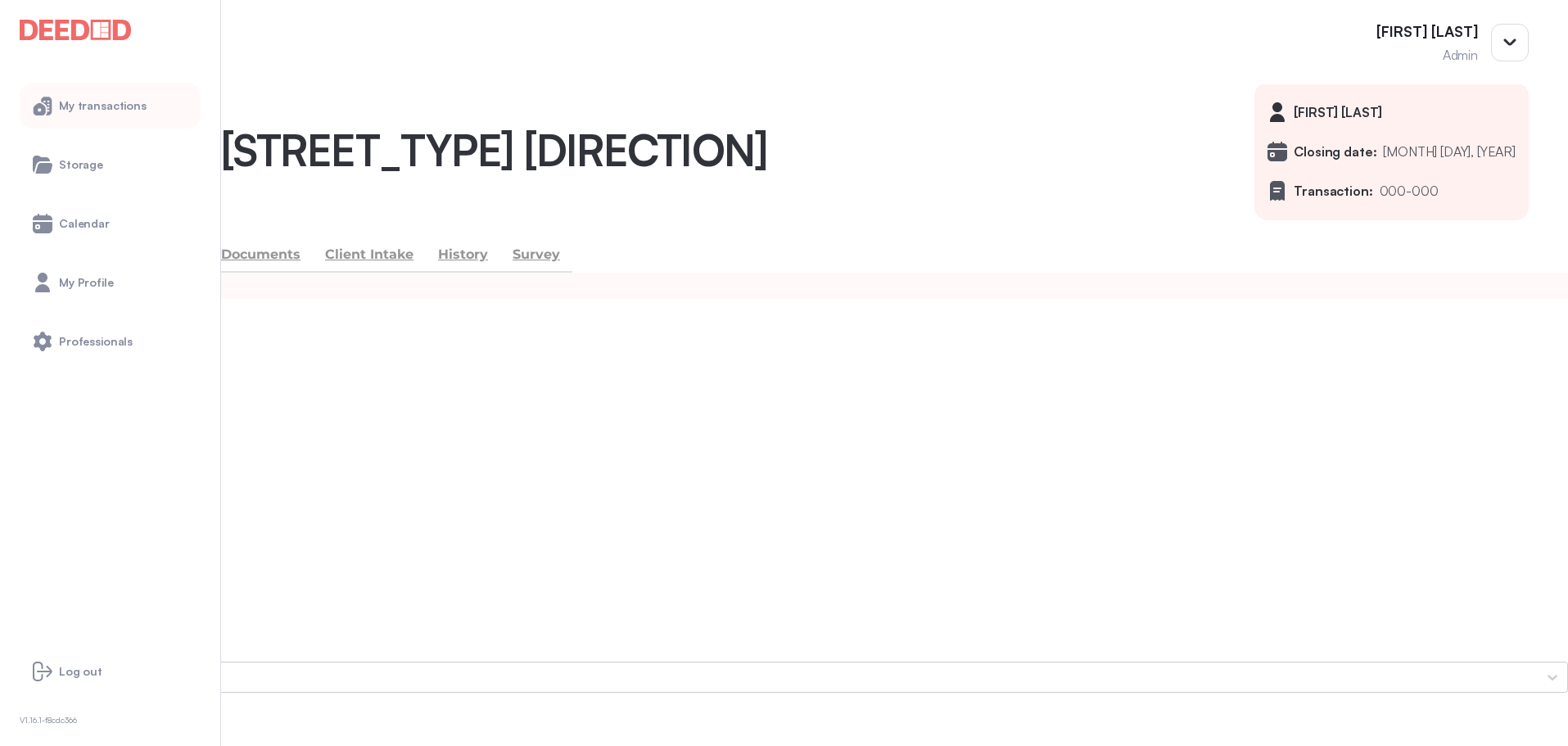 click on "My transactions" at bounding box center (110, 106) 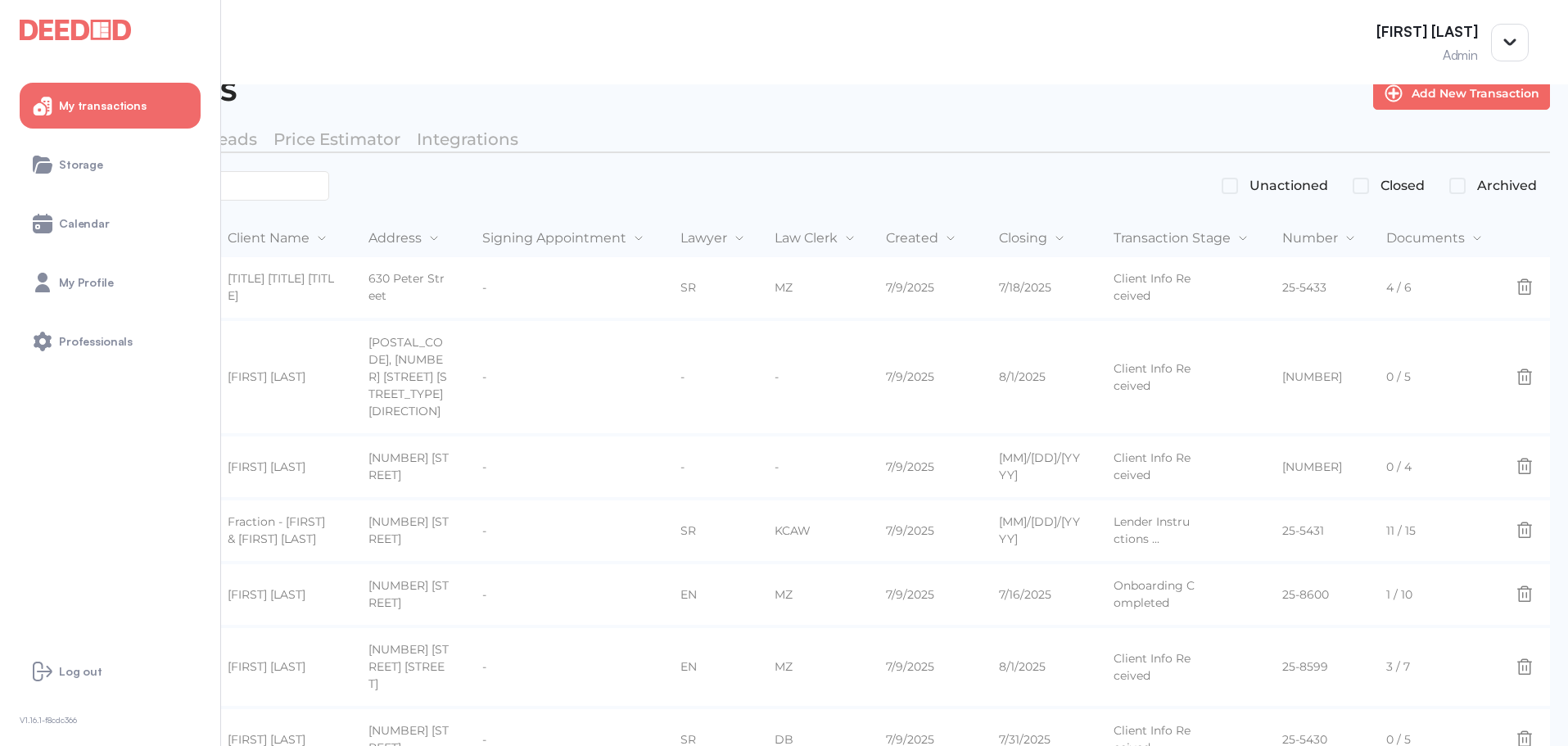 scroll, scrollTop: 0, scrollLeft: 0, axis: both 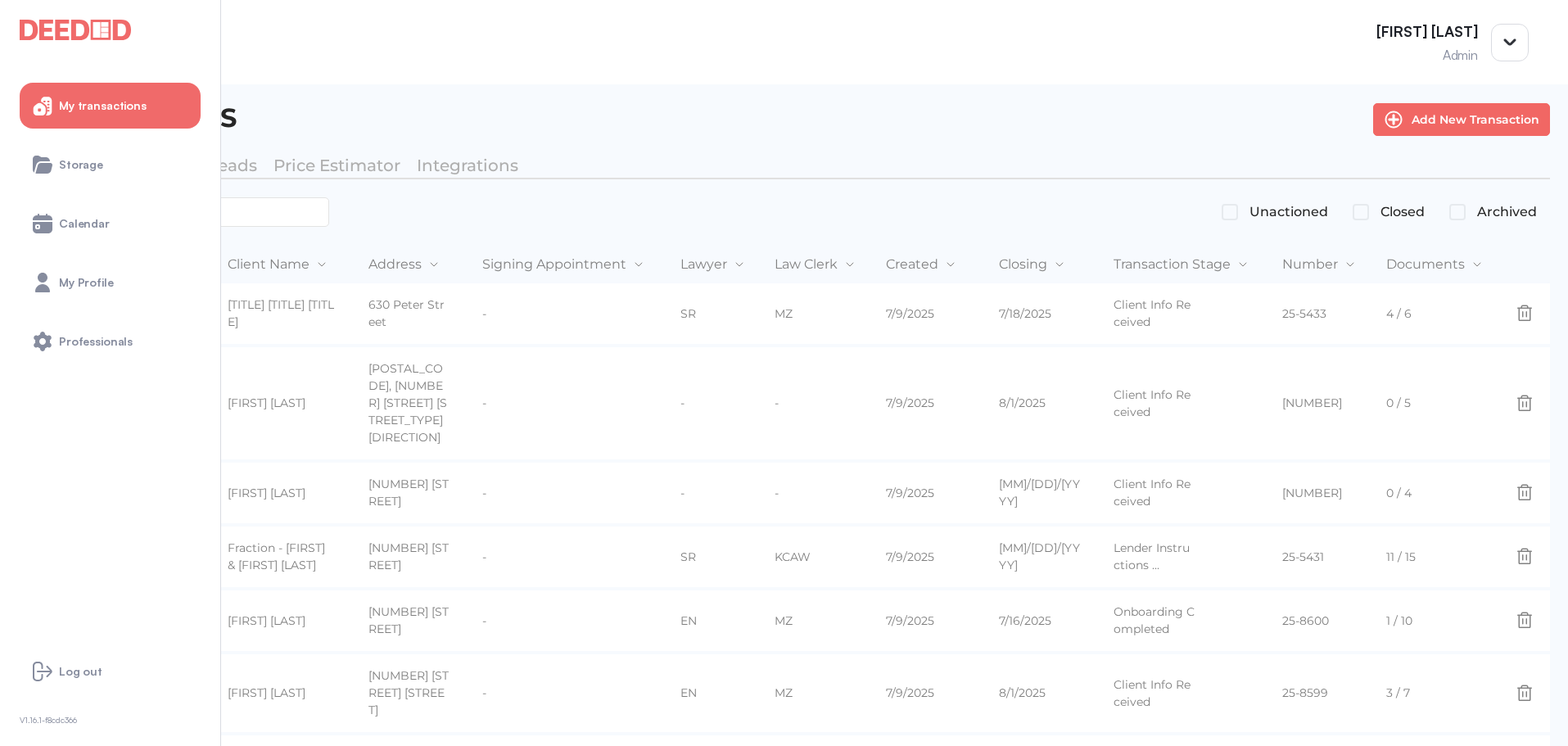 click on "My Leads" at bounding box center [218, 166] 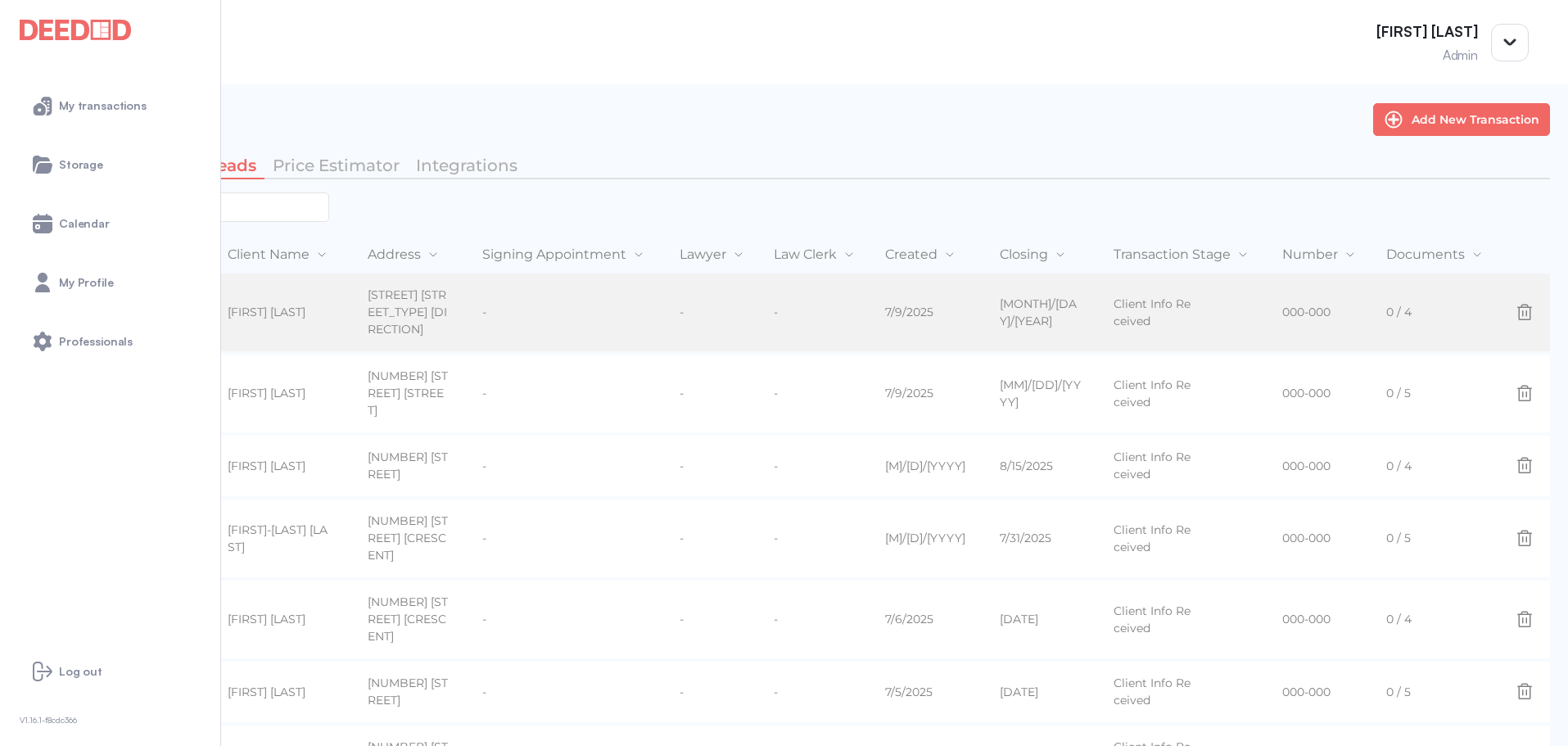 click on "[STREET] [STREET_TYPE] [DIRECTION]" at bounding box center [409, 312] 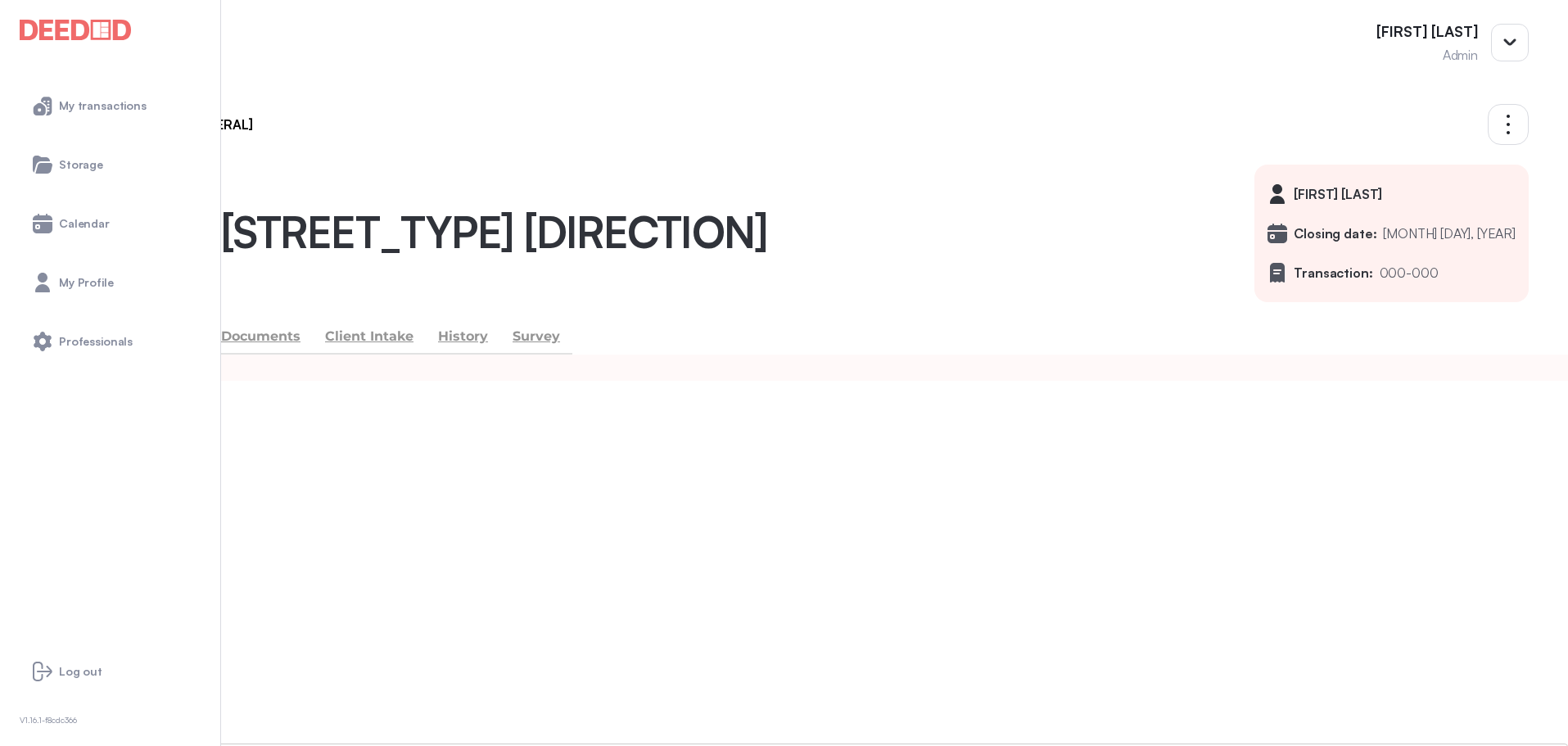 click on "[EMAIL]" at bounding box center (39, 490) 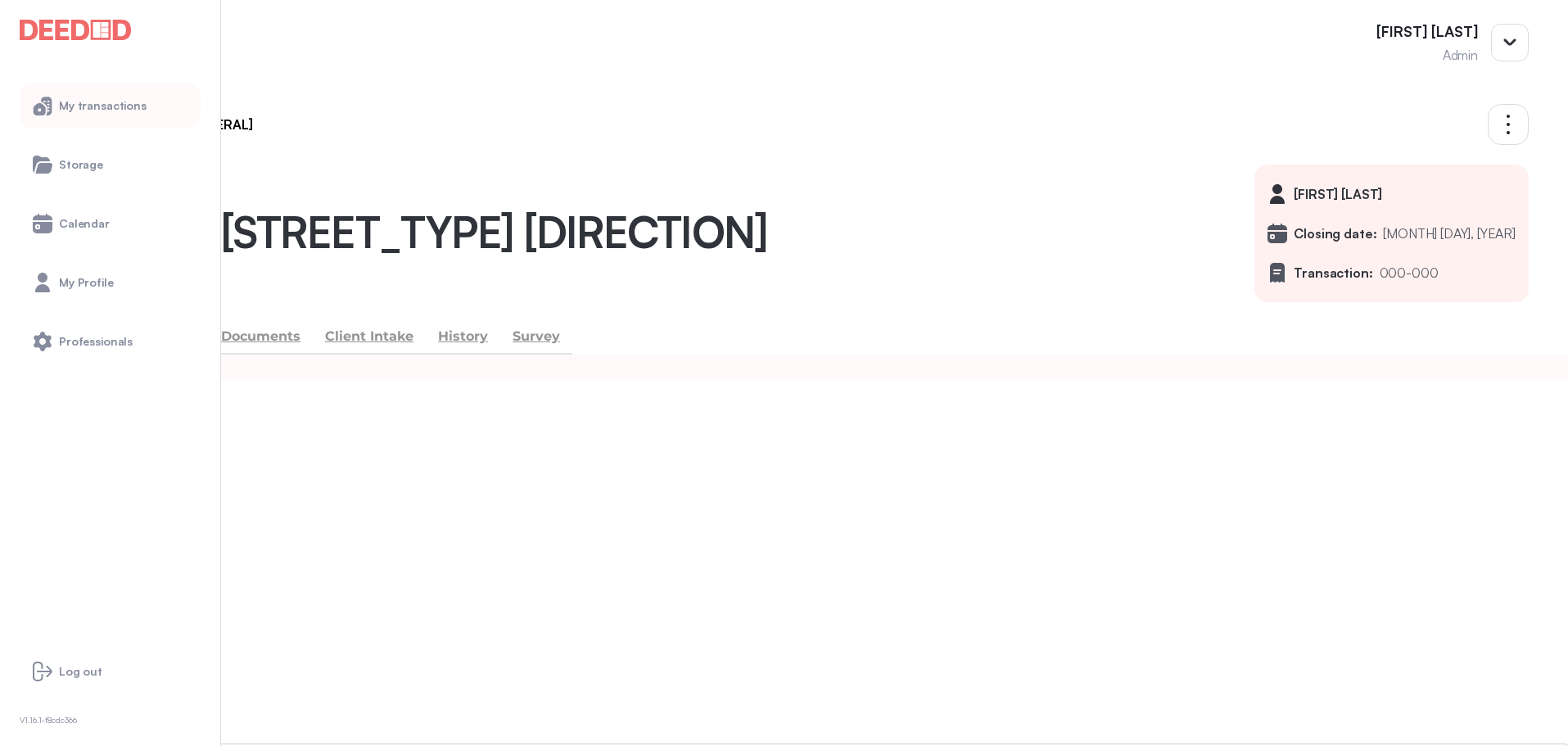 click on "My transactions" at bounding box center [110, 106] 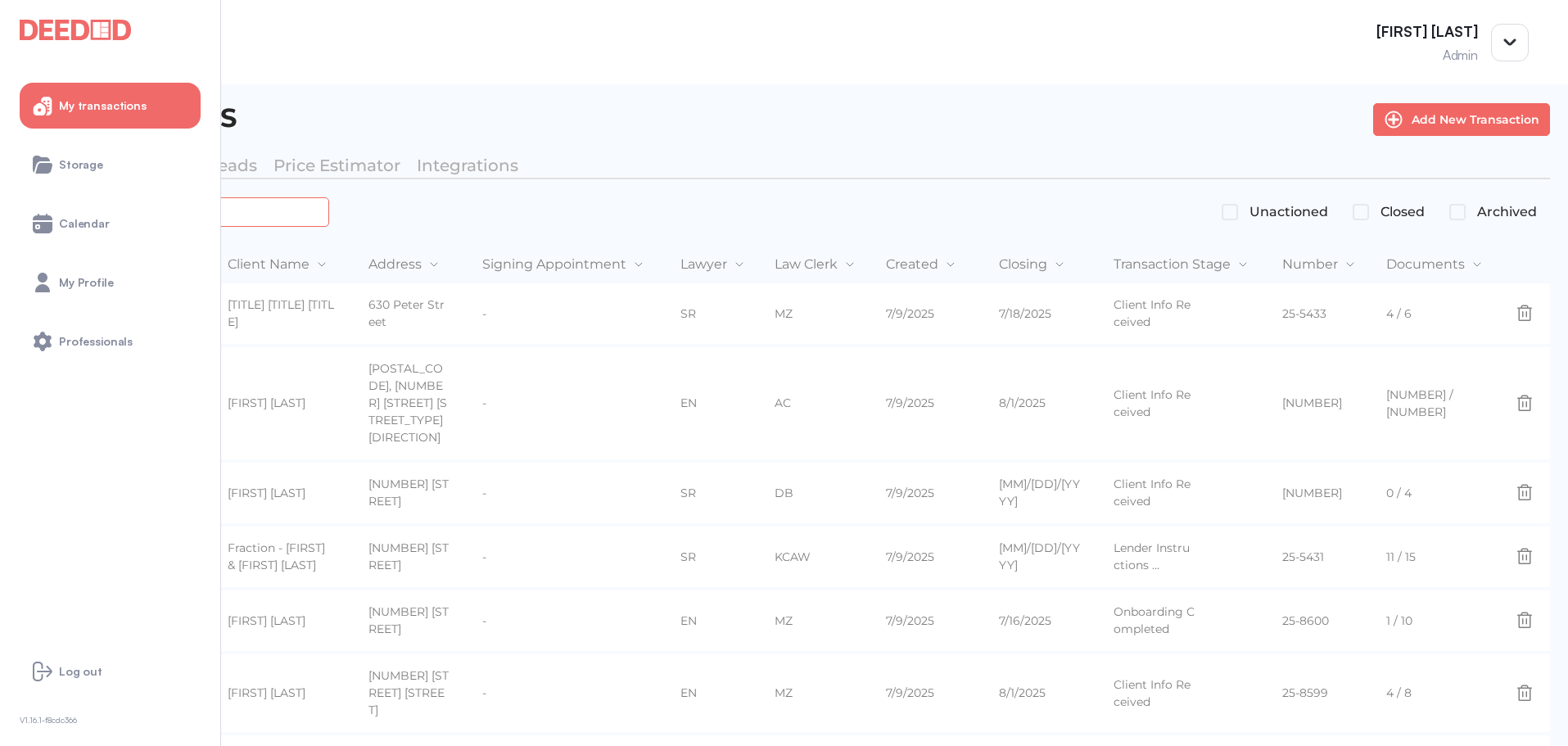 click at bounding box center (183, 211) 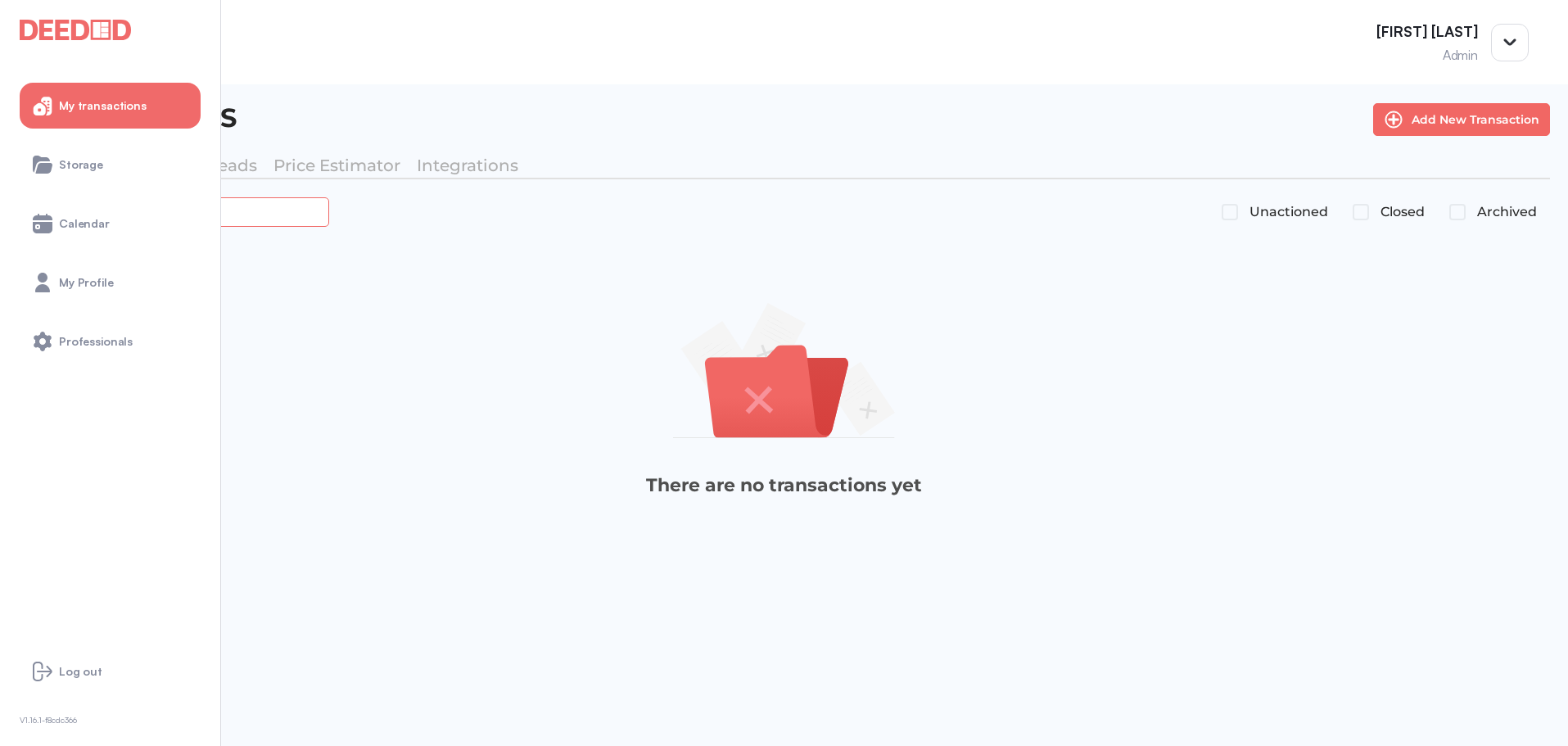 type on "*******" 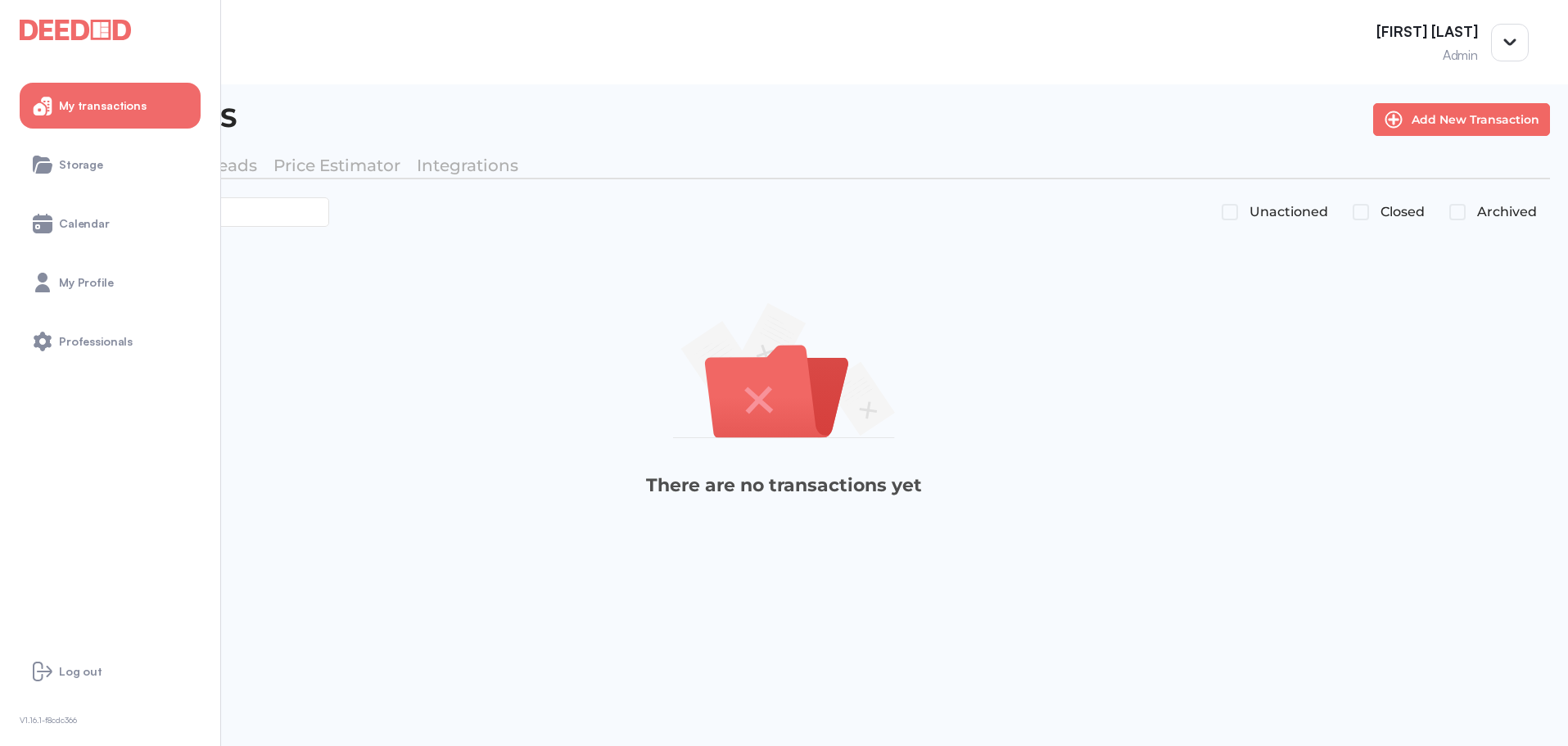 click on "Unactioned" at bounding box center [1276, 212] 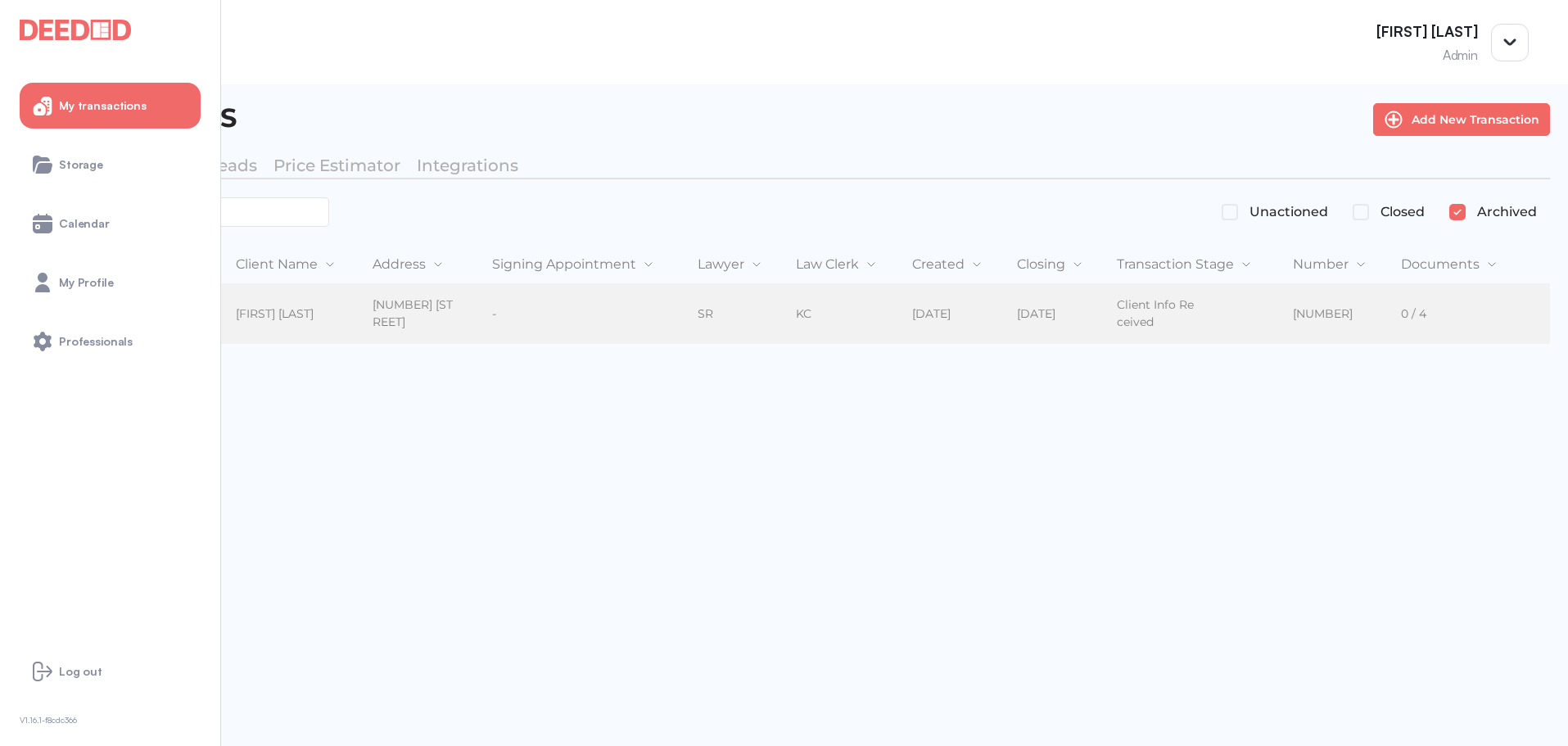 click on "KC" at bounding box center [841, 314] 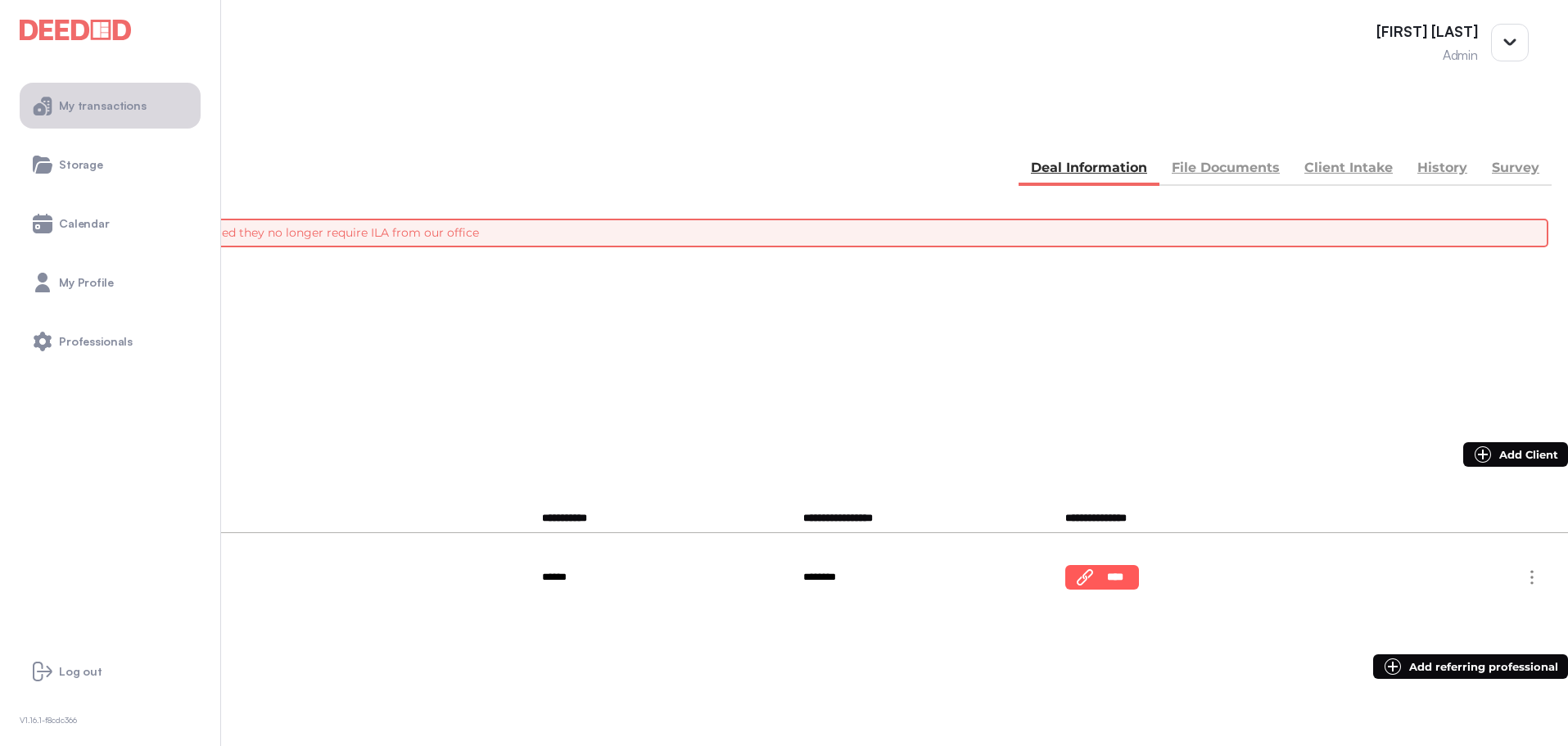 click on "My transactions" at bounding box center [110, 106] 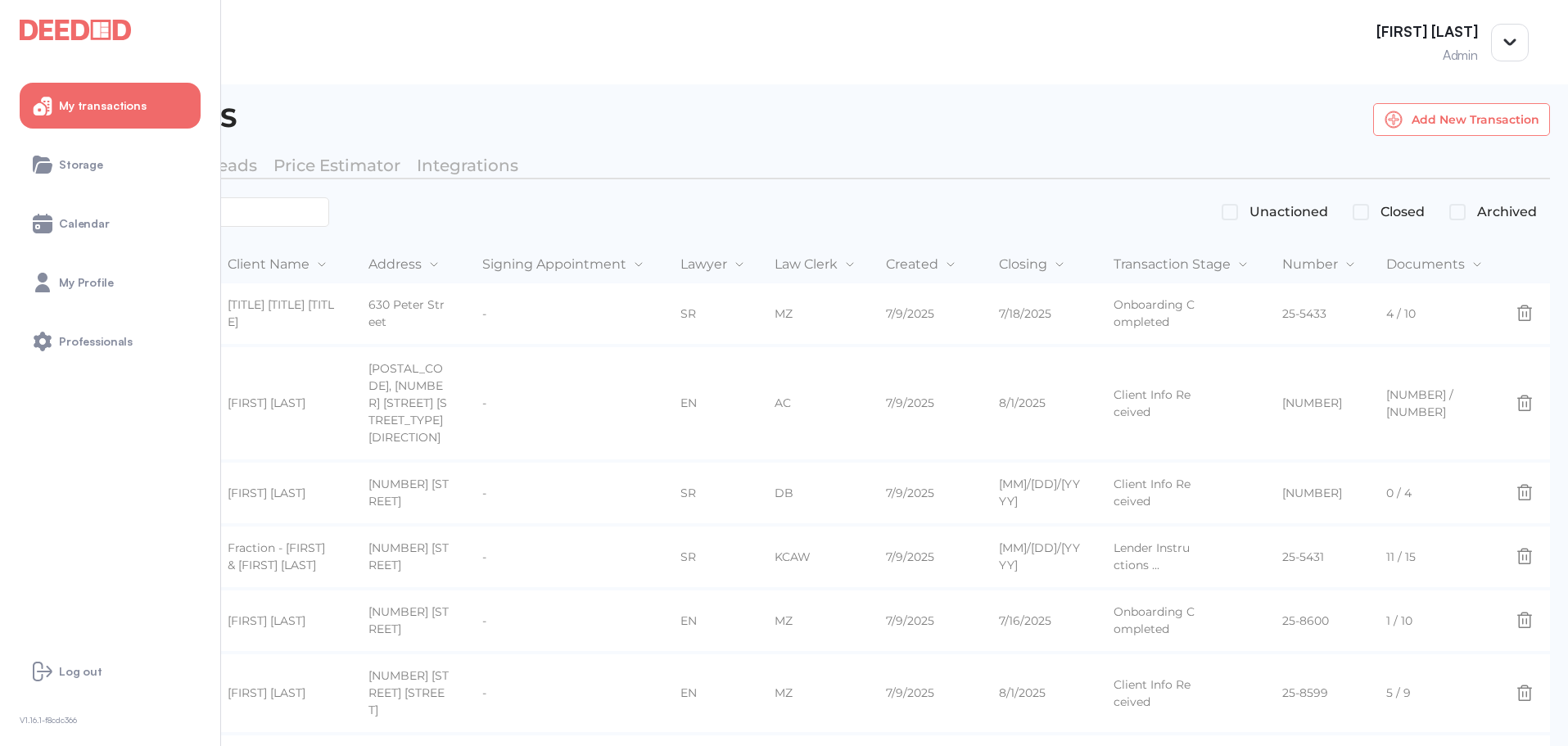 click on "Add New Transaction" at bounding box center (1462, 120) 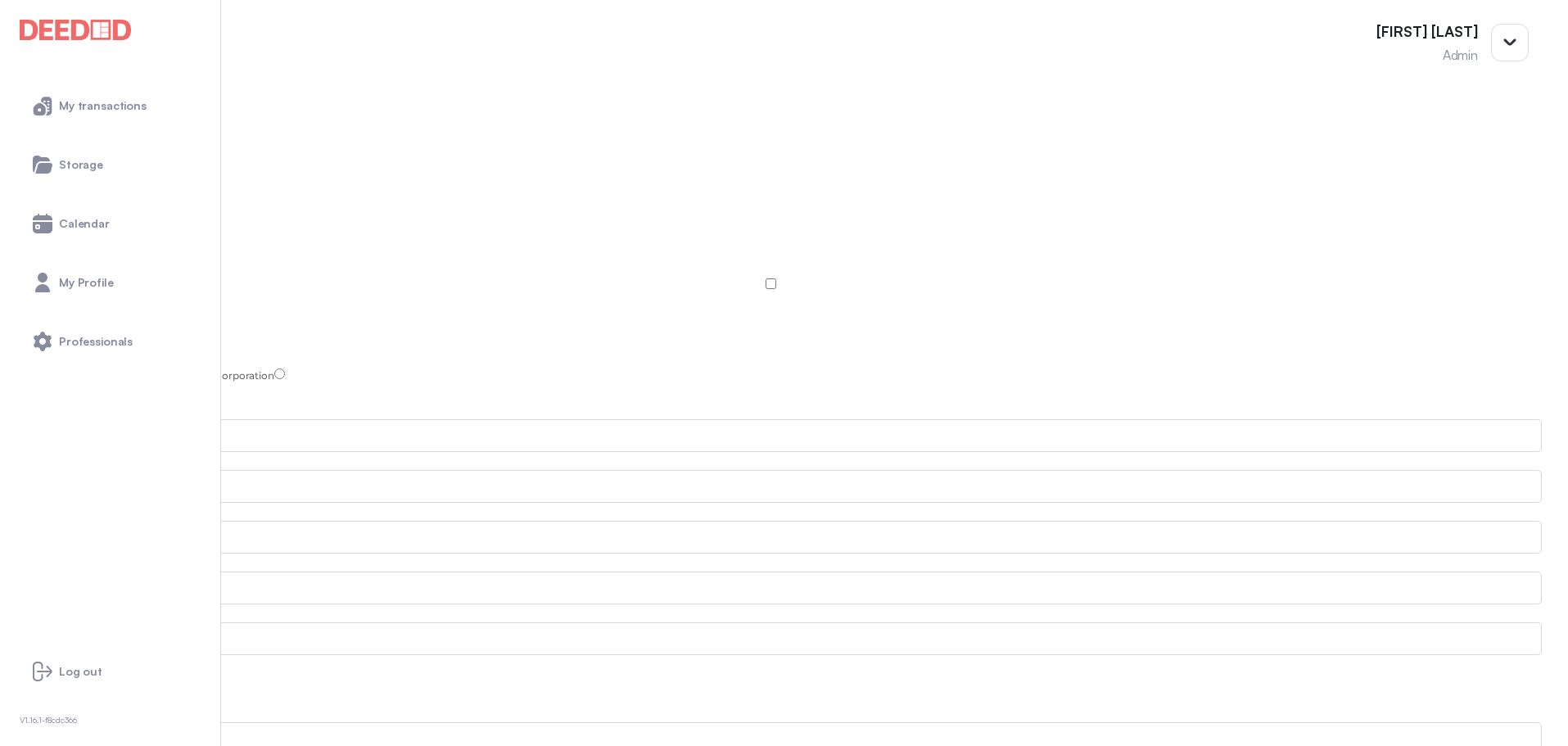 click at bounding box center (770, 273) 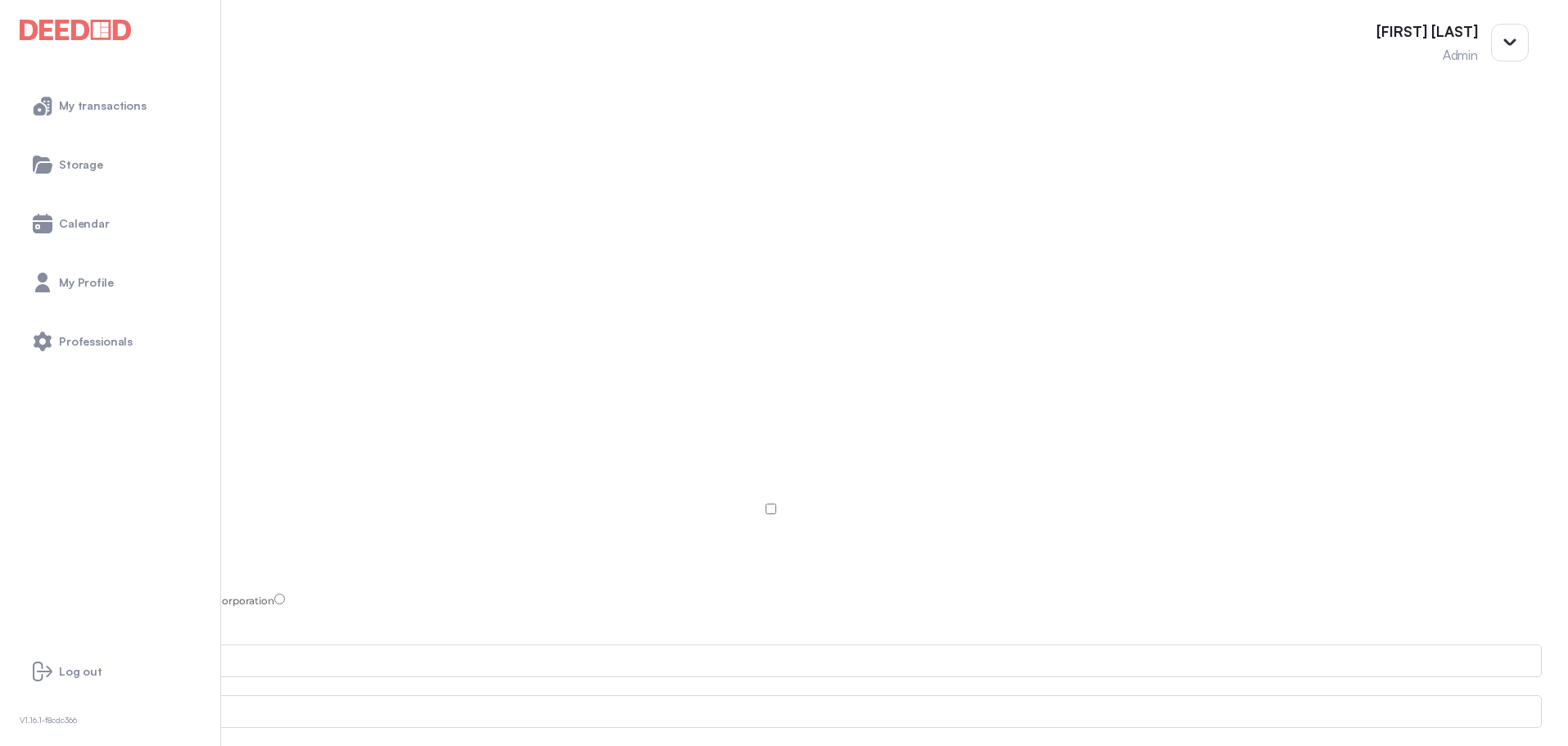 click on "New Mortgage/Refinance" at bounding box center (111, 303) 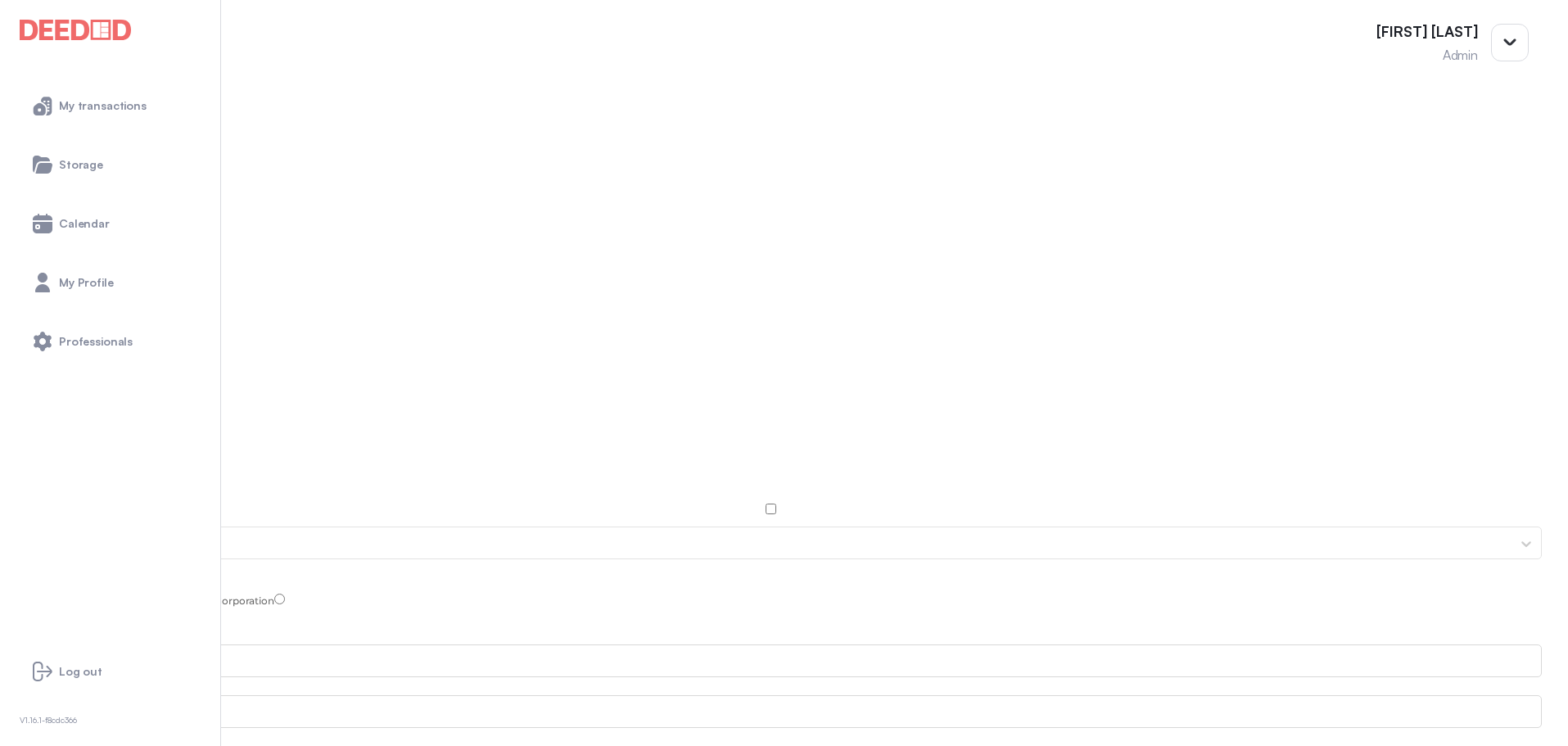 click at bounding box center (7, 540) 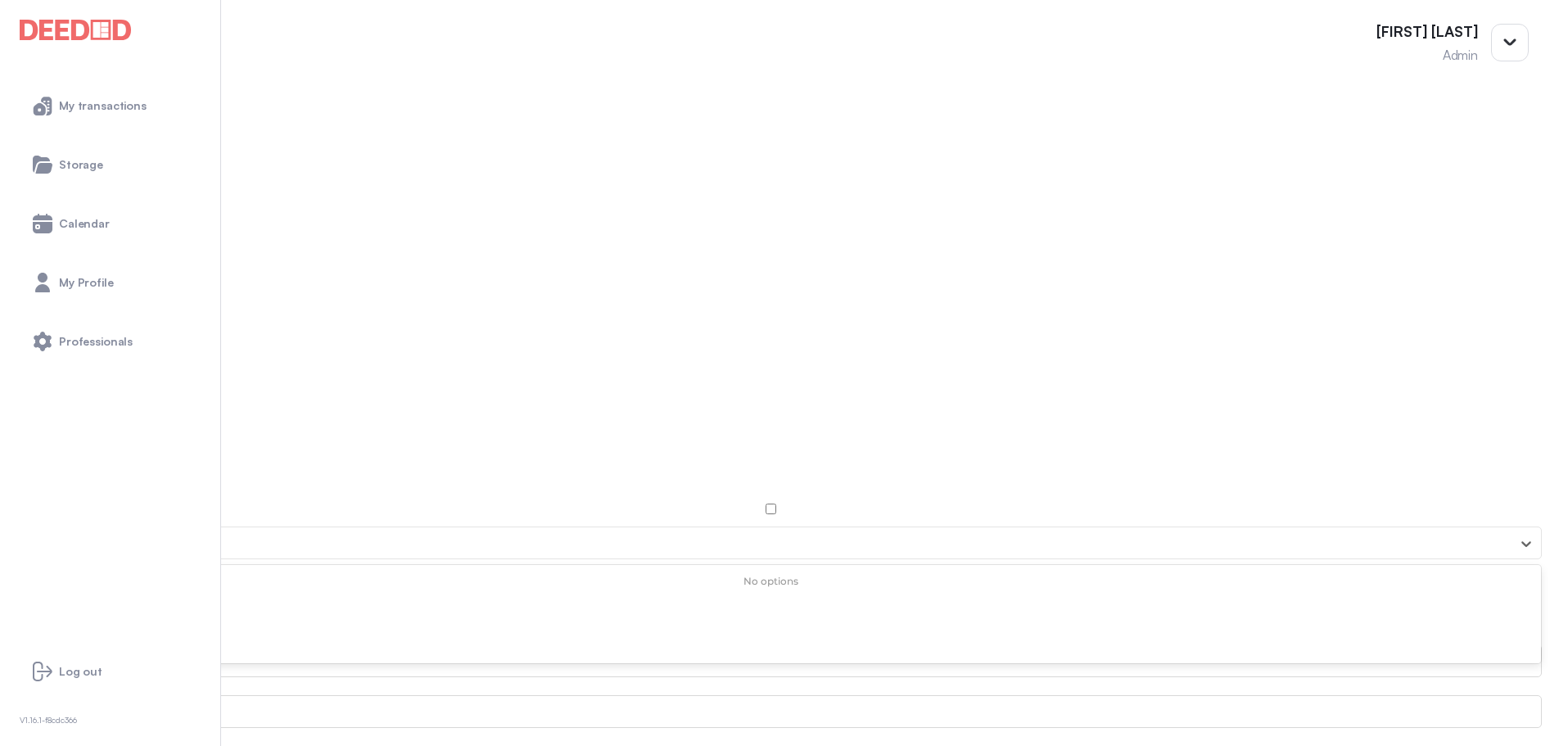 click on "[FIRST]" at bounding box center (756, 544) 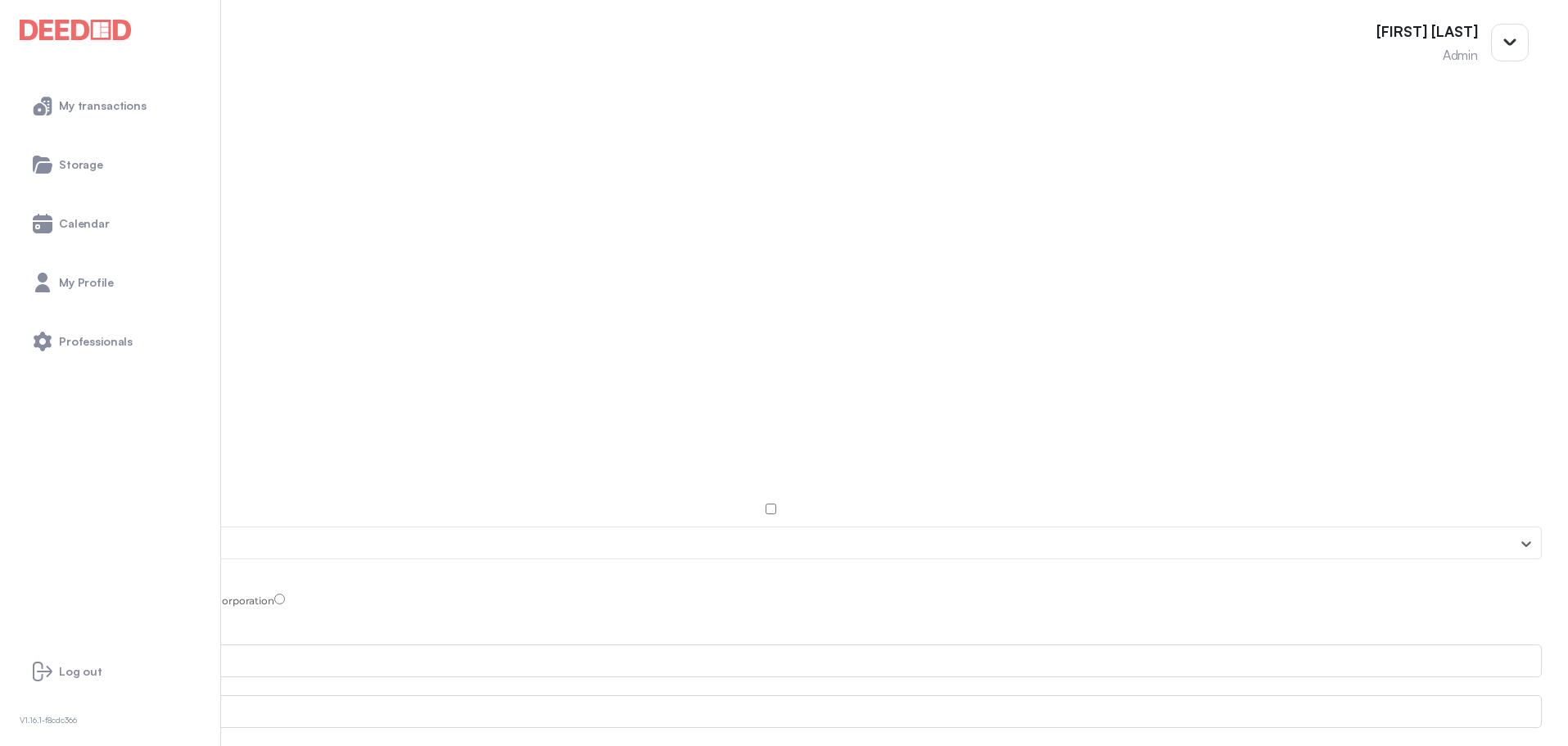 click at bounding box center (756, 544) 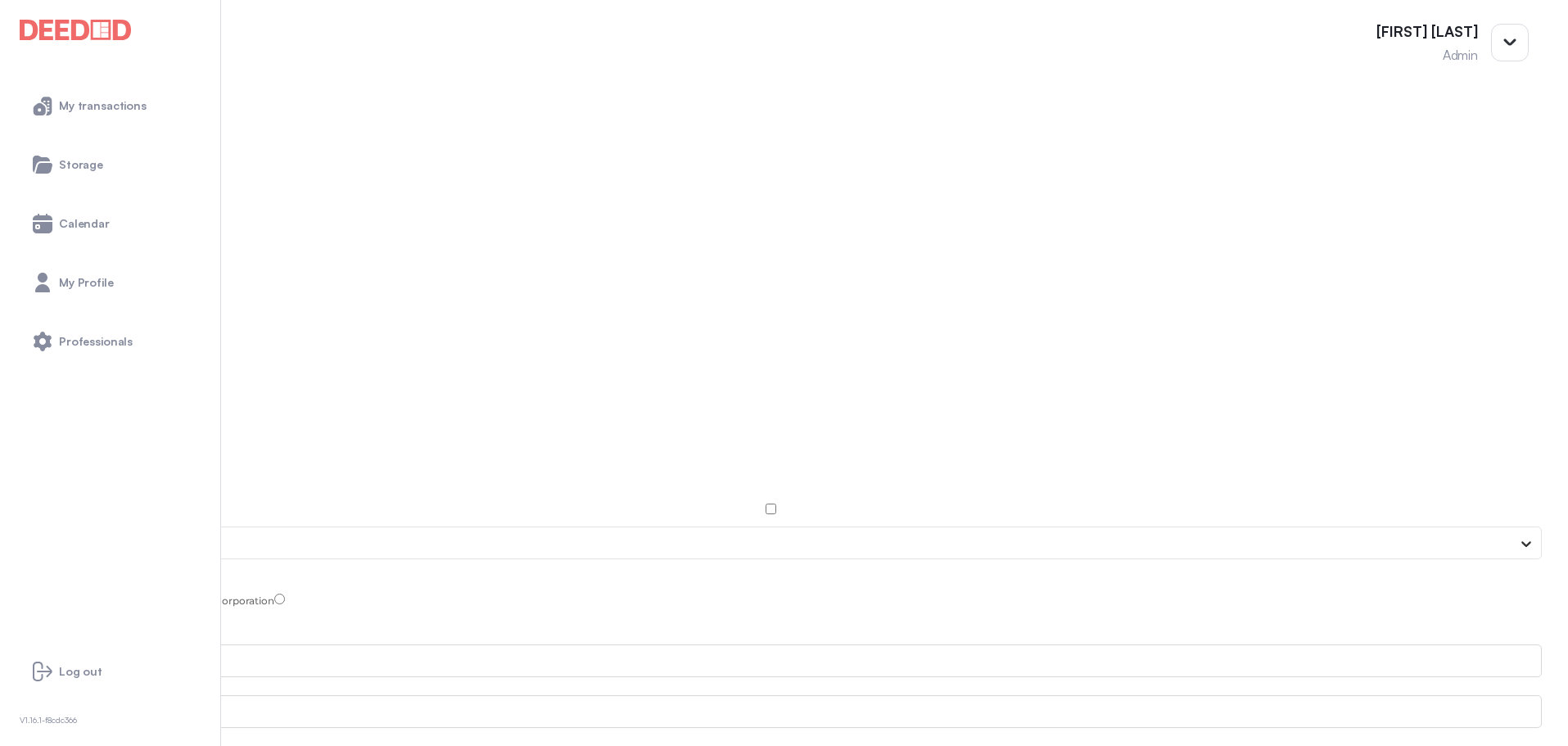click at bounding box center [1526, 544] 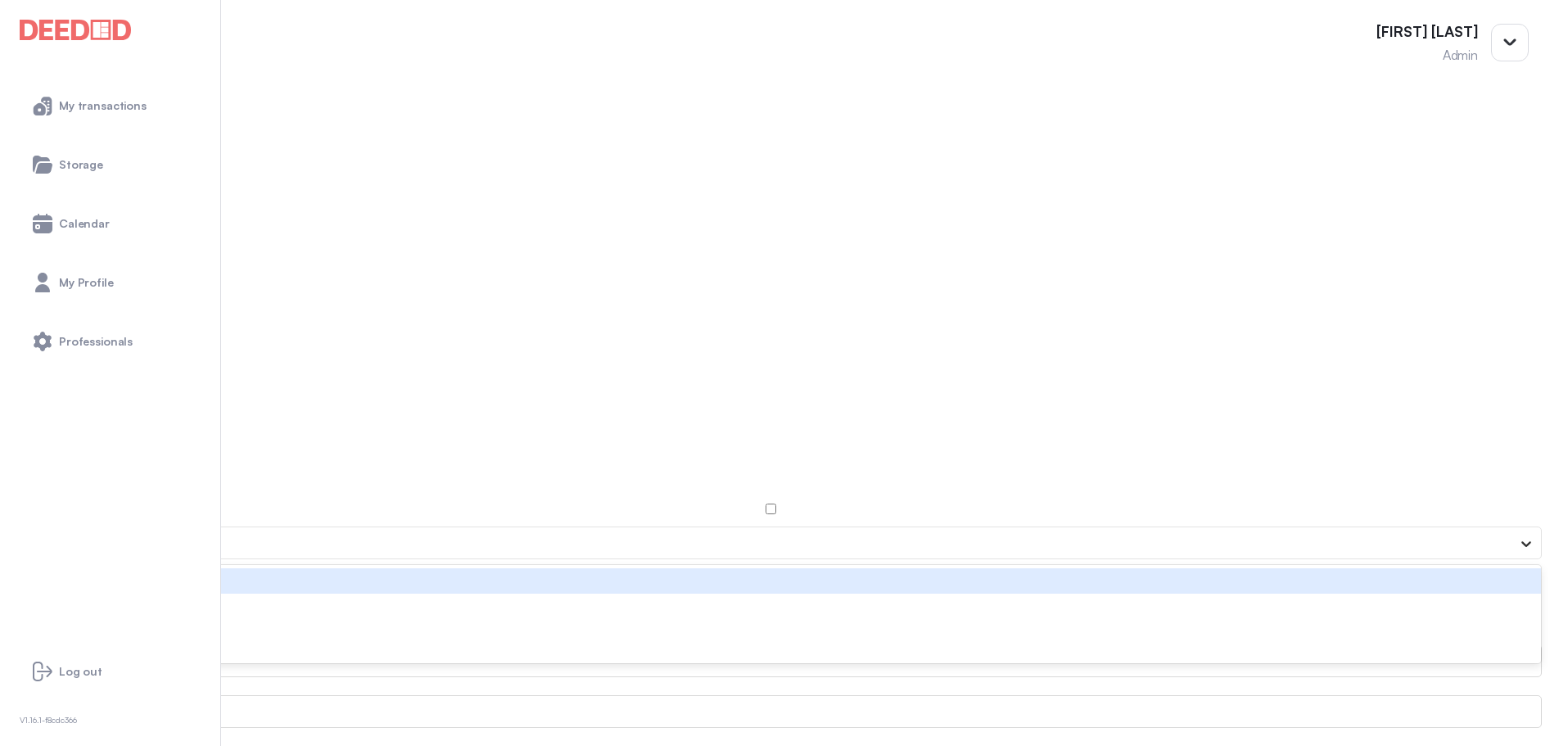 click at bounding box center [1526, 544] 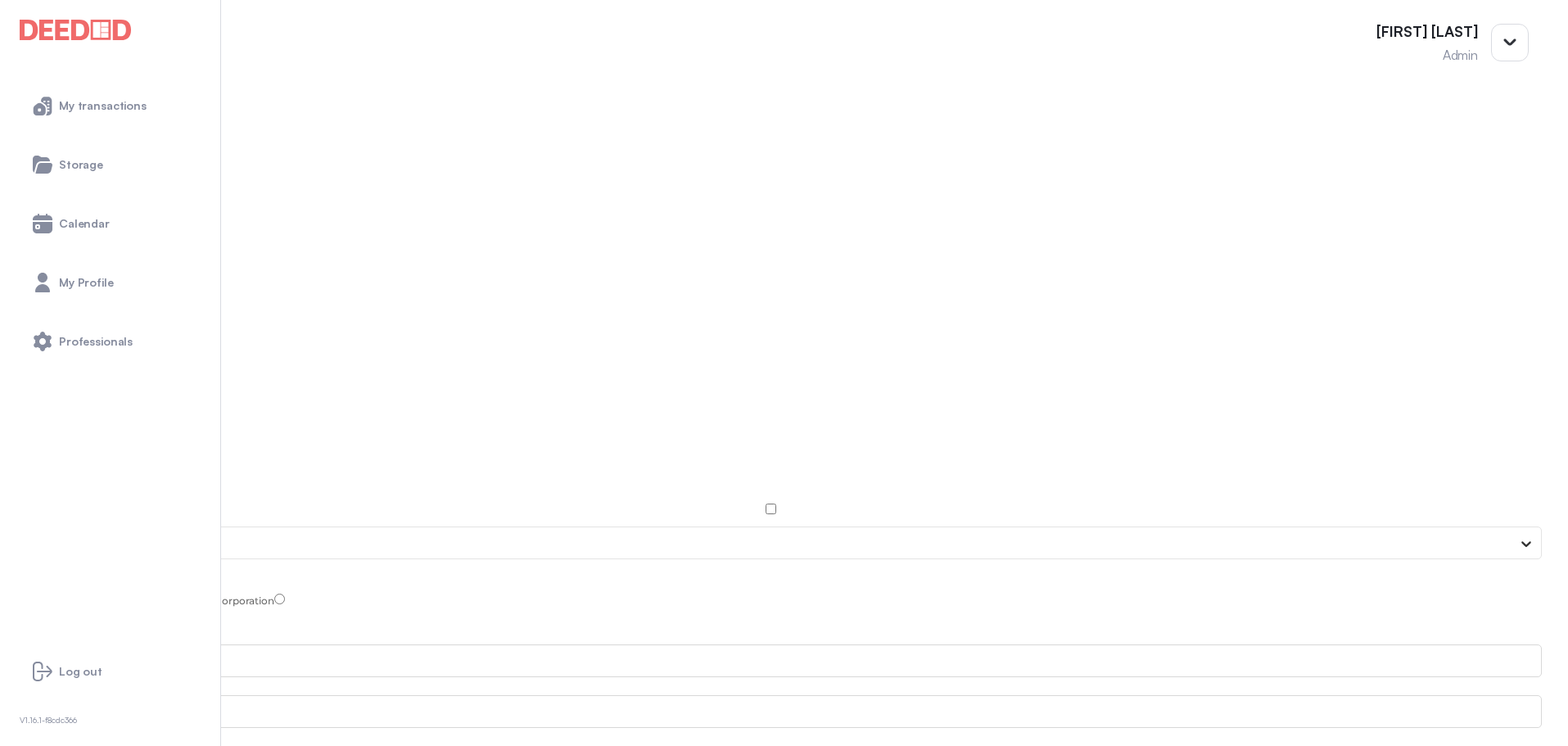 click at bounding box center [1526, 544] 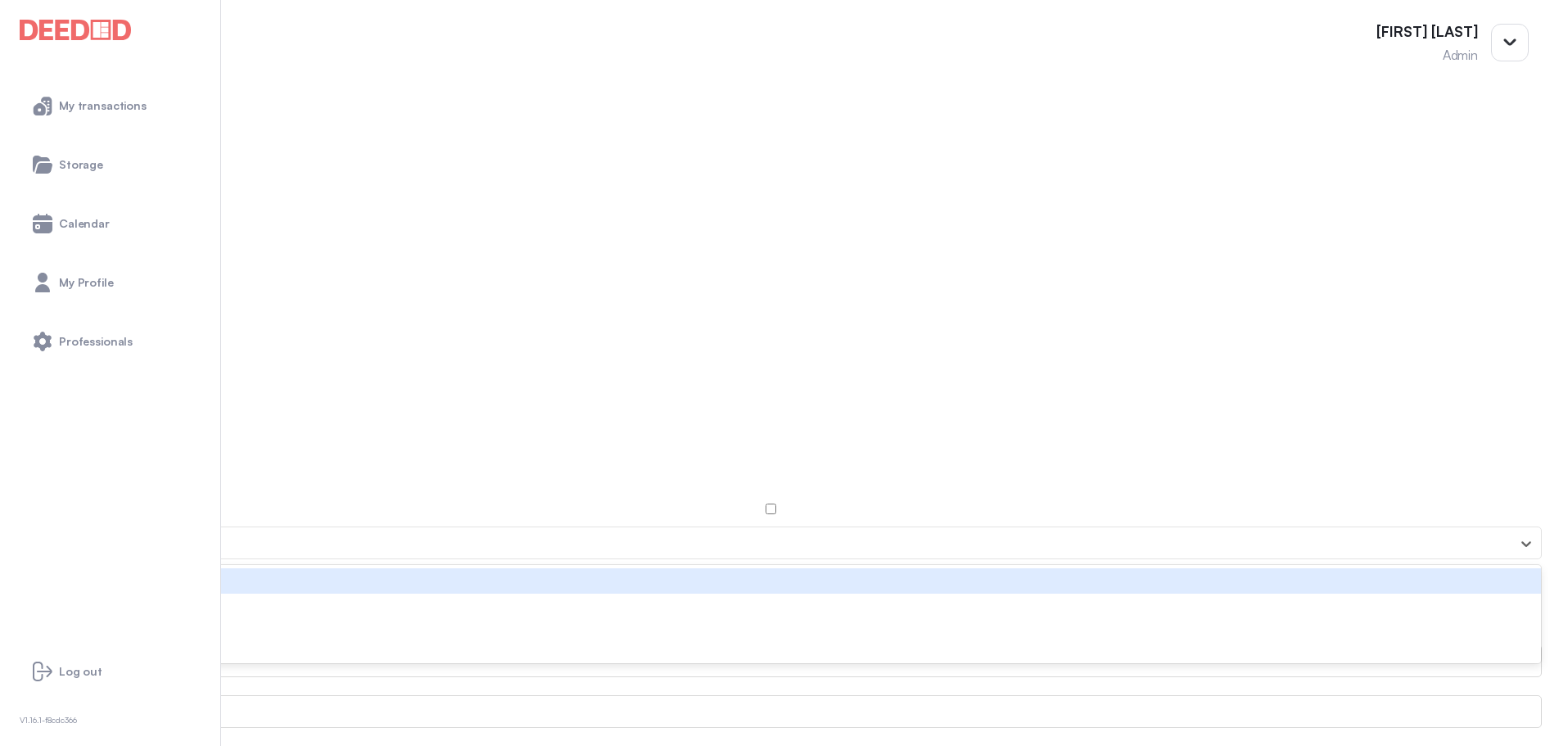 type on "*" 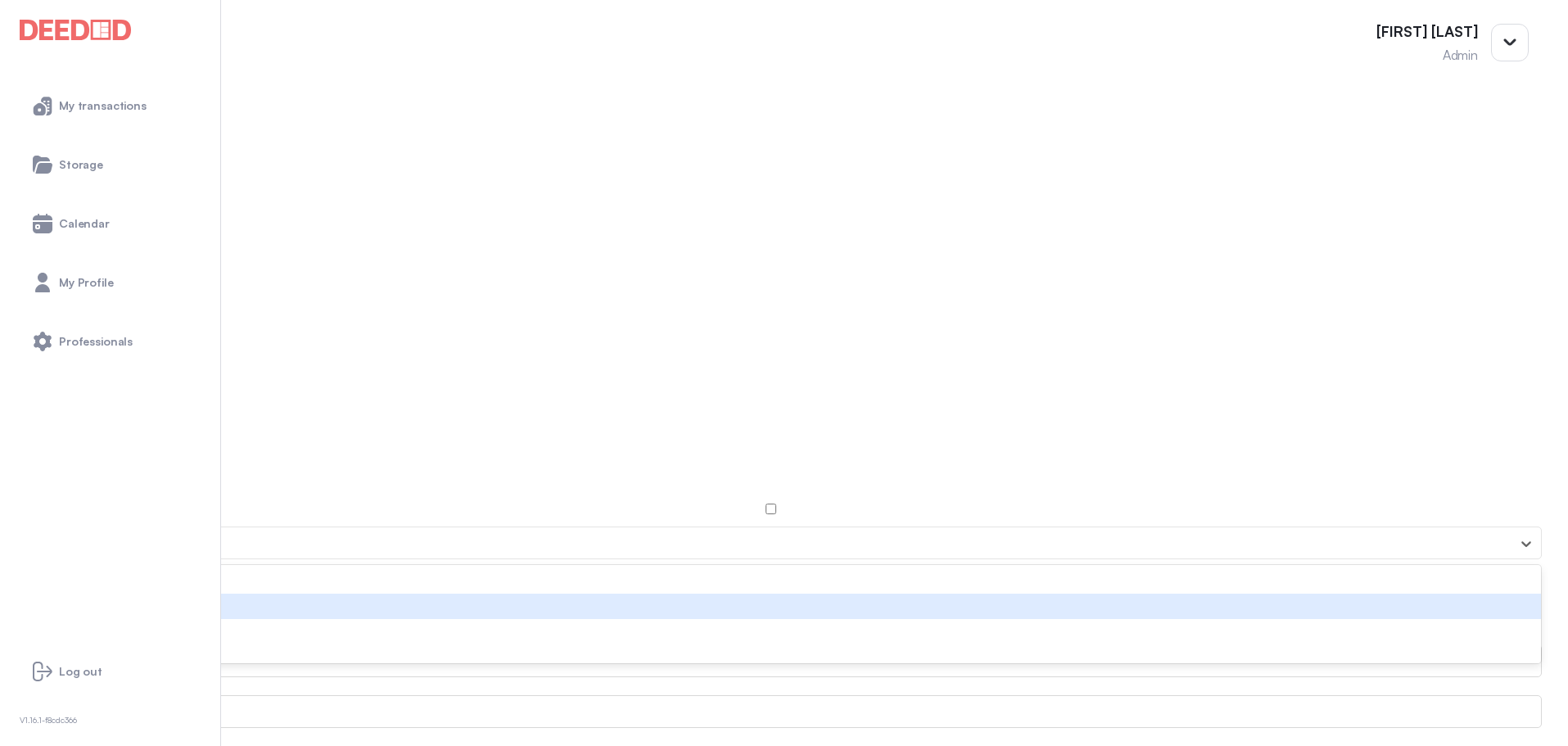 click on "[FIRST] [LAST]" at bounding box center [770, 606] 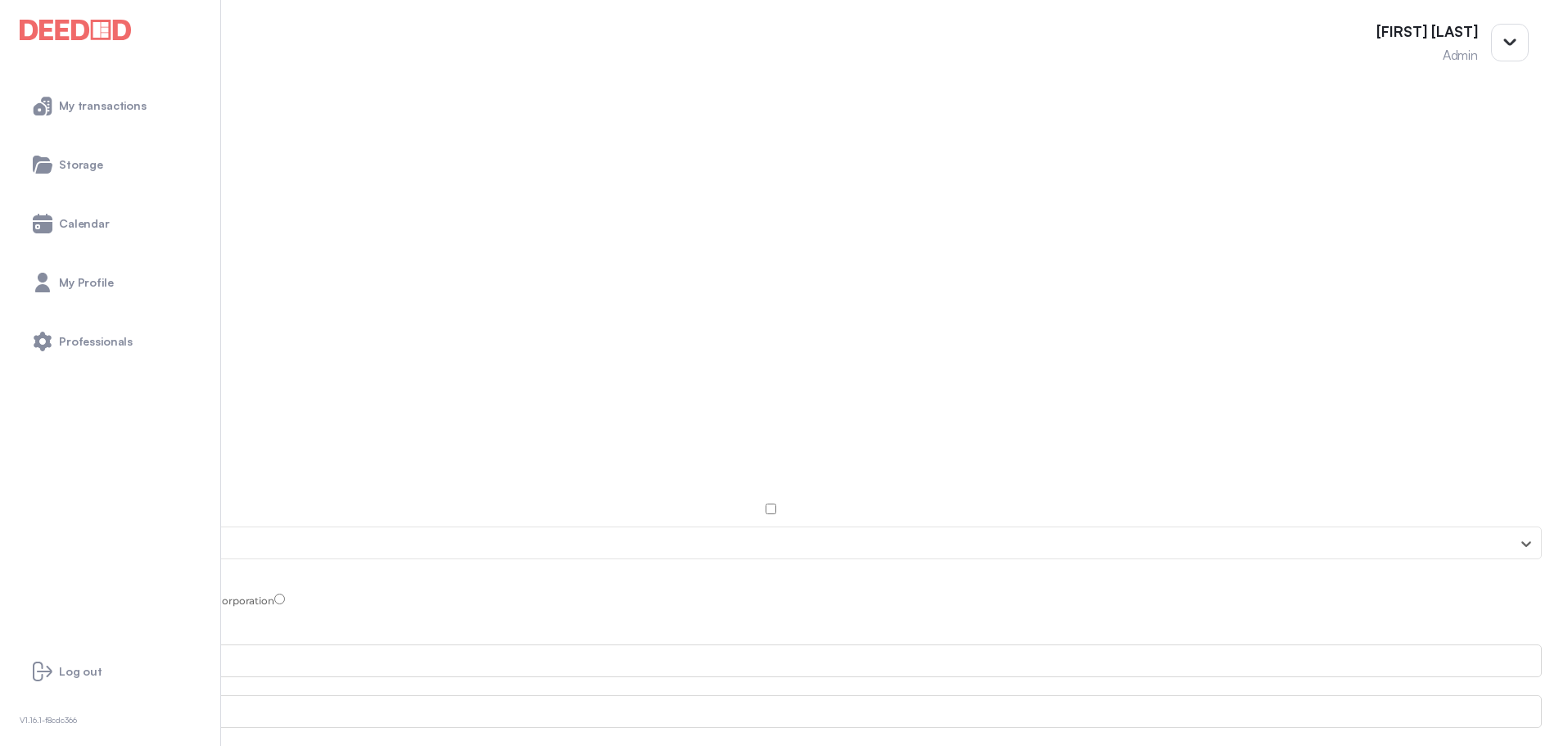 click on "Mr." at bounding box center (13, 605) 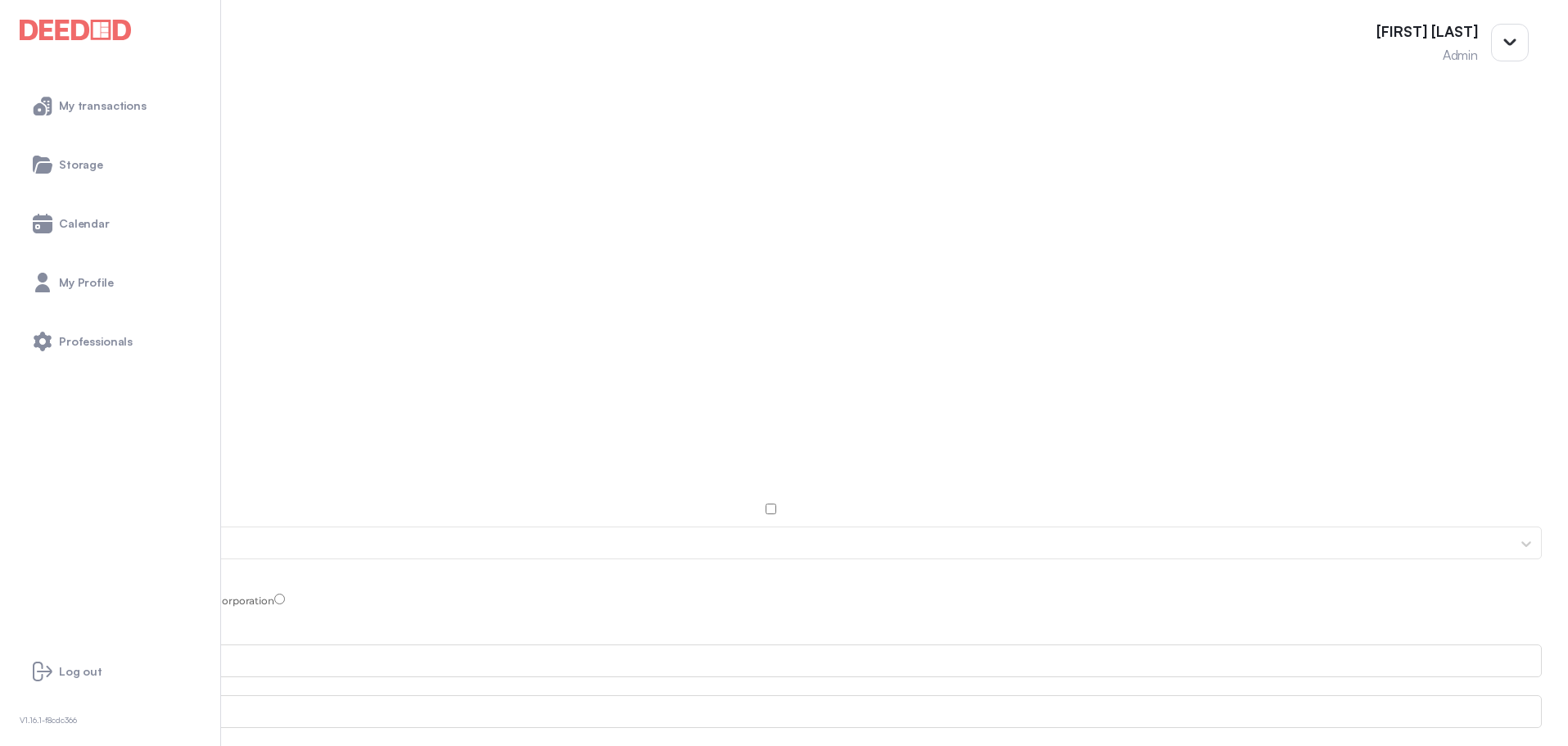 click on "First Name" at bounding box center [770, 661] 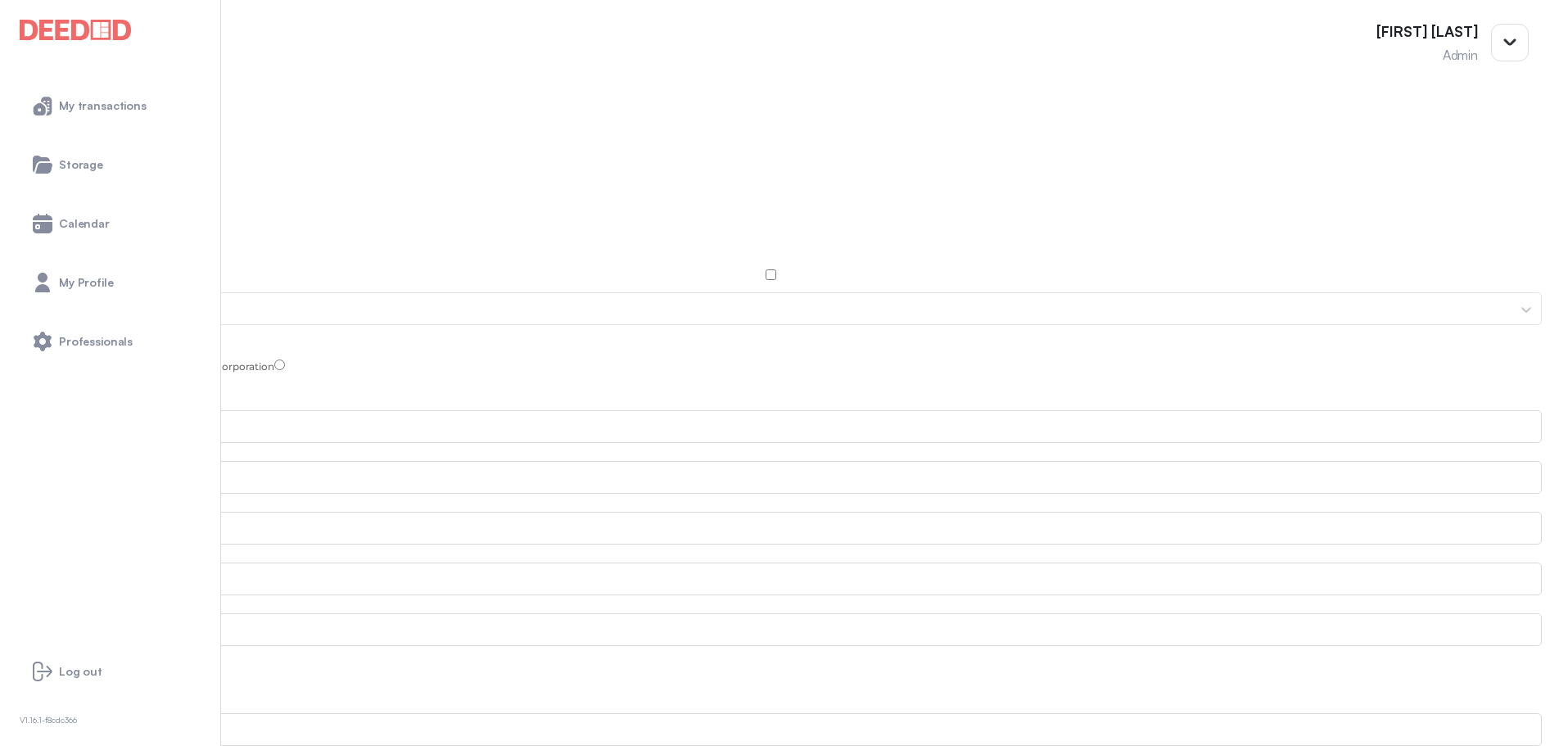 scroll, scrollTop: 328, scrollLeft: 0, axis: vertical 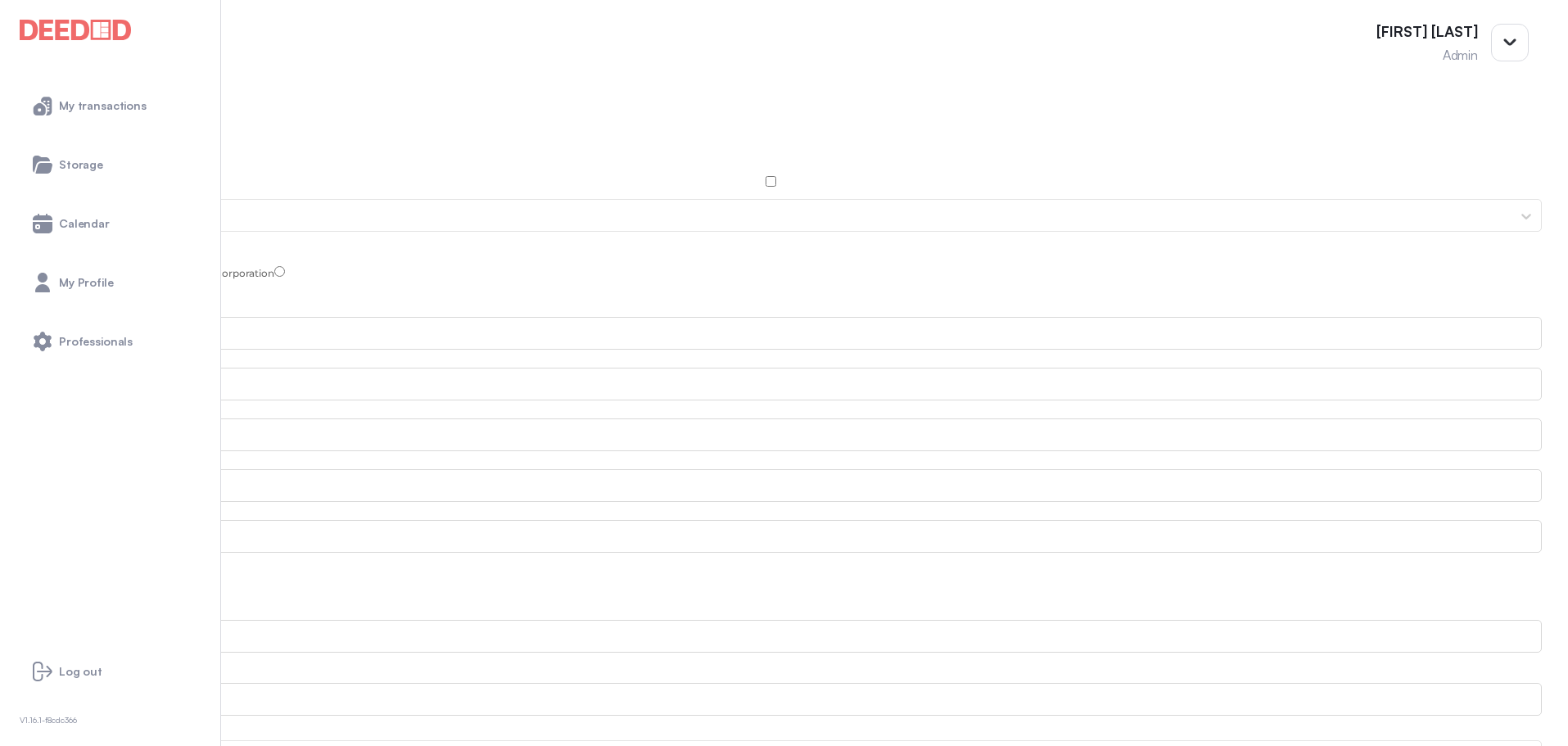 click on "Street Address Field is required" at bounding box center (770, 636) 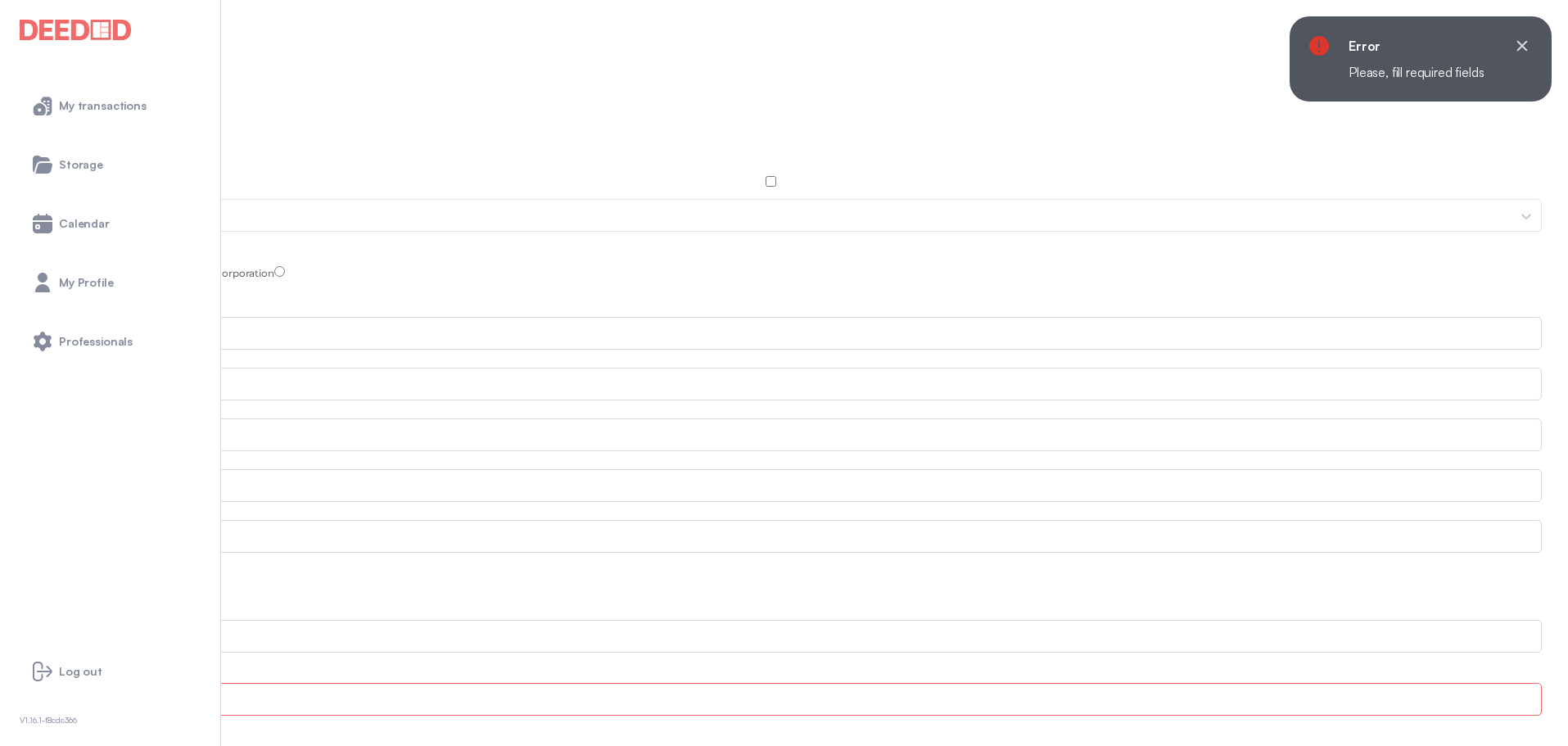 click on "**********" at bounding box center [770, 636] 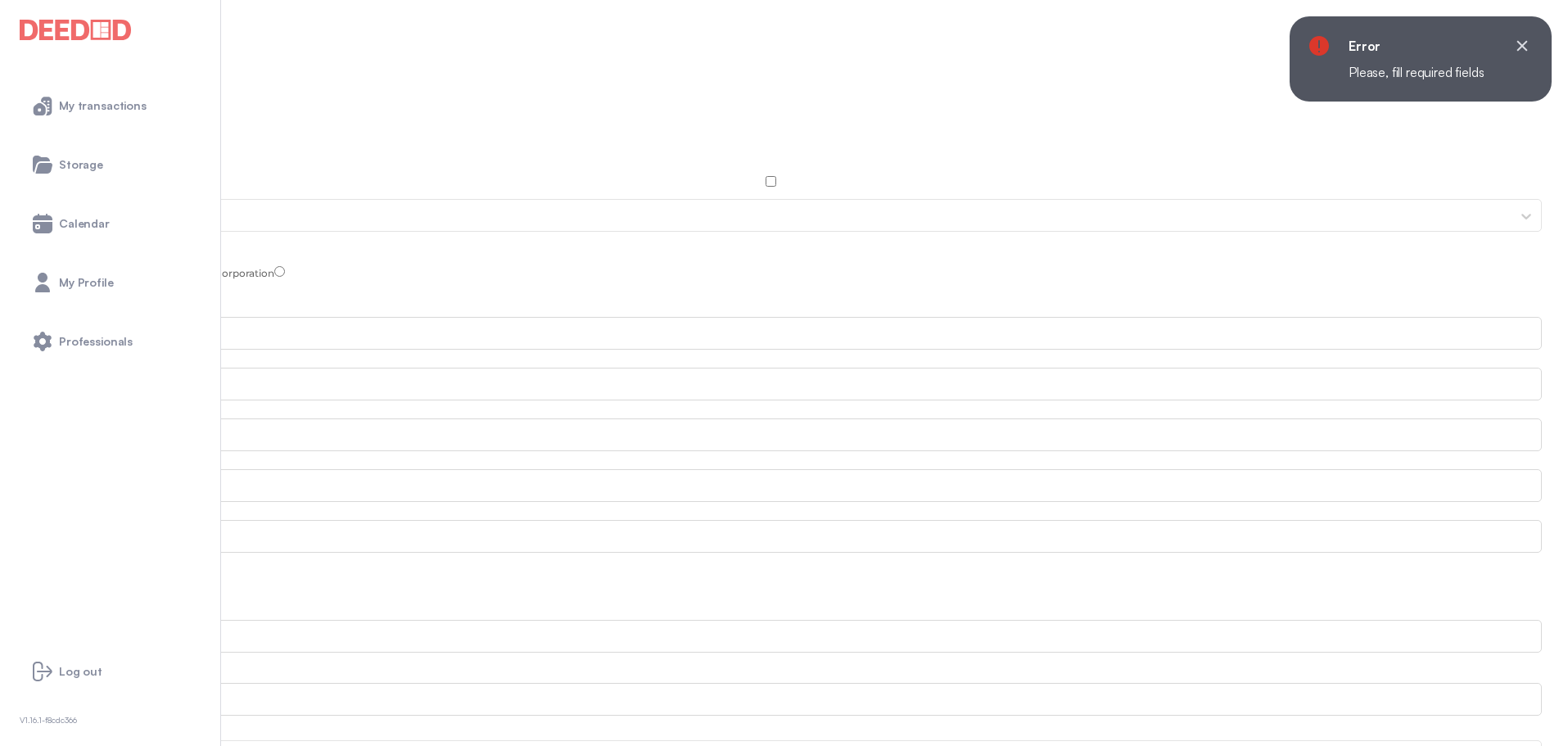 type on "**********" 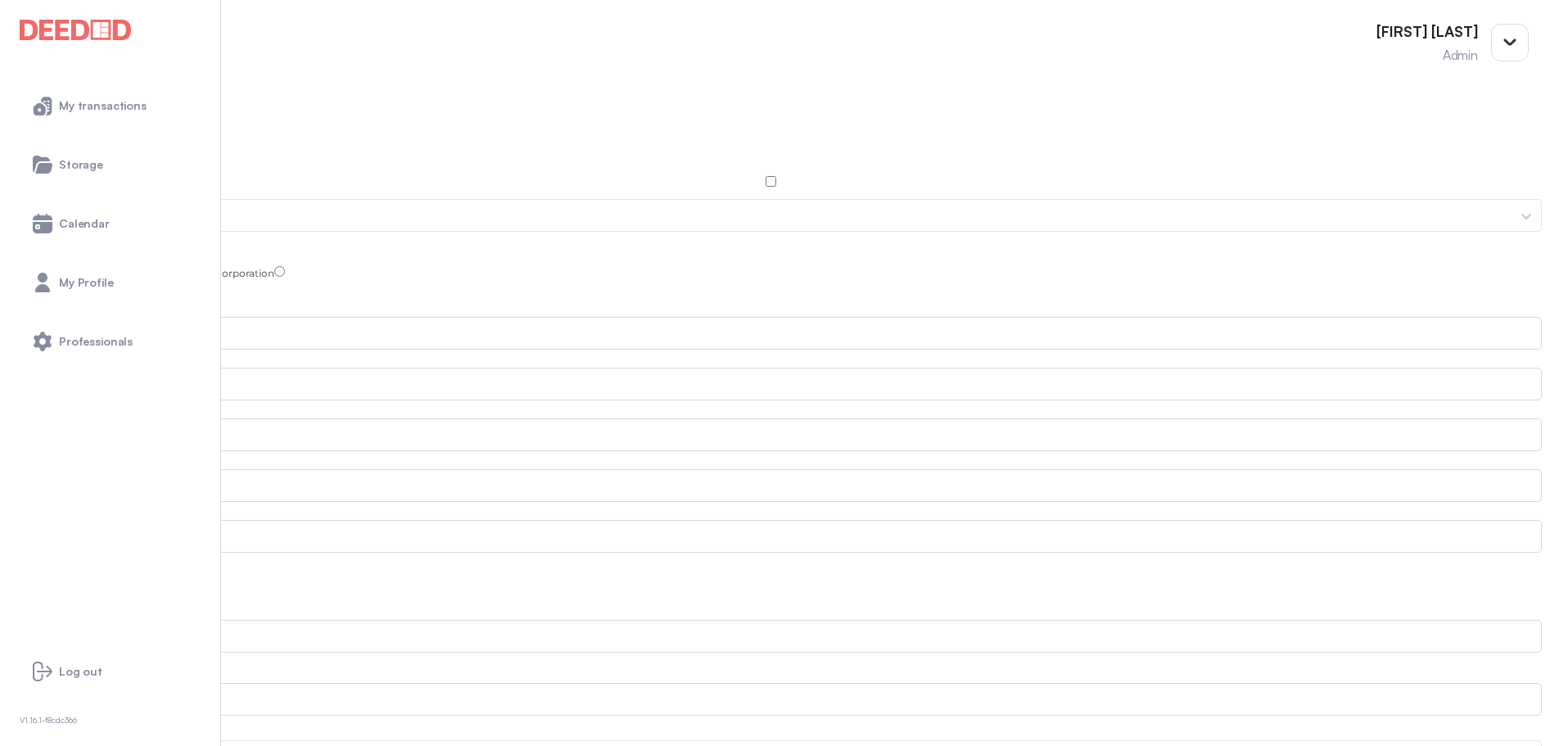 type on "*******" 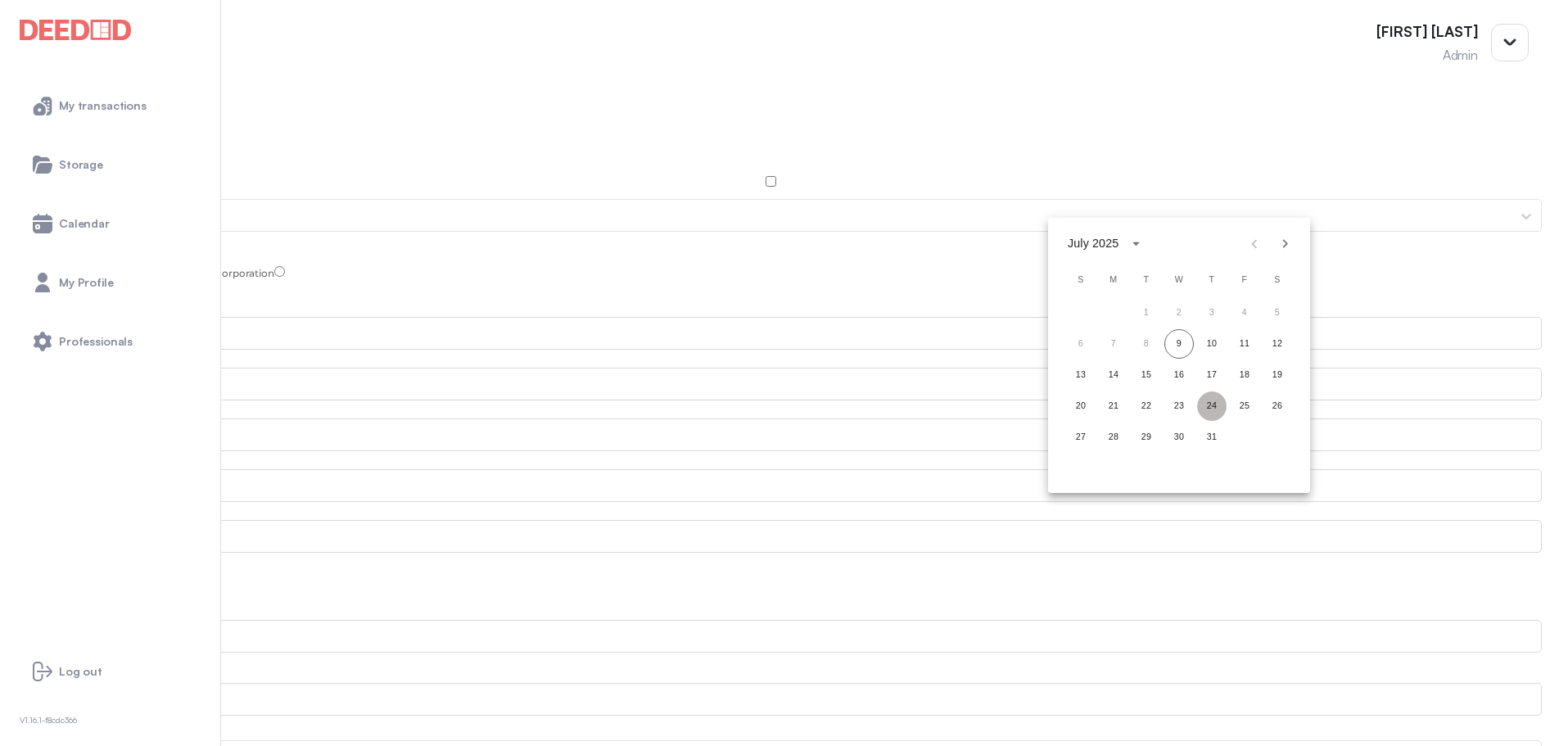 click on "24" at bounding box center (1212, 313) 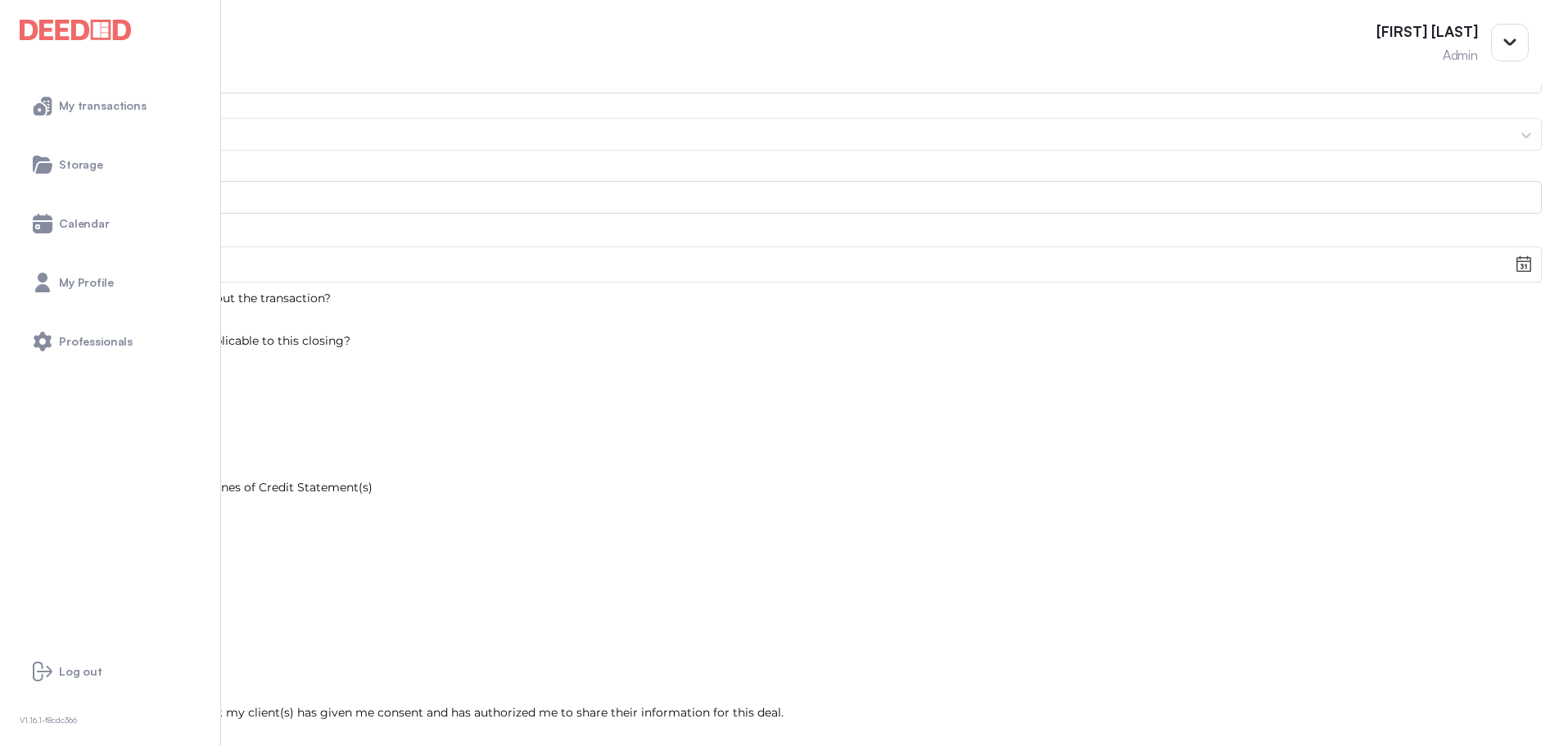 scroll, scrollTop: 655, scrollLeft: 0, axis: vertical 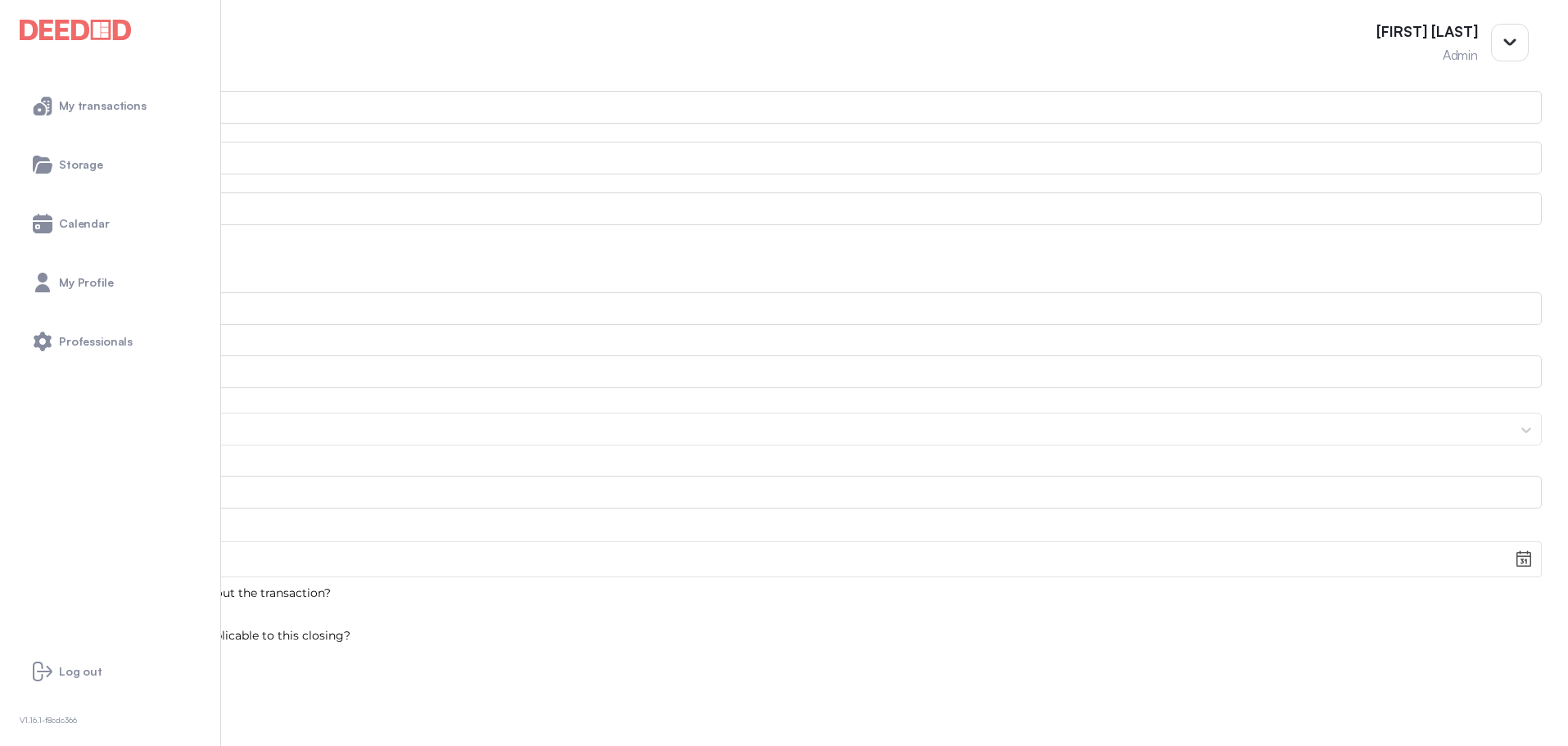 click at bounding box center [61, 613] 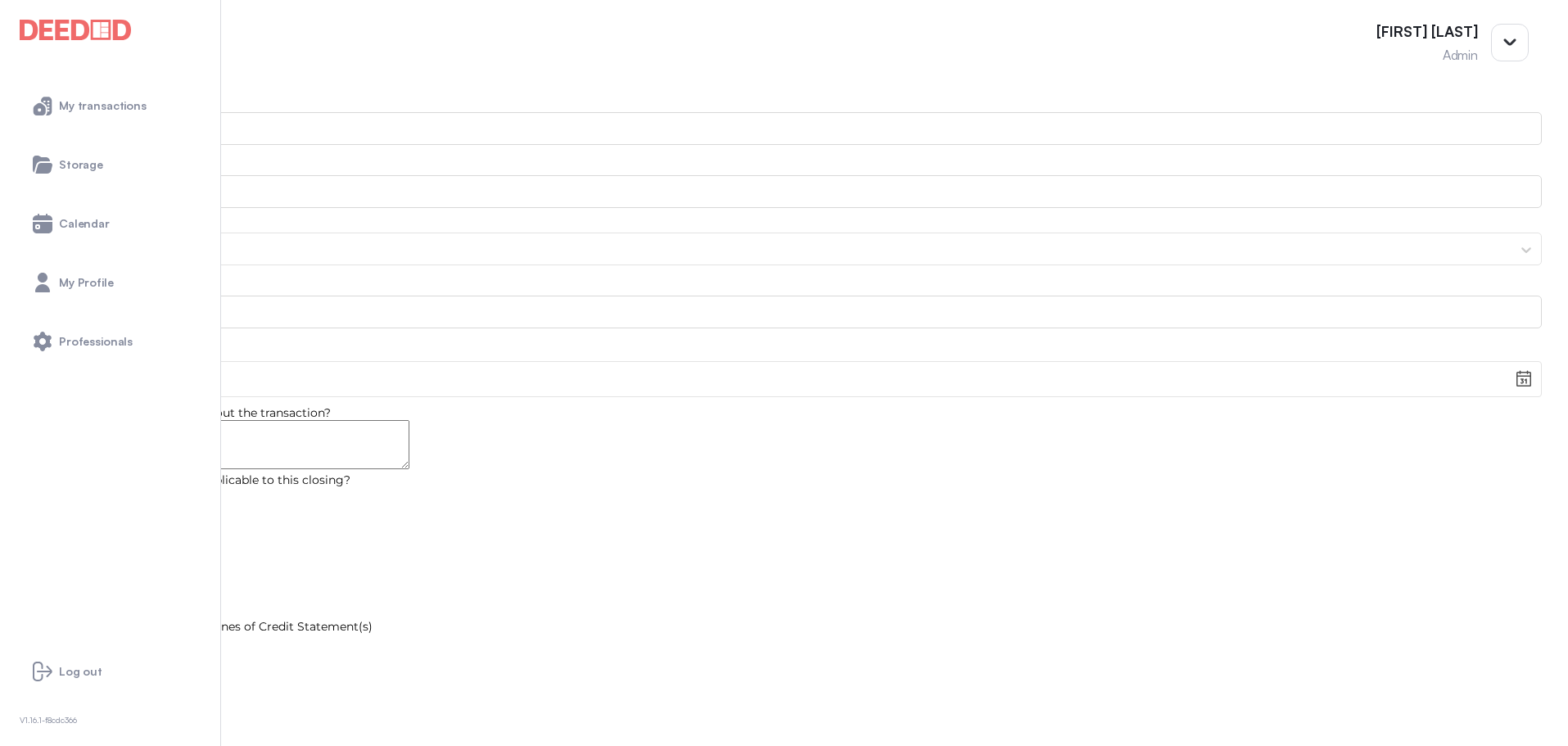 scroll, scrollTop: 983, scrollLeft: 0, axis: vertical 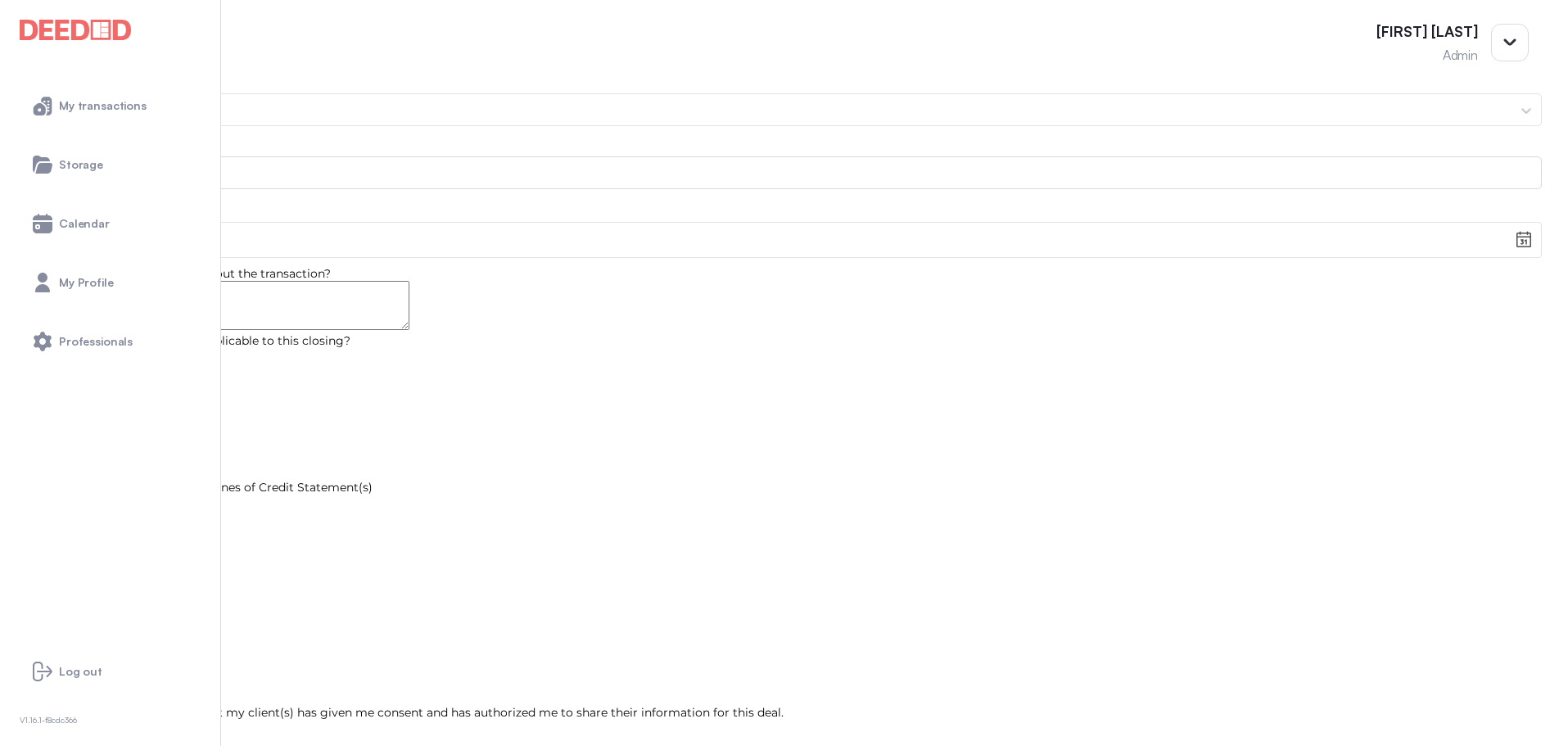 type on "**********" 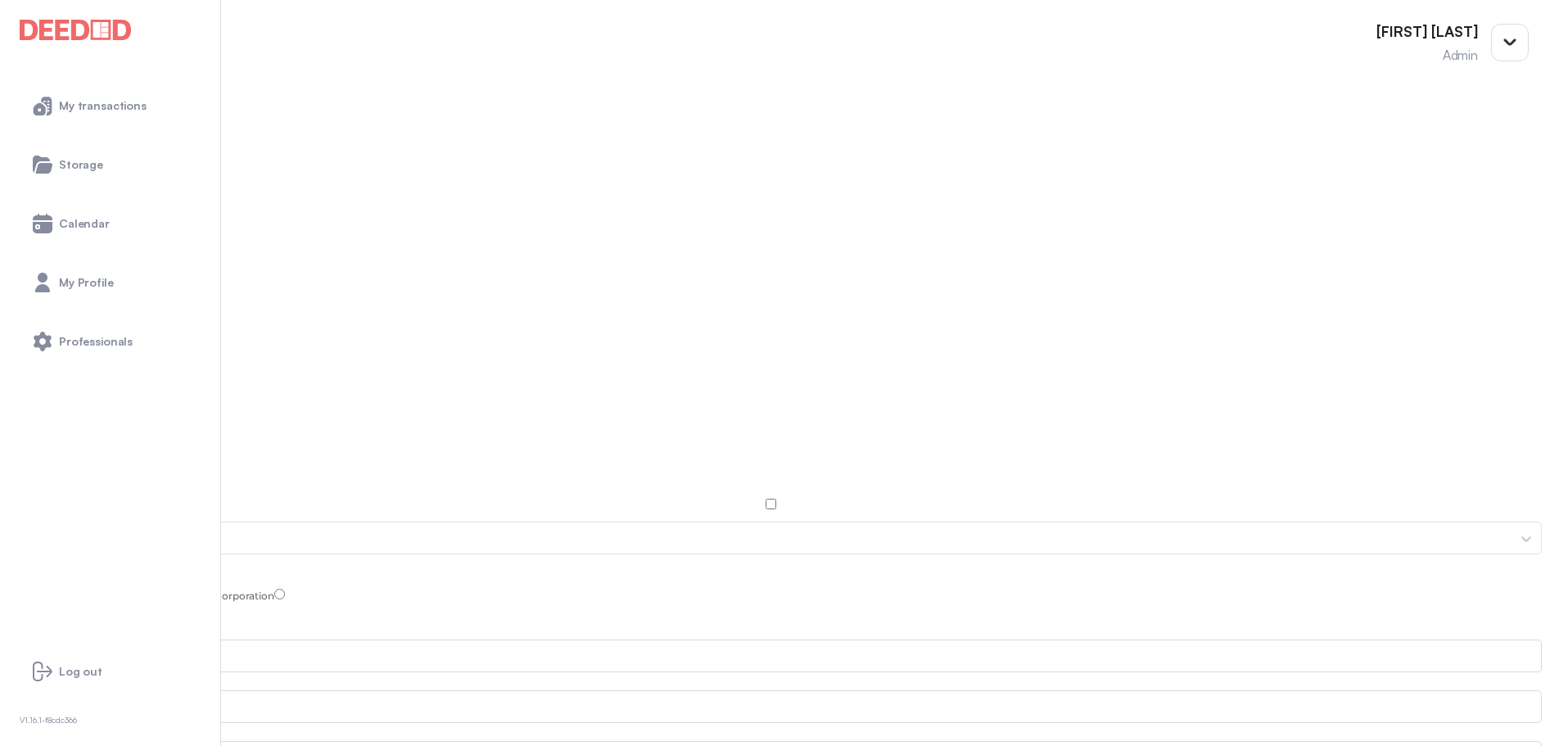 scroll, scrollTop: 0, scrollLeft: 0, axis: both 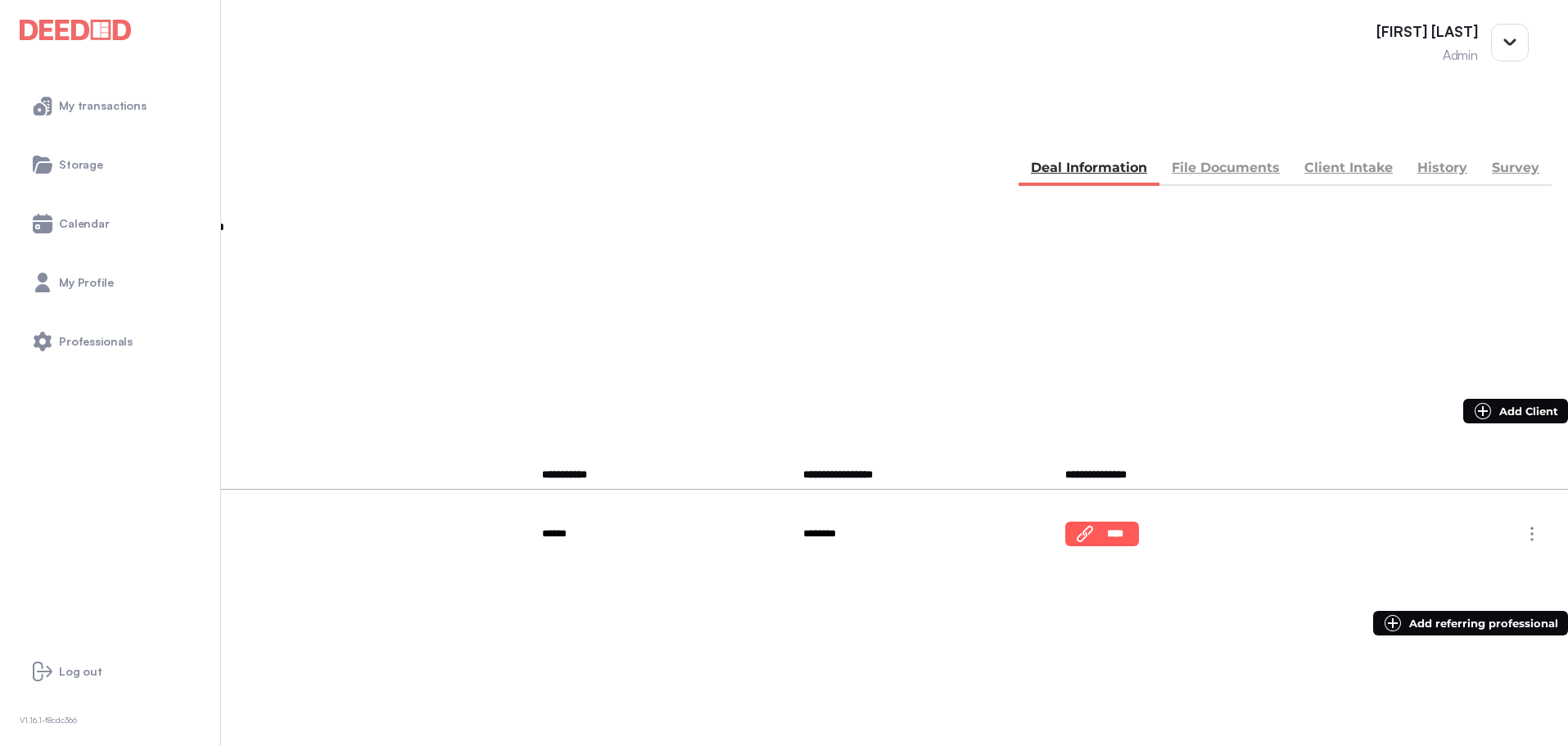 click at bounding box center [29, 127] 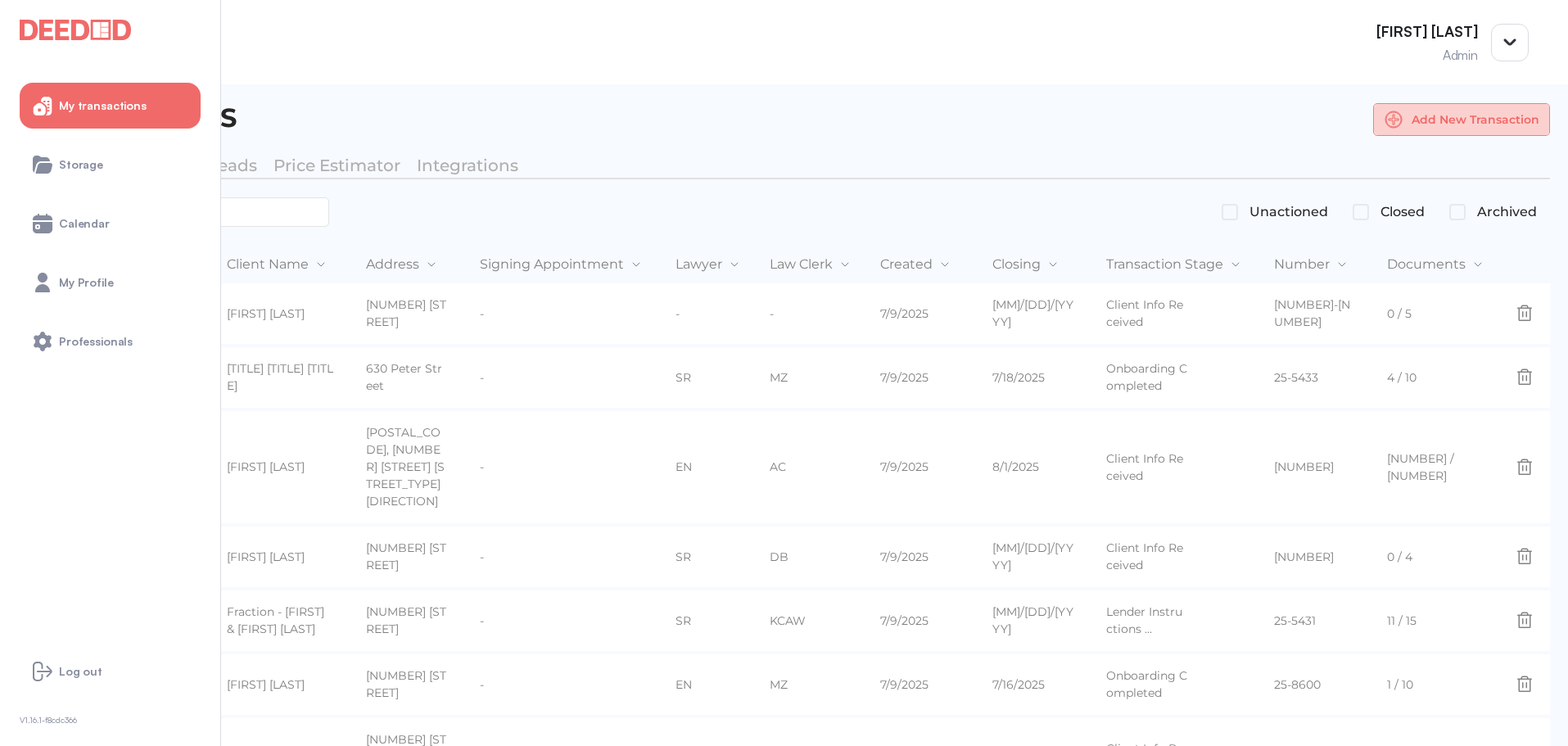 click at bounding box center [1394, 120] 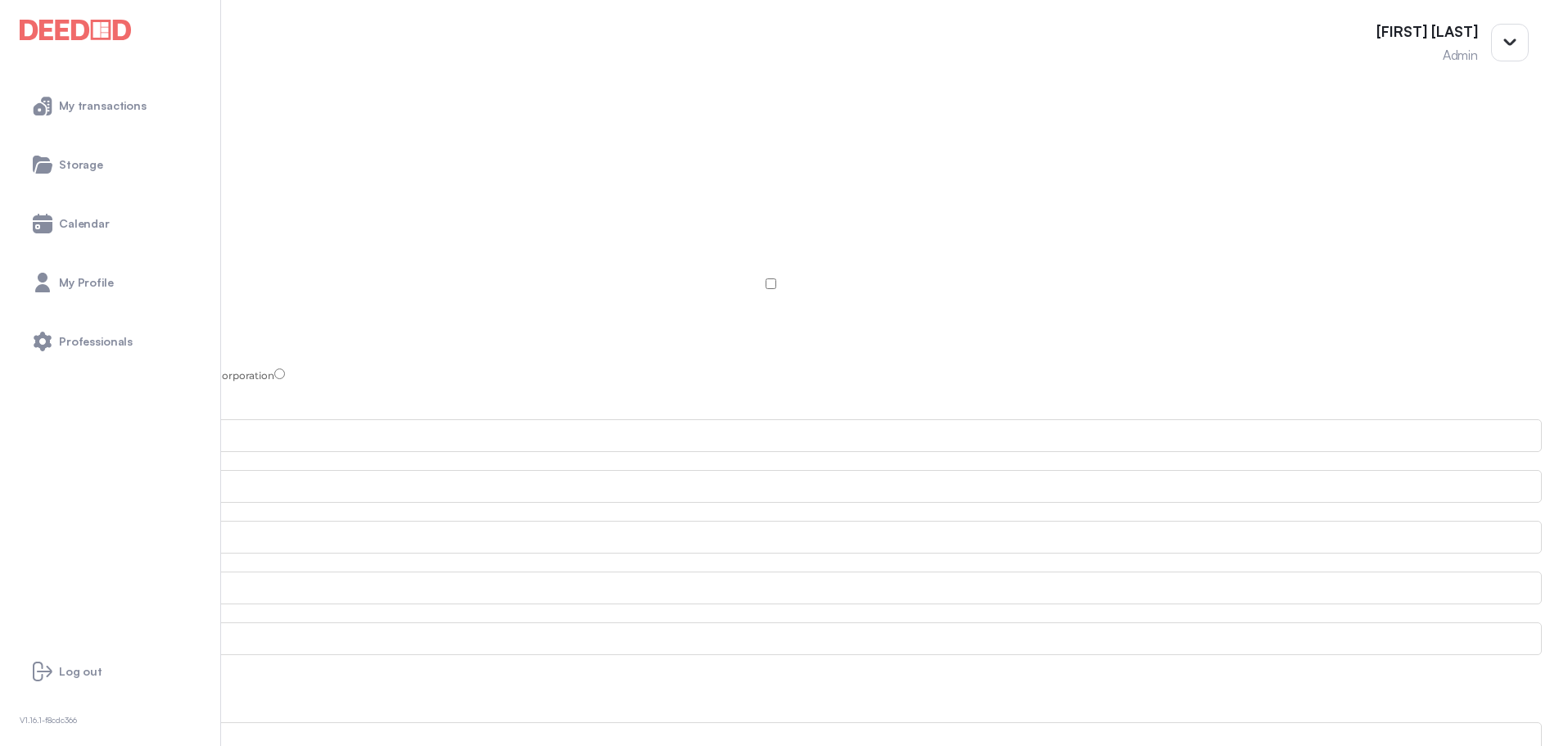 click at bounding box center [770, 273] 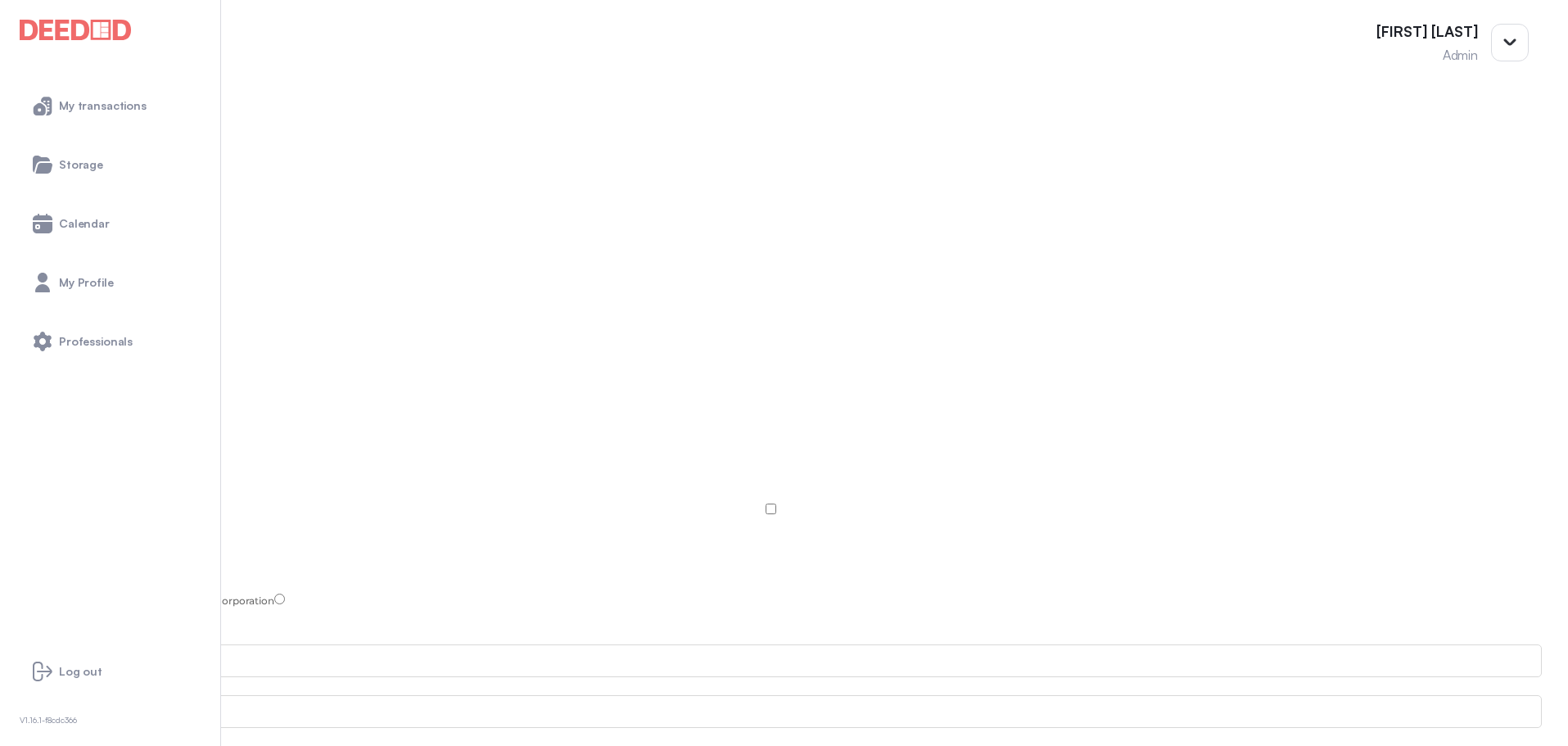 click on "New Mortgage/Refinance" at bounding box center (111, 303) 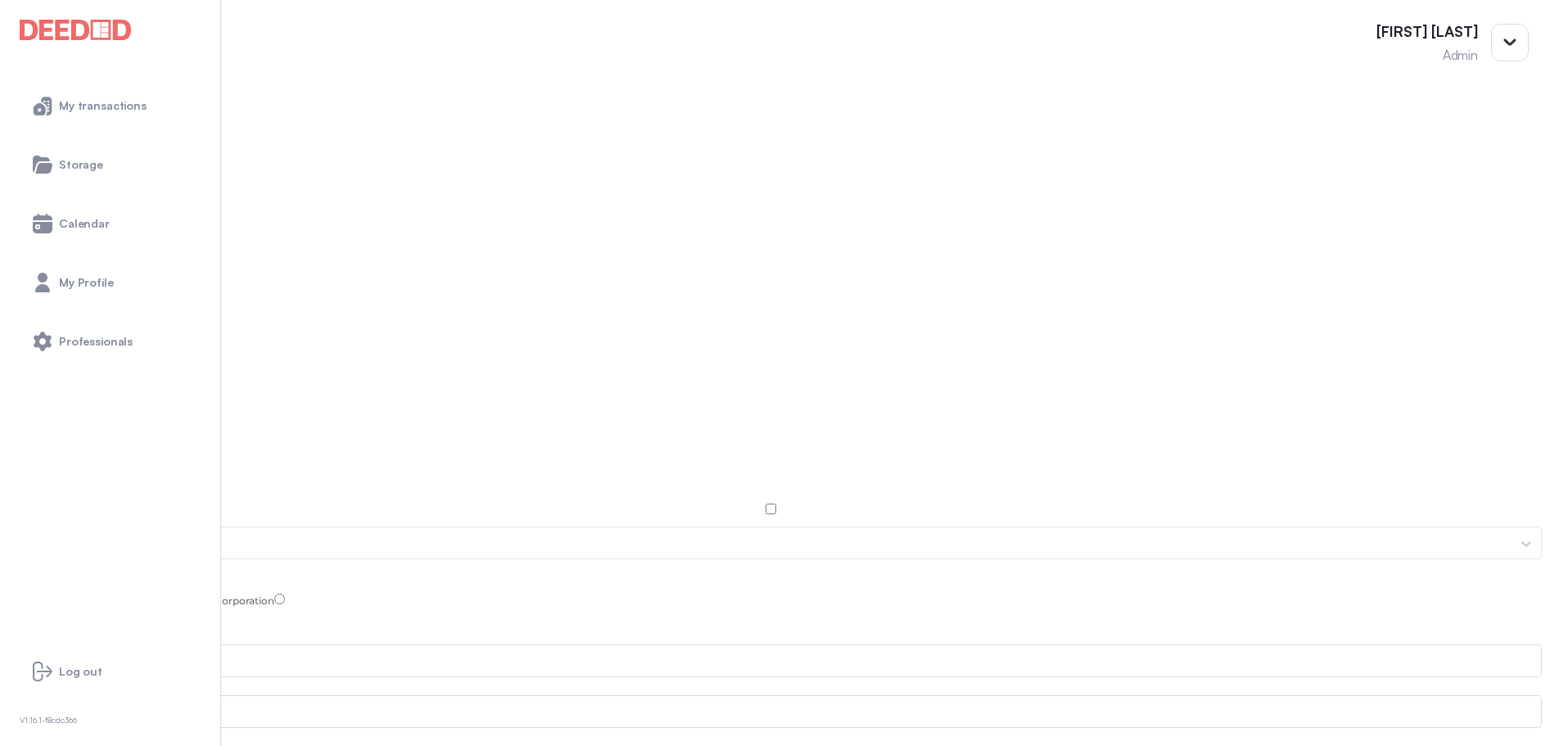 click at bounding box center (756, 544) 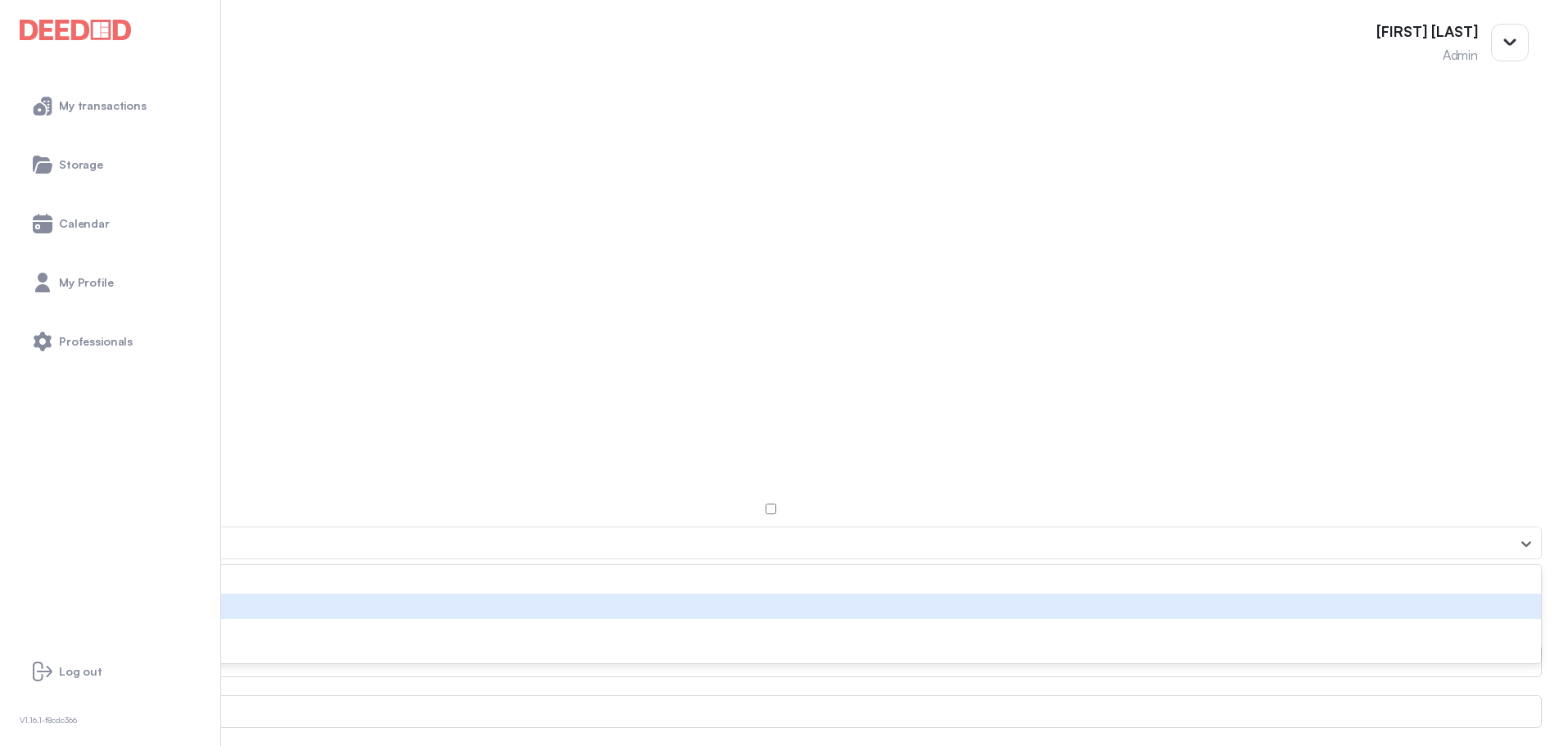 click on "[FIRST] [LAST]" at bounding box center (770, 606) 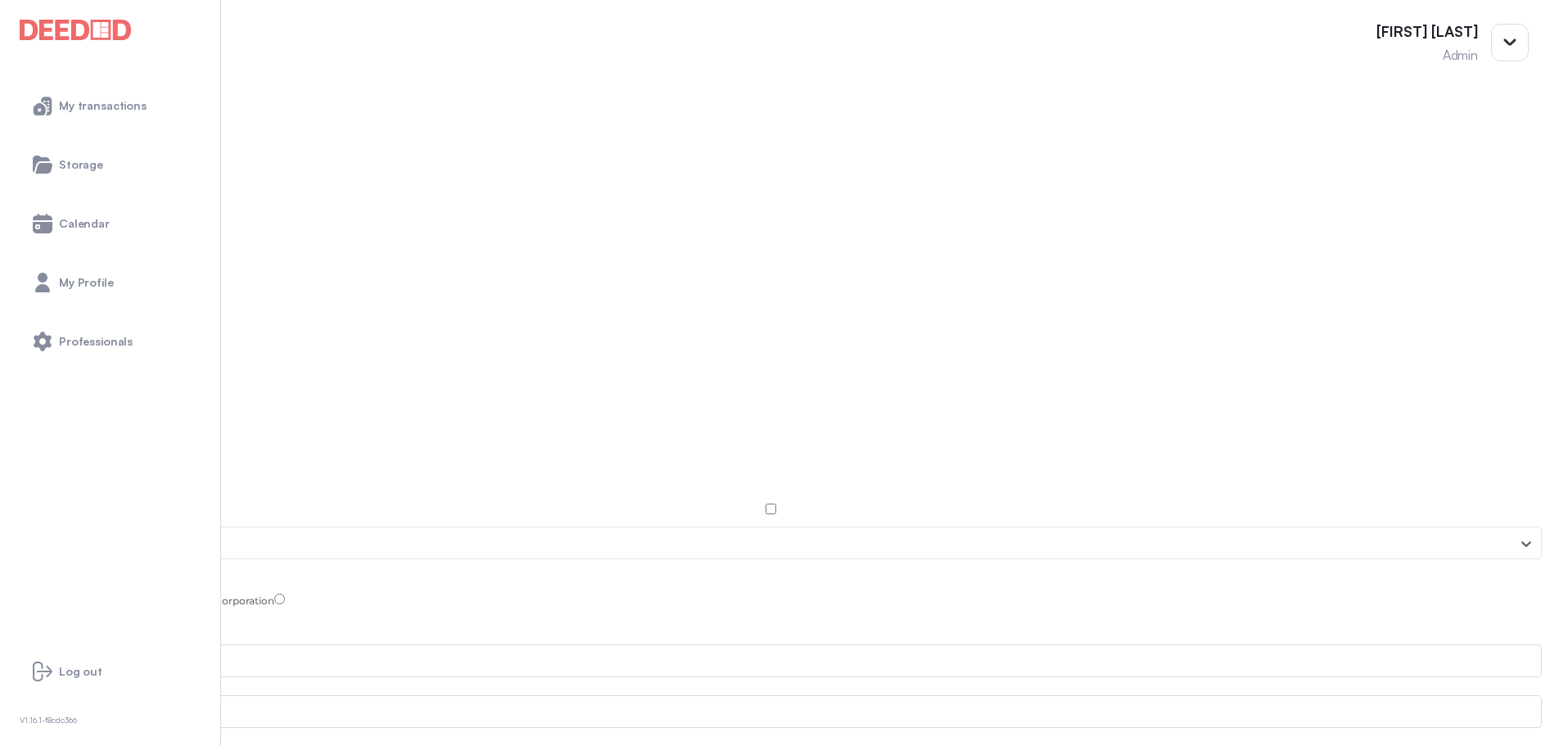 click on "Mr." at bounding box center [13, 605] 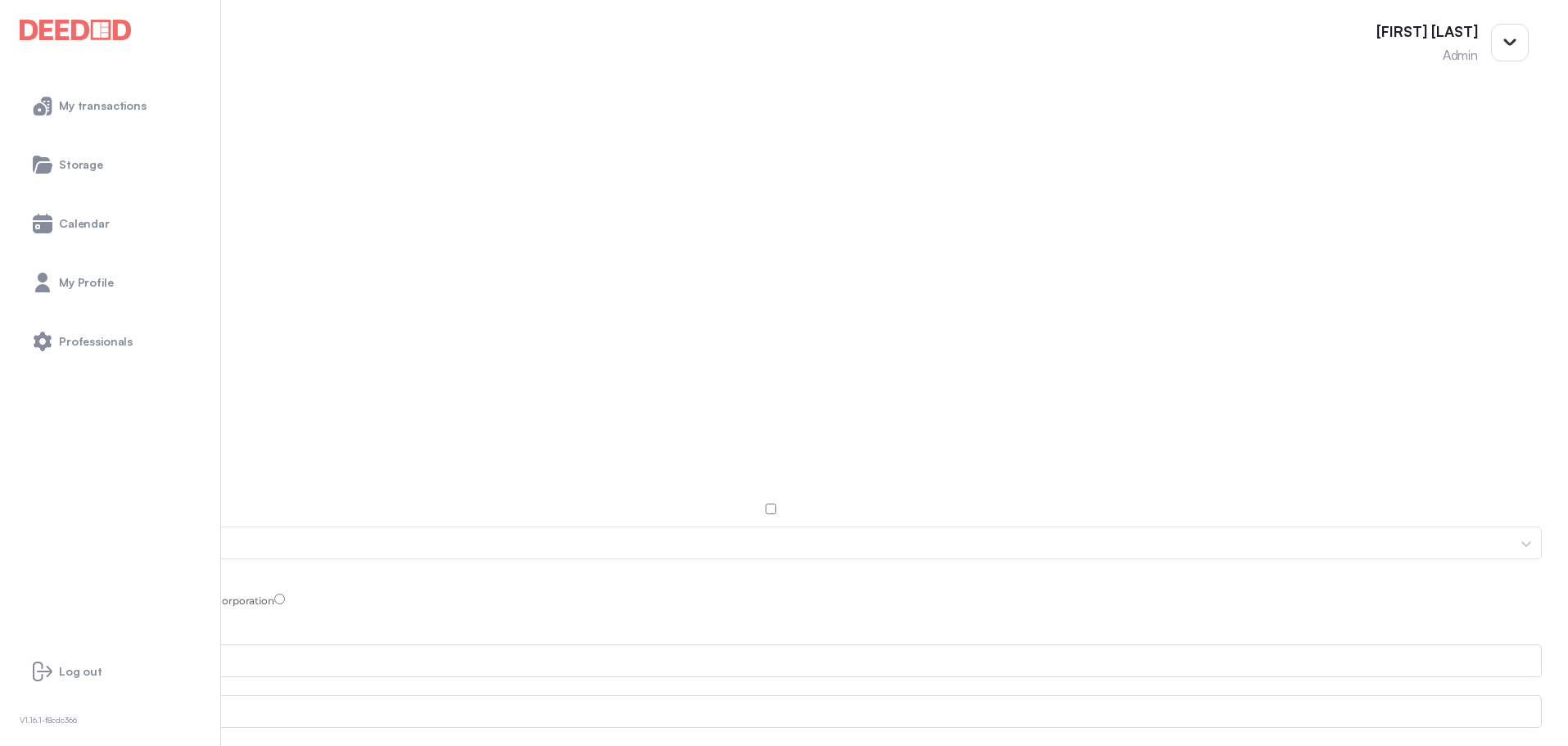 click on "First Name" at bounding box center [770, 661] 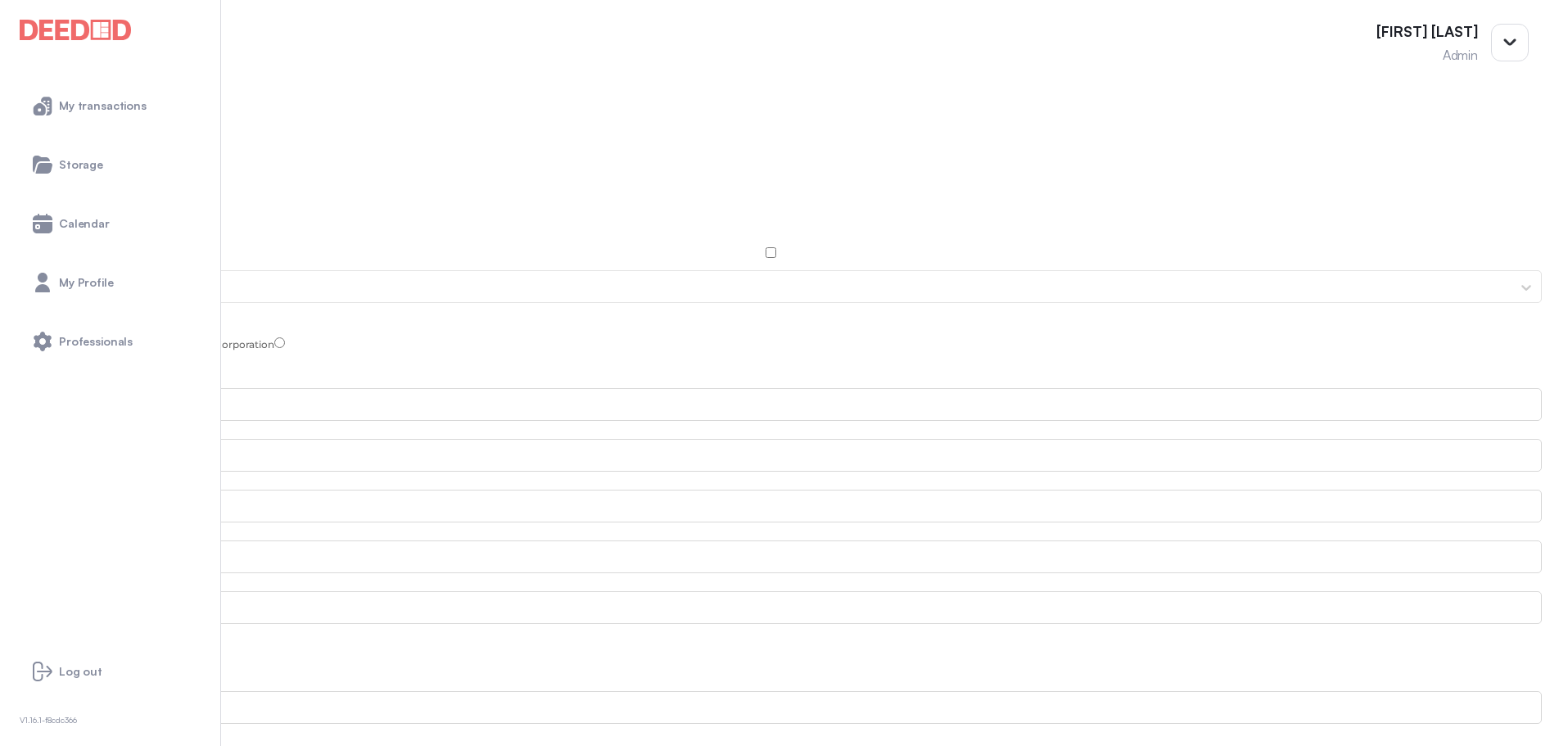 scroll, scrollTop: 328, scrollLeft: 0, axis: vertical 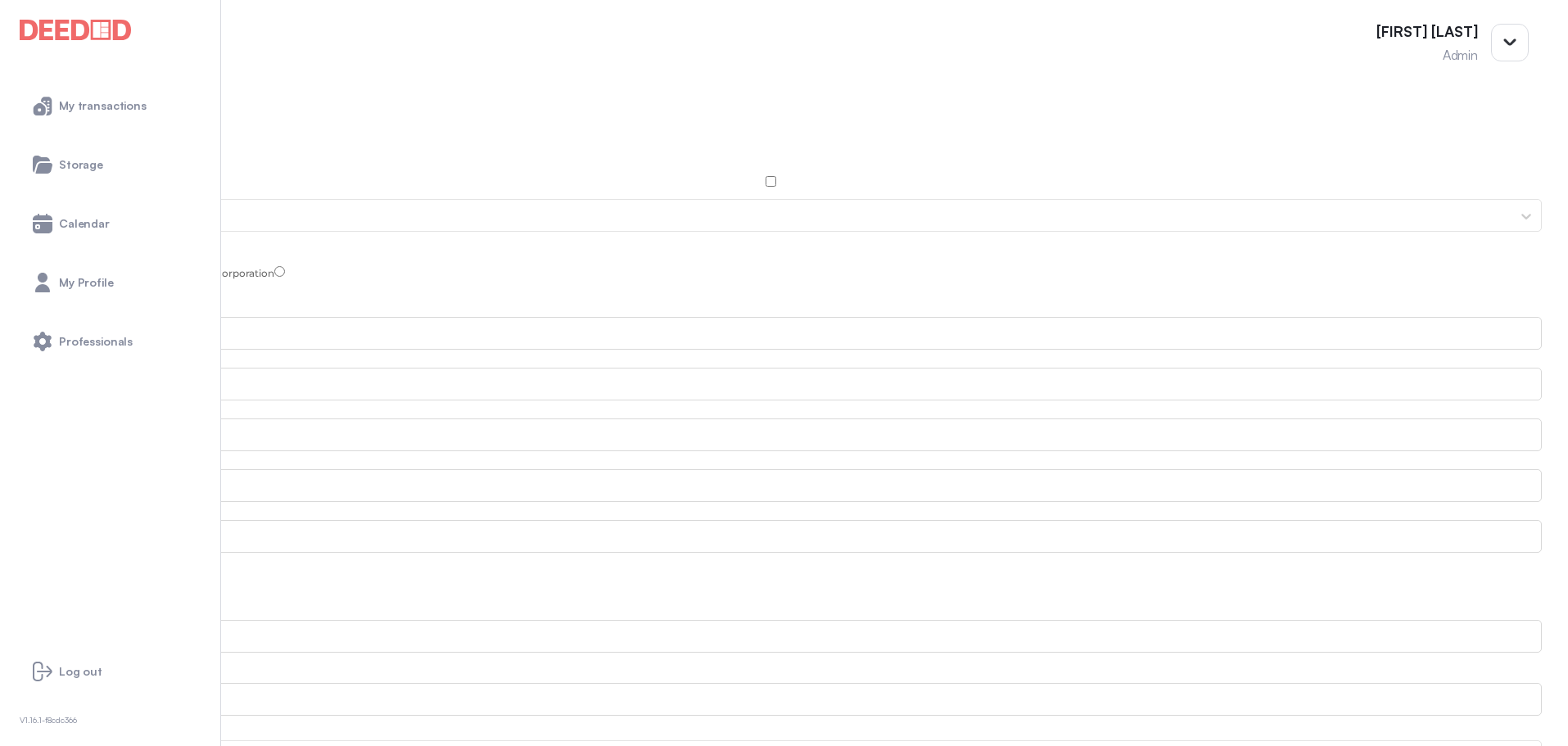 type on "**********" 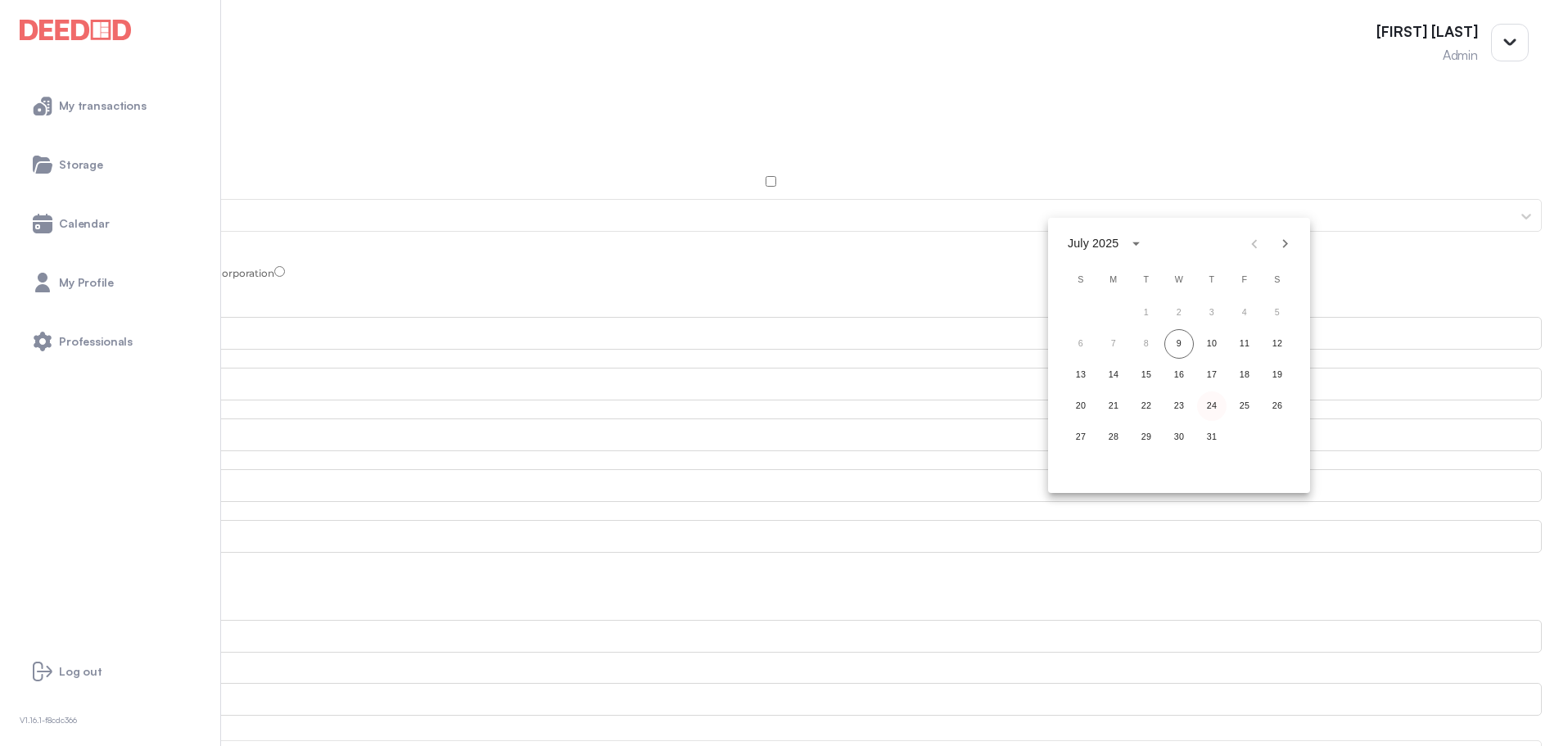 click on "24" at bounding box center (1212, 313) 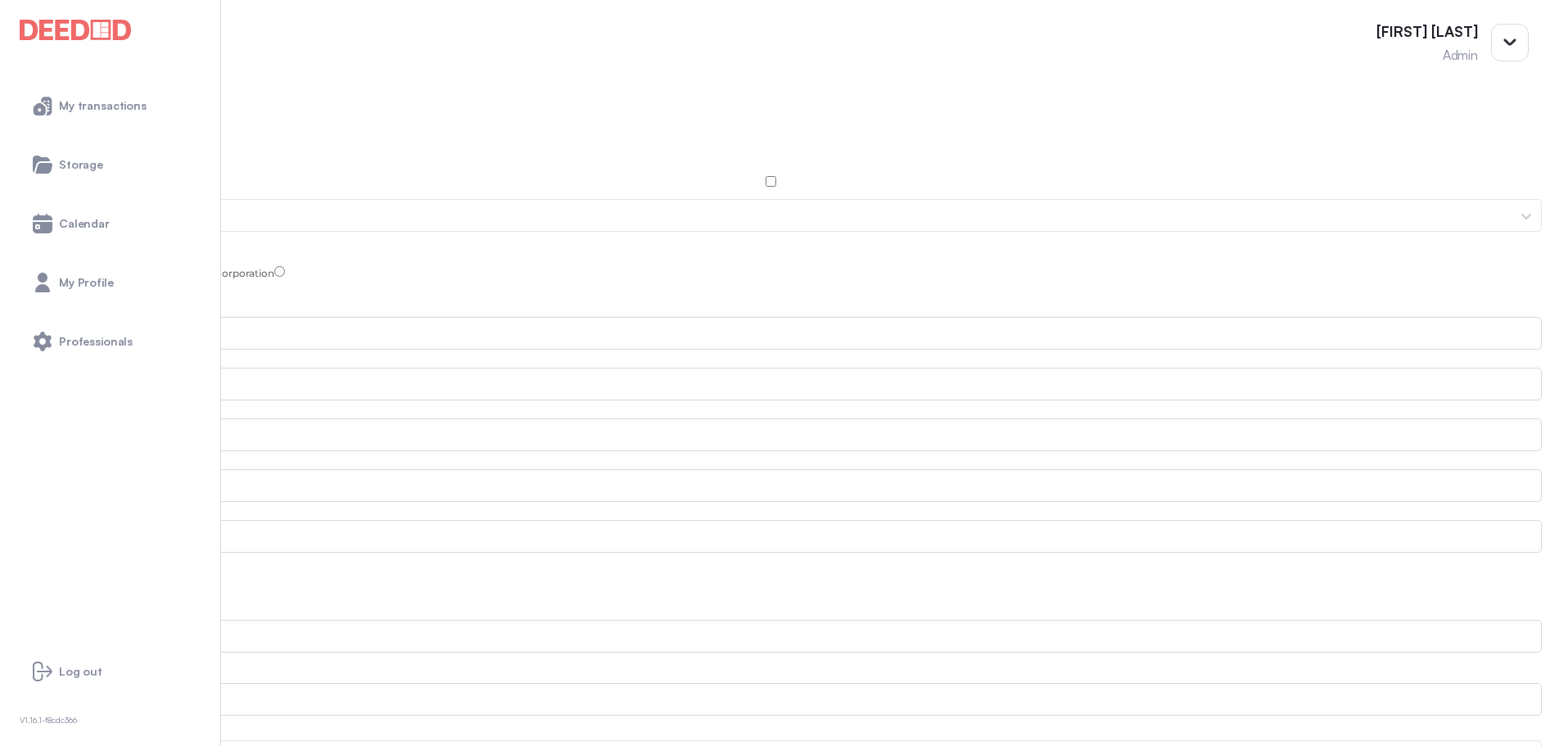 click at bounding box center [61, 940] 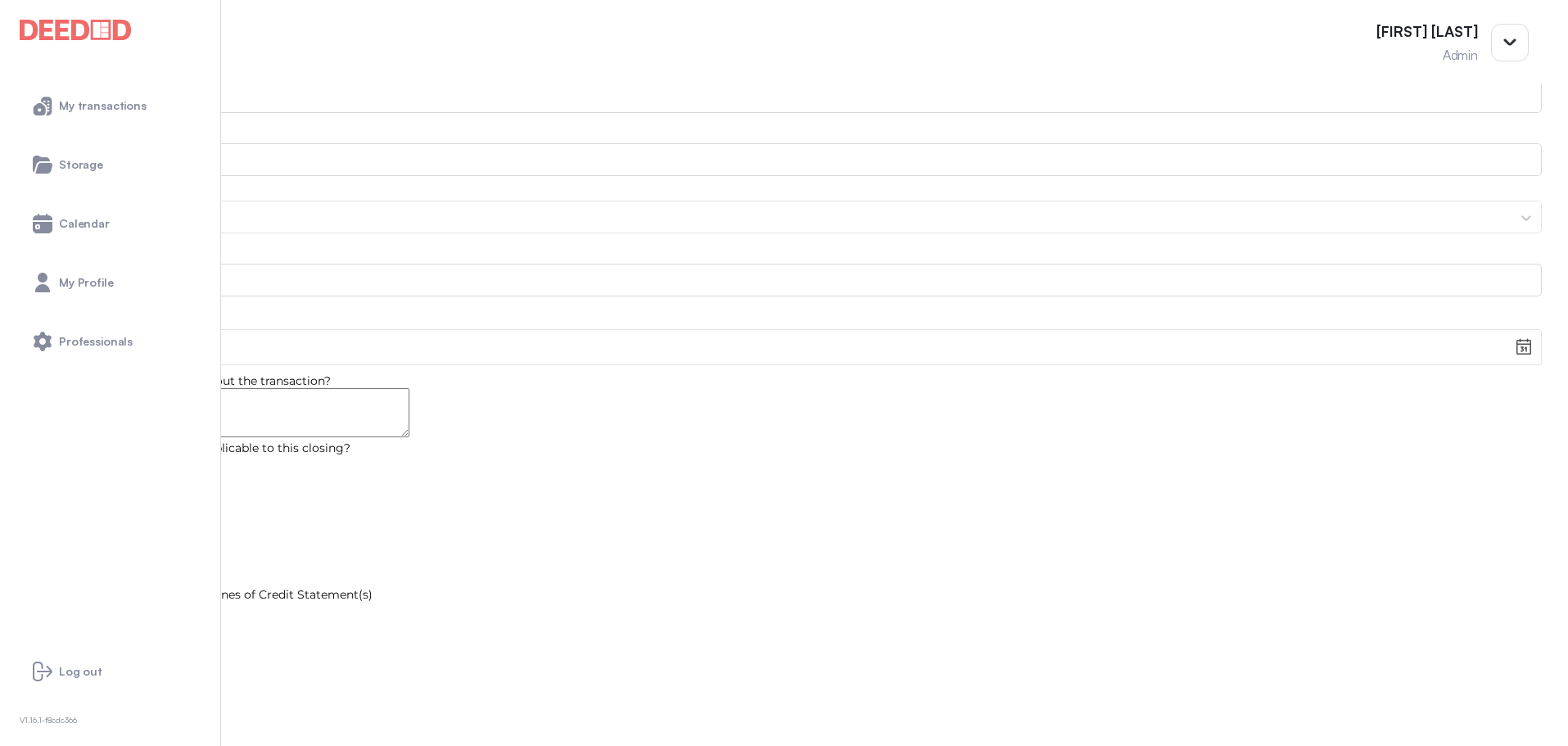scroll, scrollTop: 983, scrollLeft: 0, axis: vertical 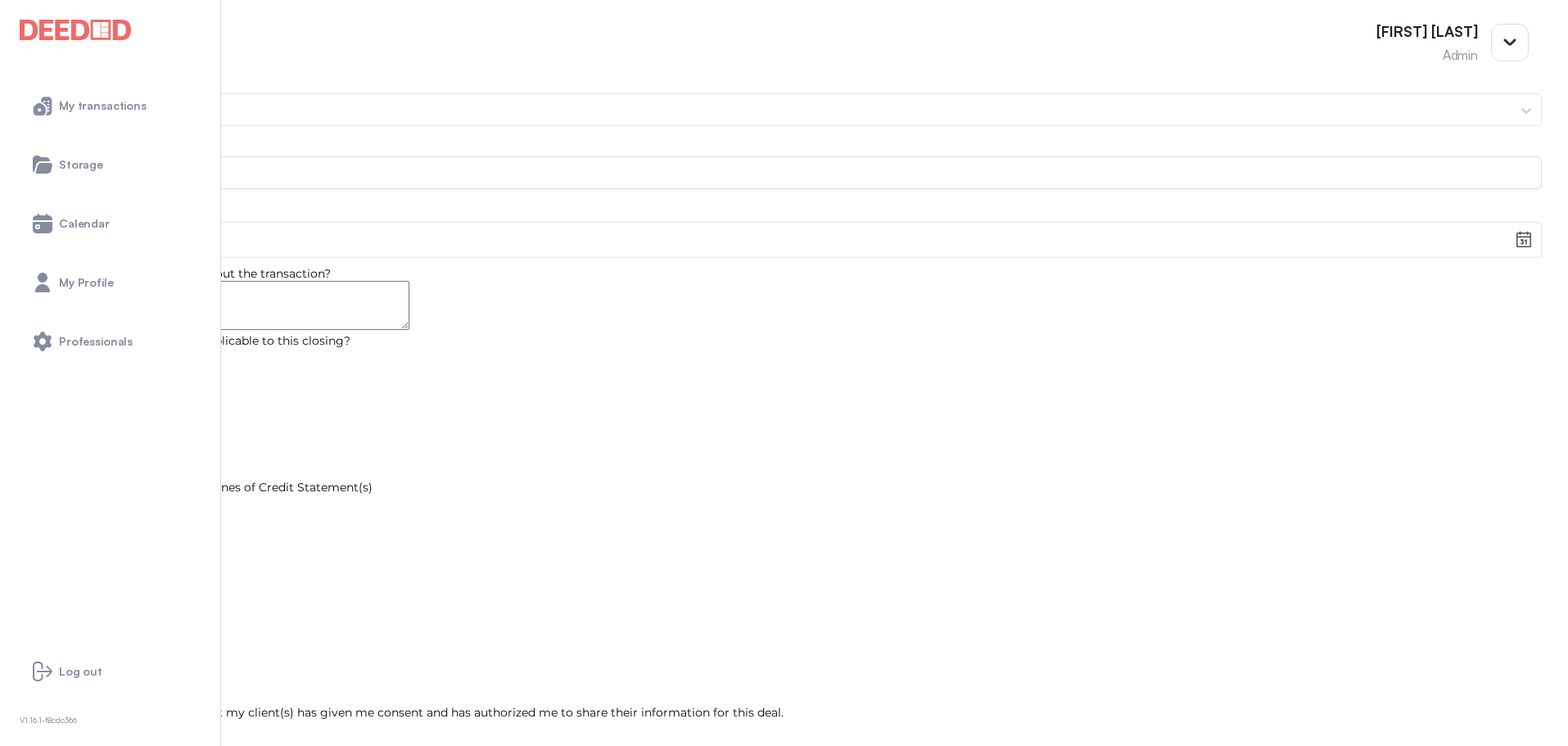 type on "**********" 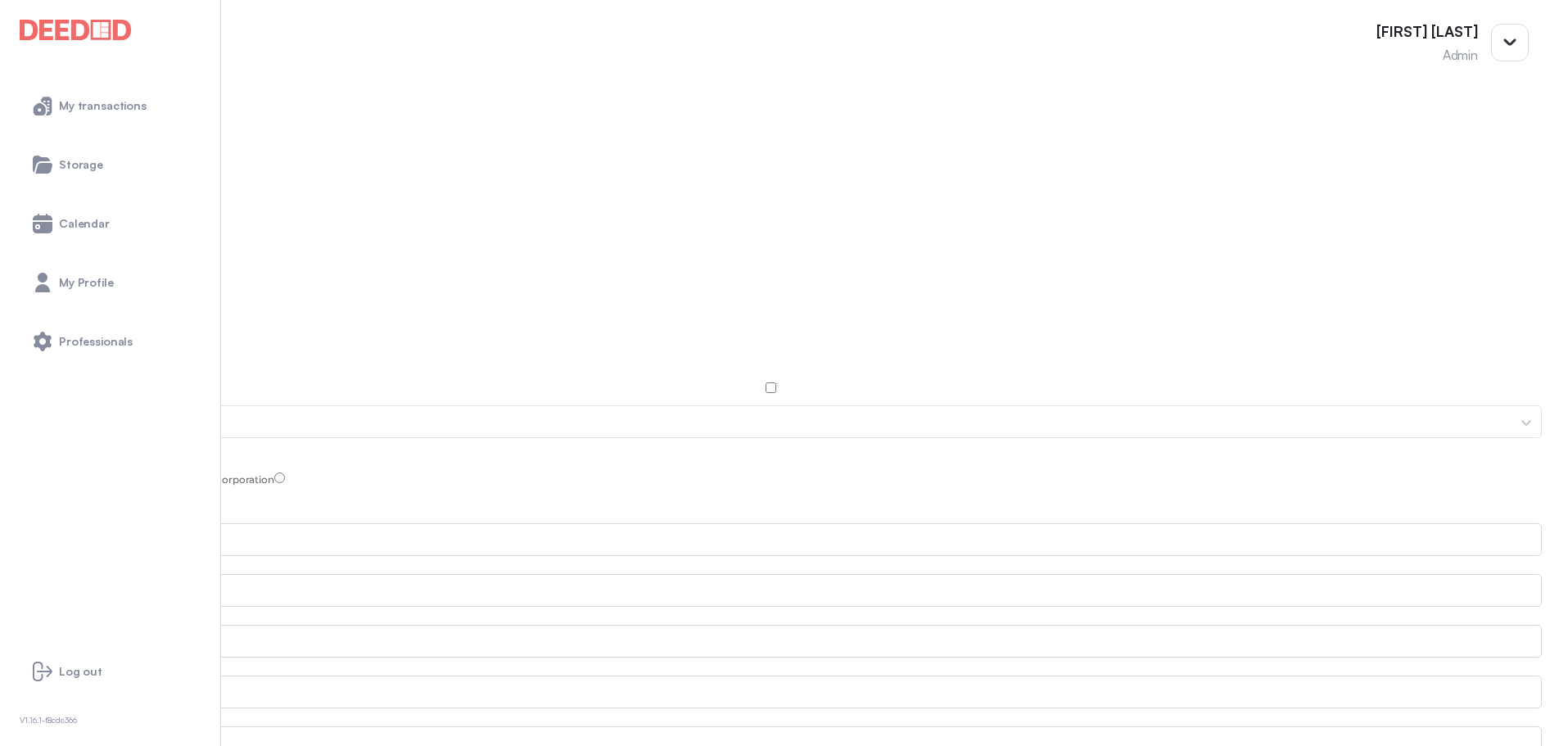 scroll, scrollTop: 0, scrollLeft: 0, axis: both 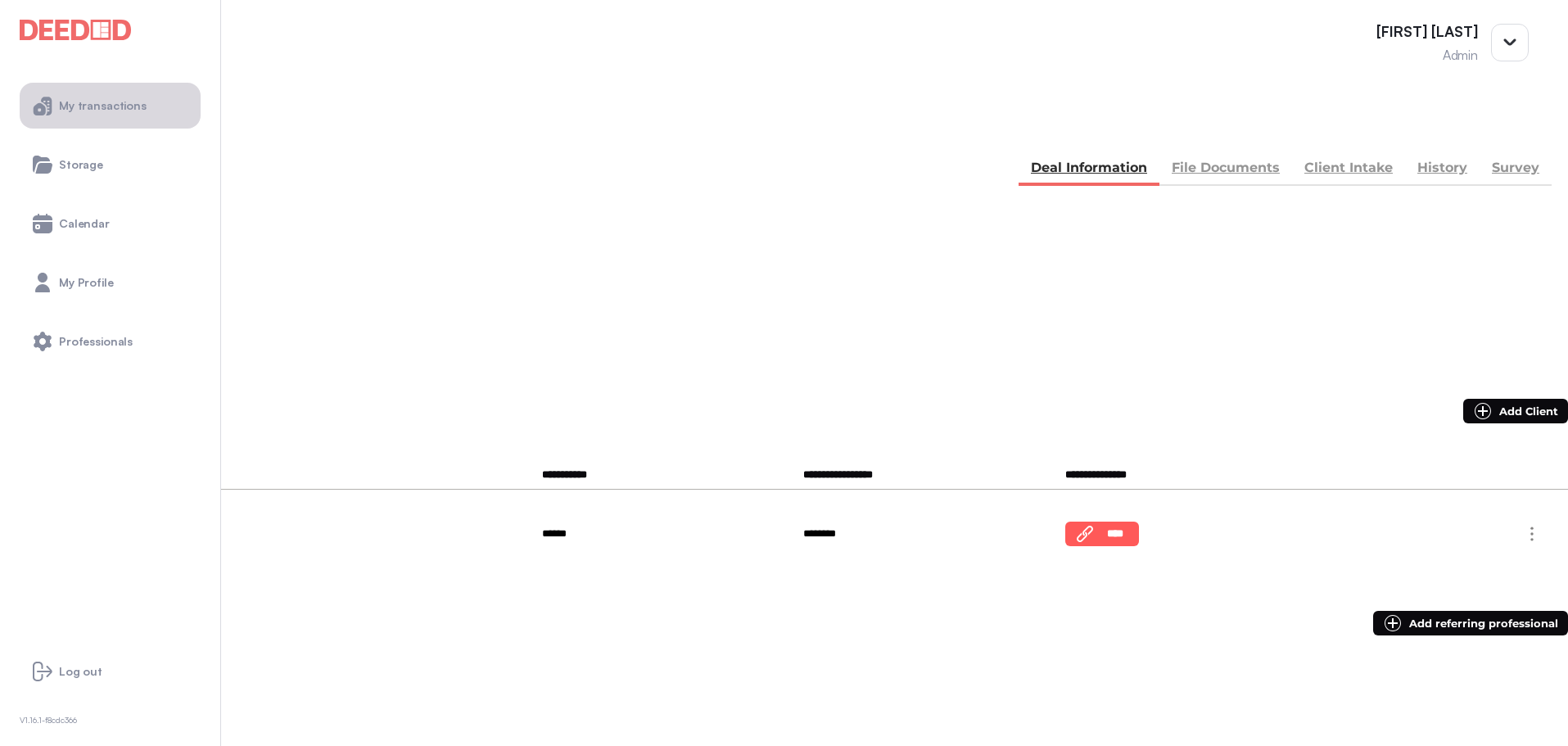 click on "My transactions" at bounding box center [102, 106] 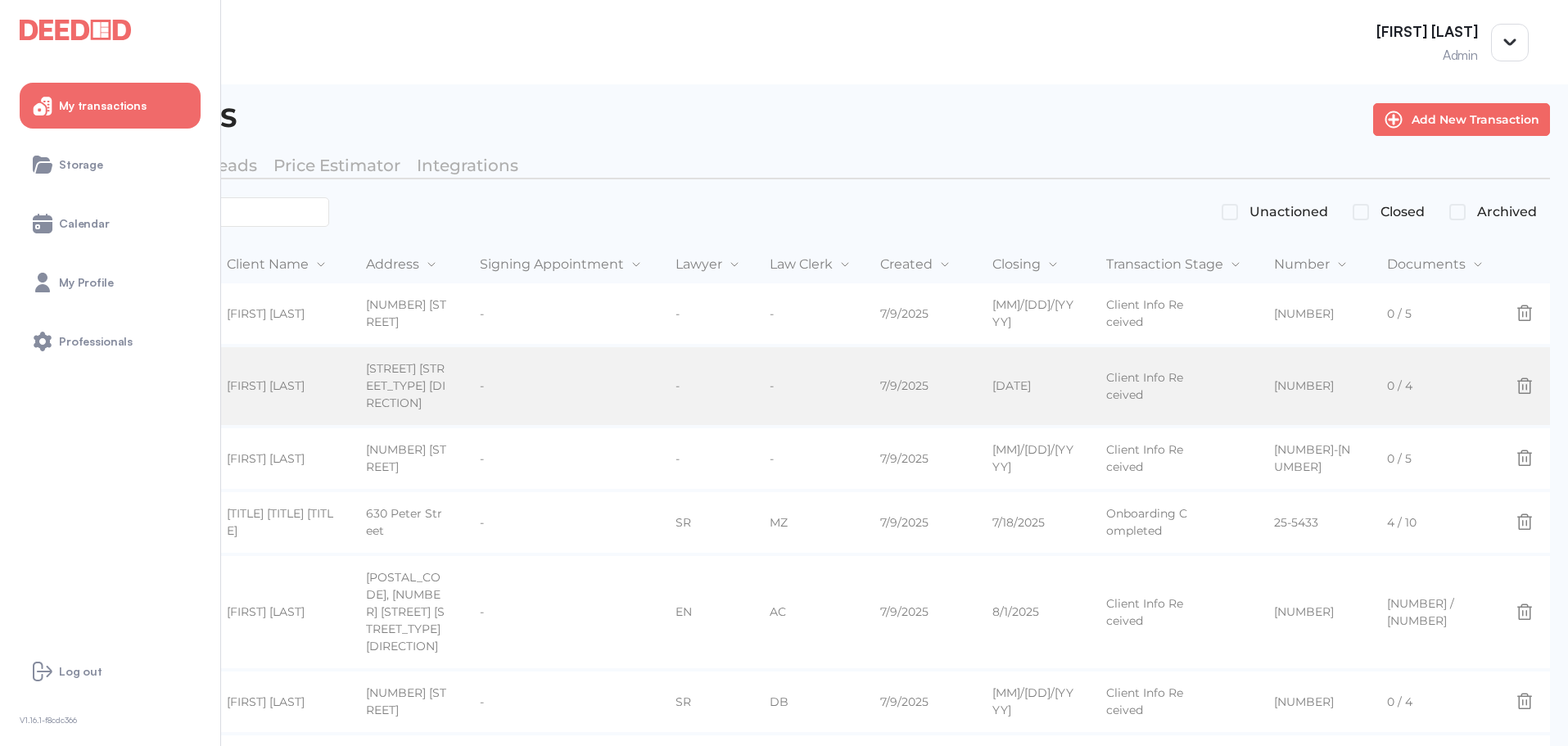 click on "[STREET] [STREET_TYPE] [DIRECTION]" at bounding box center [407, 314] 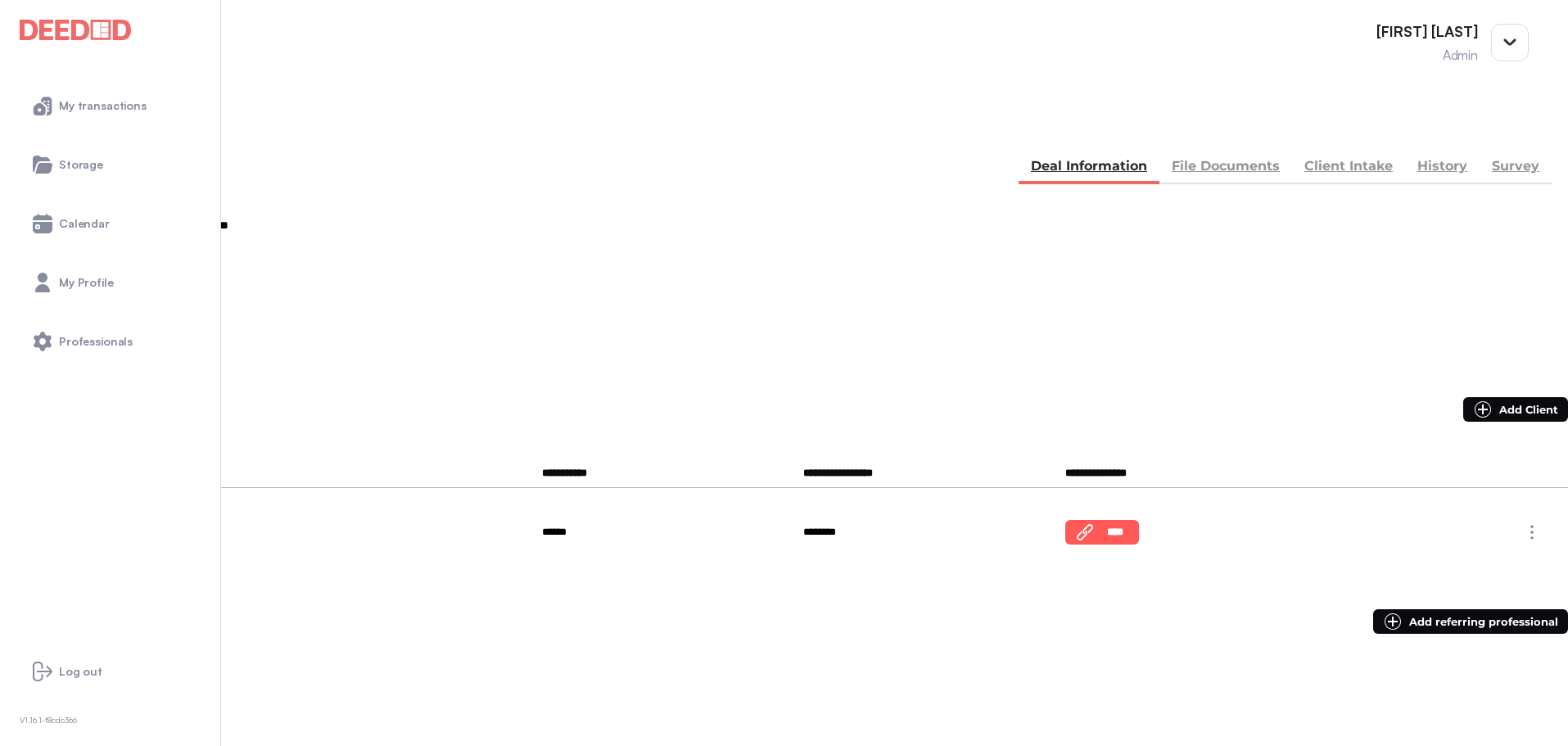 scroll, scrollTop: 0, scrollLeft: 0, axis: both 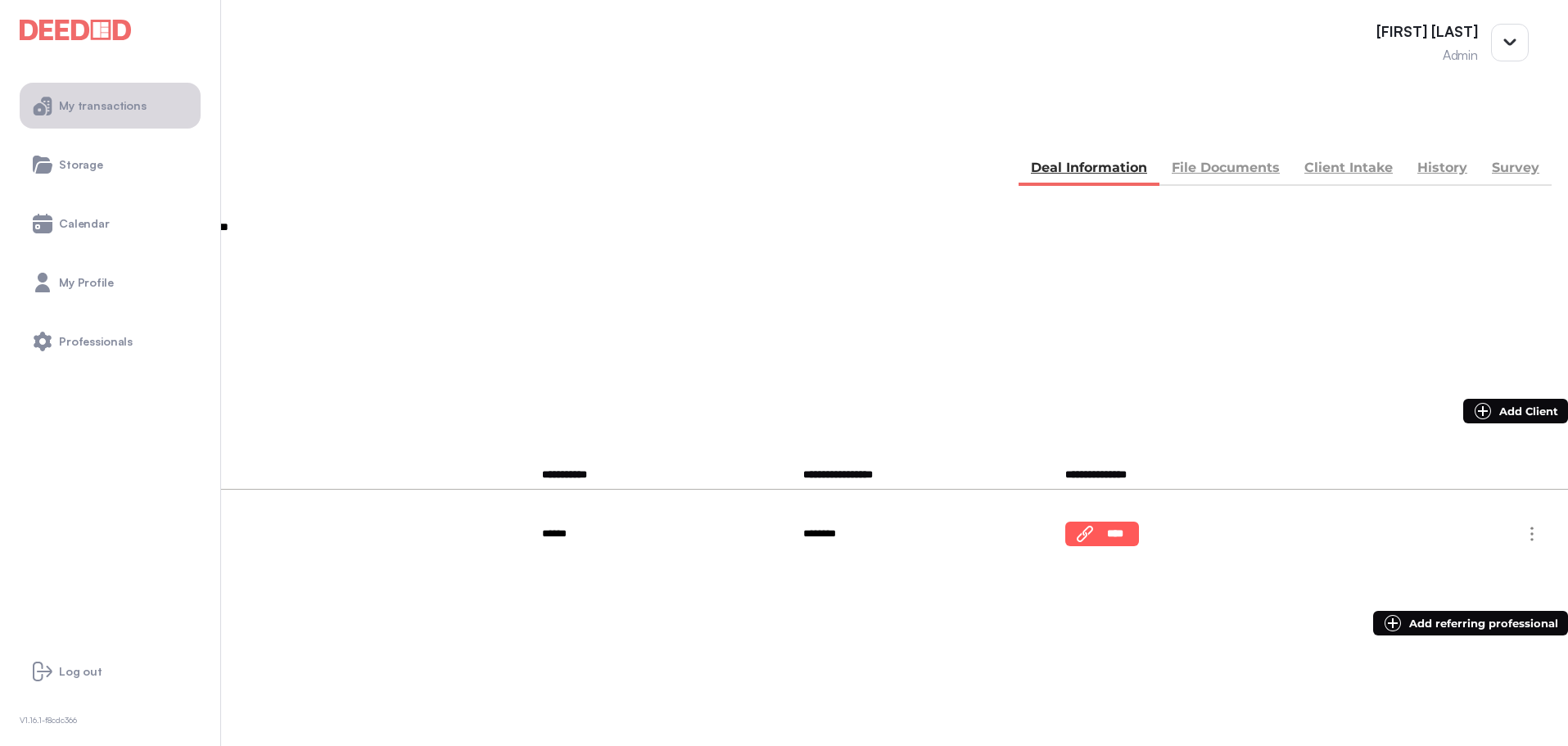click on "My transactions" at bounding box center (110, 106) 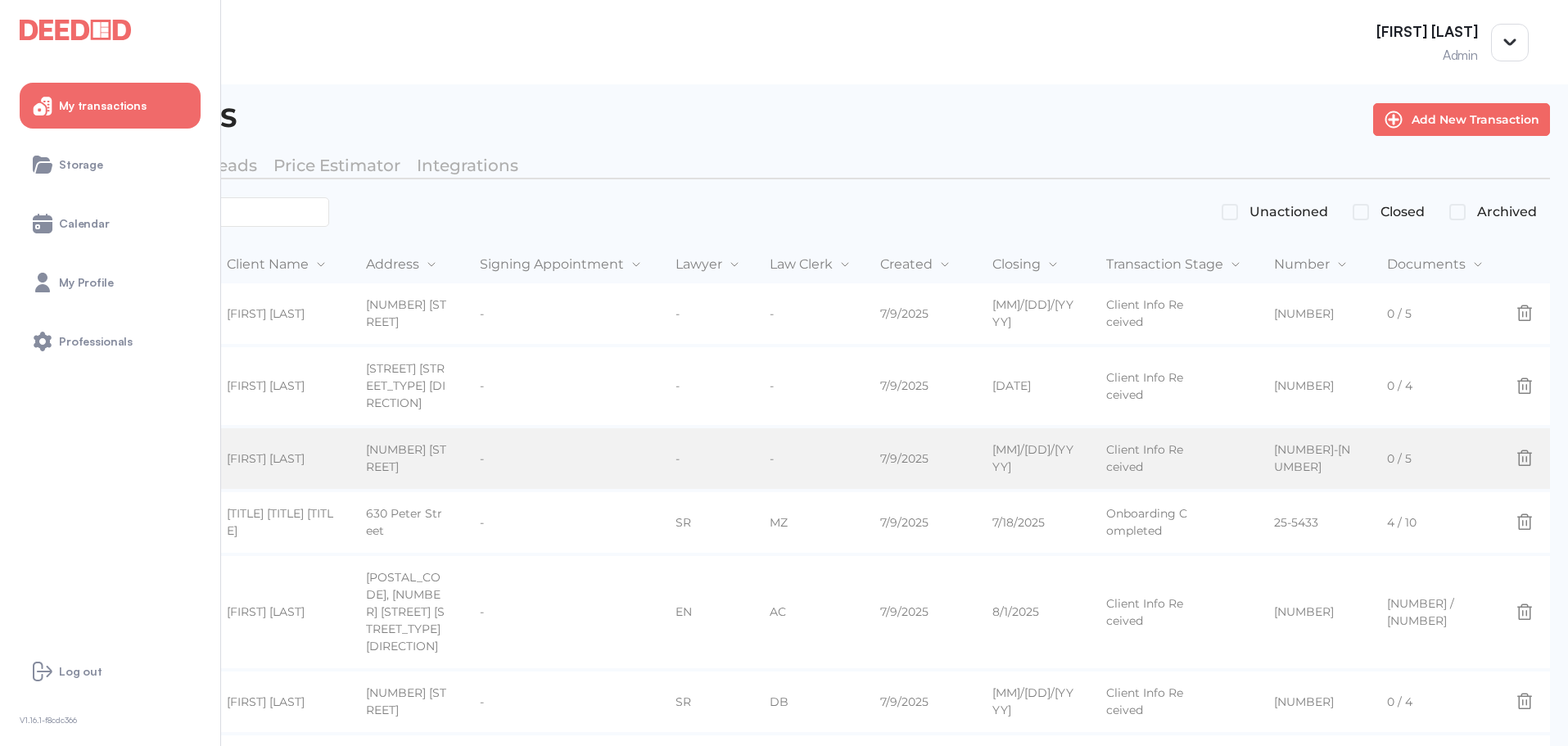 click on "[NUMBER] [STREET]" at bounding box center (407, 314) 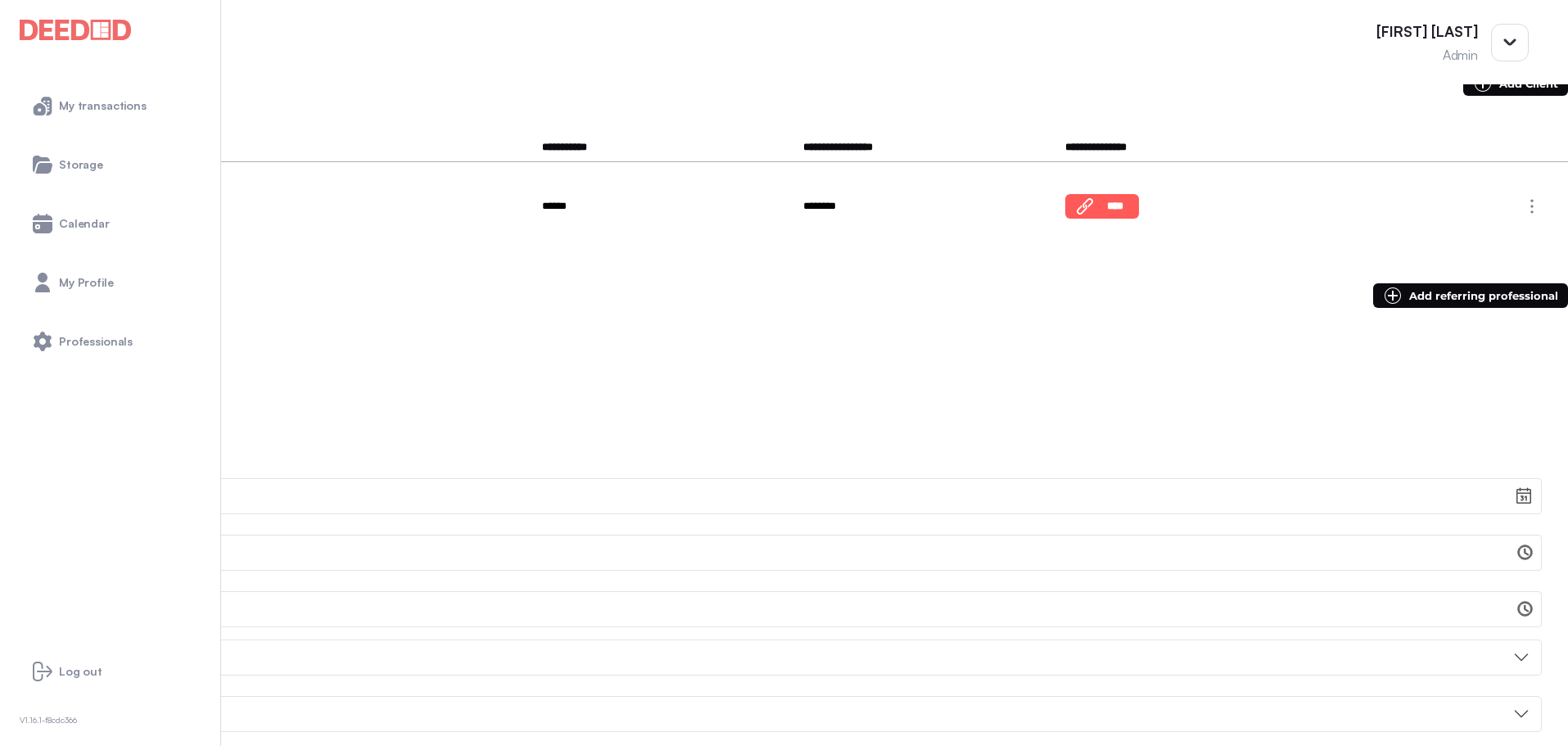 scroll, scrollTop: 0, scrollLeft: 0, axis: both 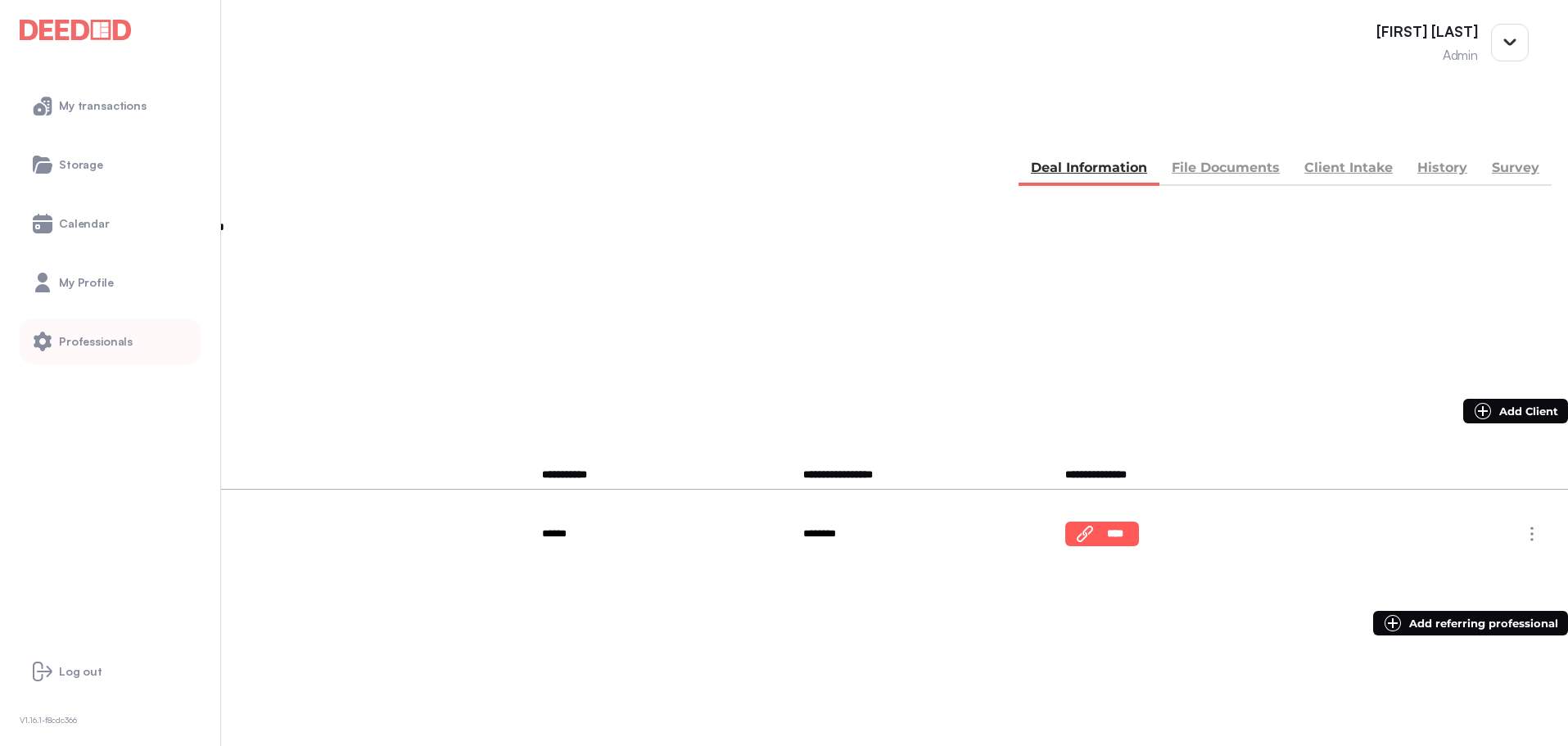 click on "Professionals" at bounding box center (110, 341) 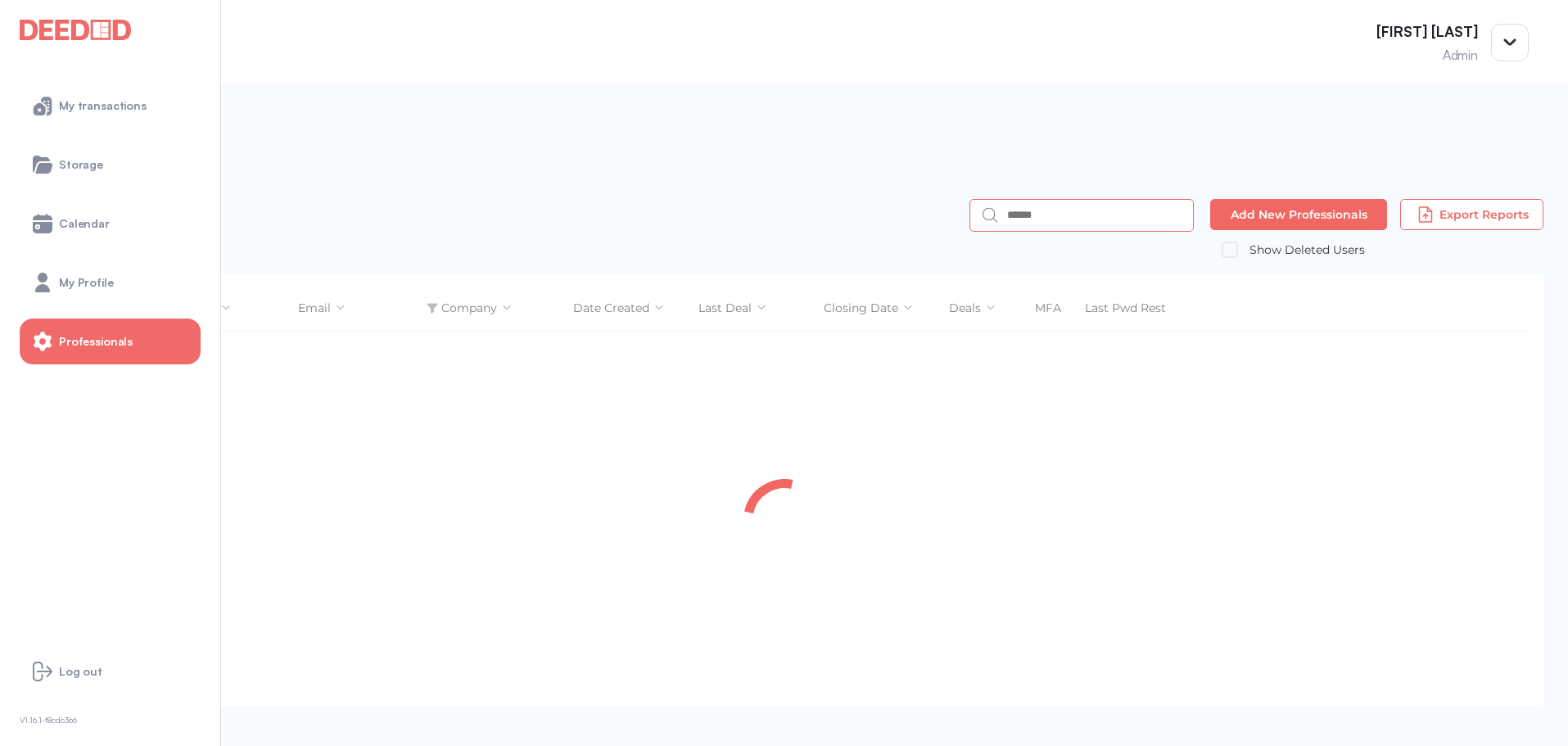 click at bounding box center (1095, 215) 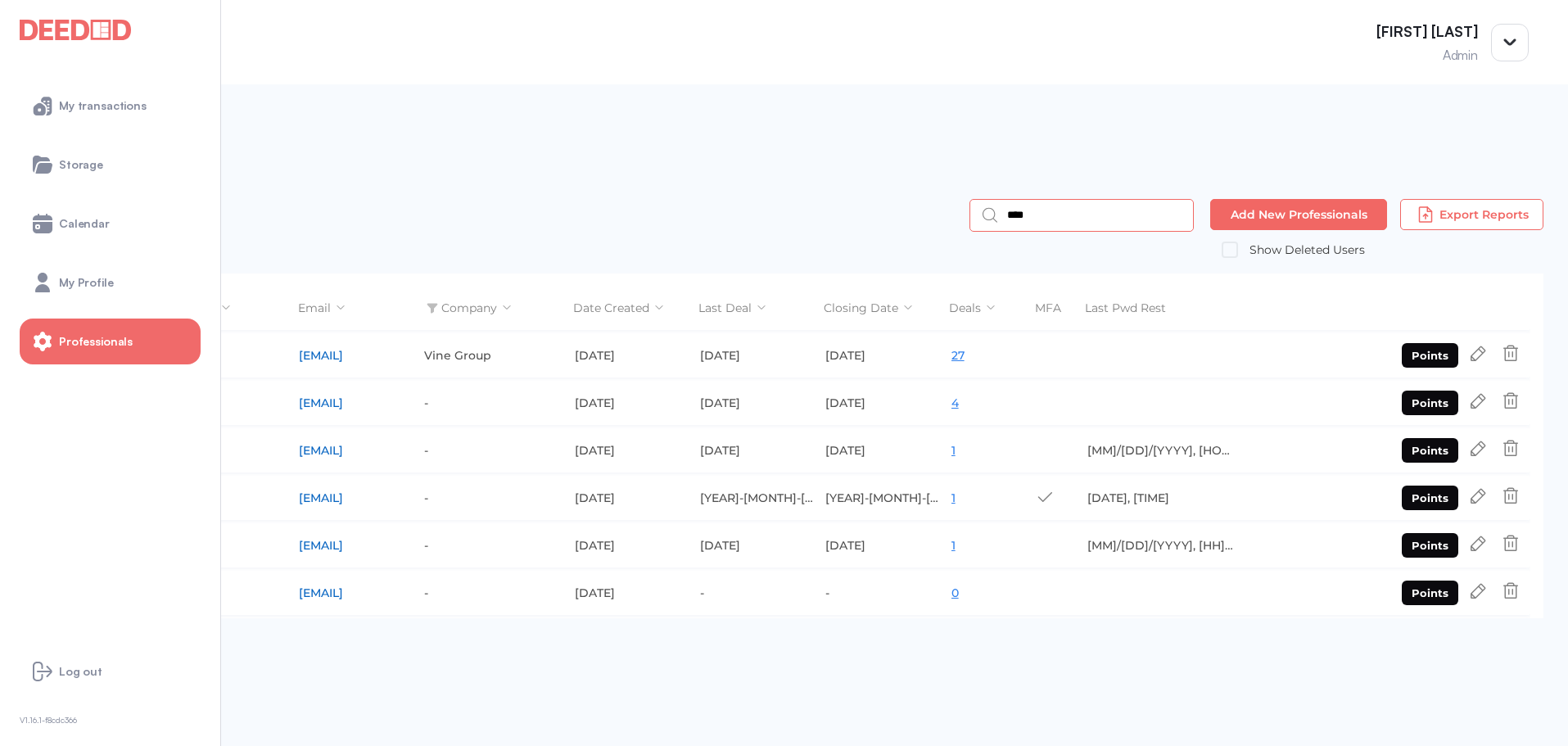 type on "****" 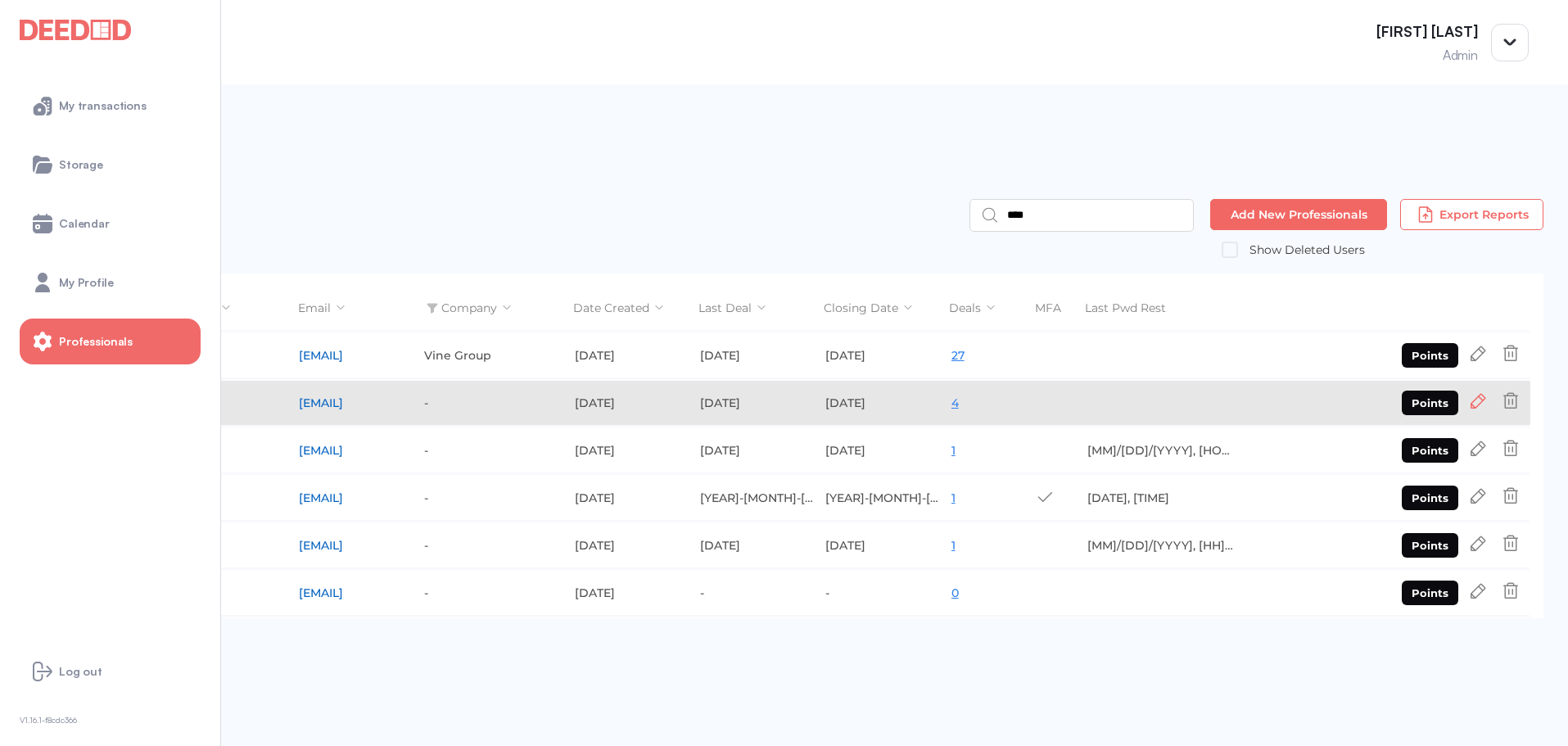 click at bounding box center (1478, 354) 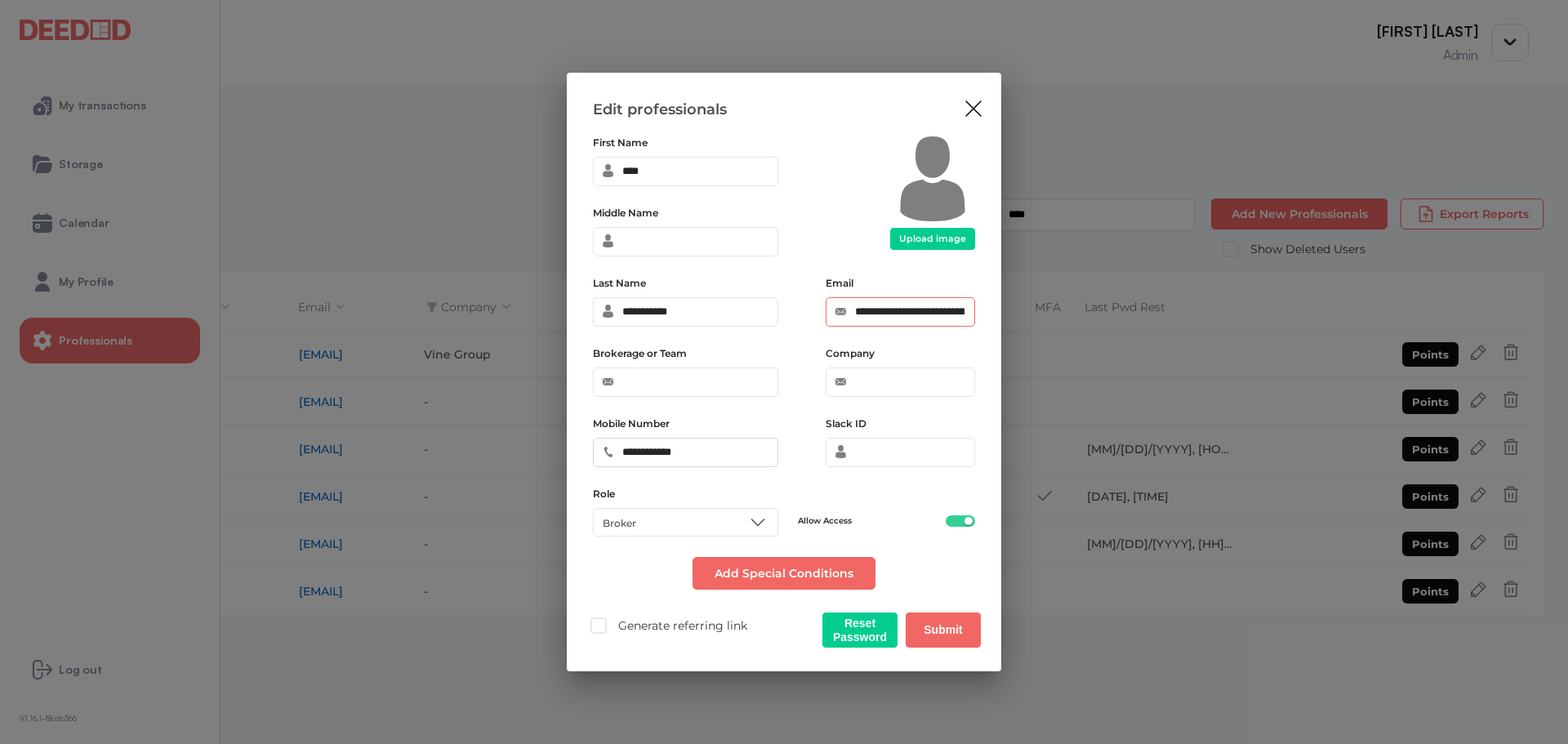 click on "**********" at bounding box center [900, 312] 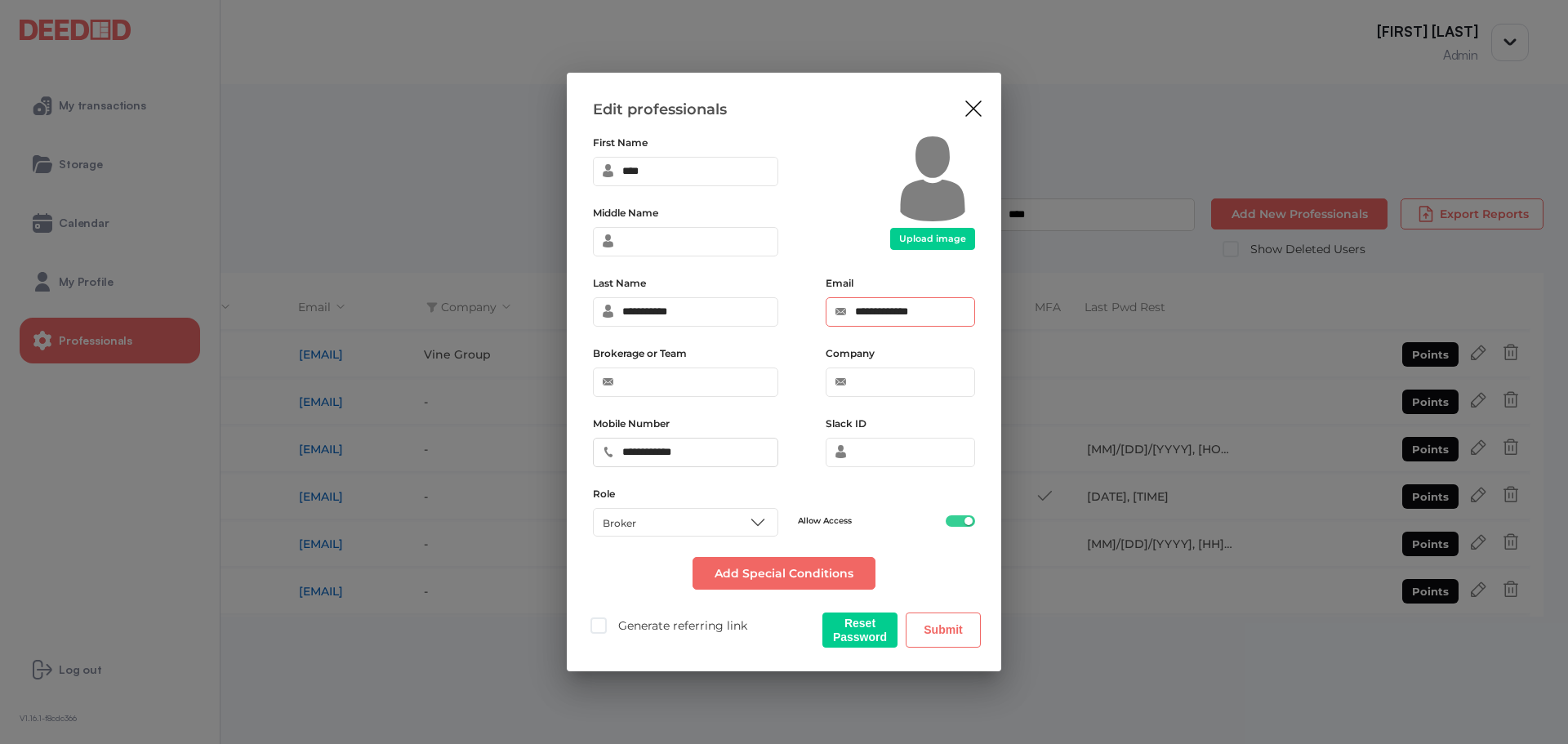 type on "**********" 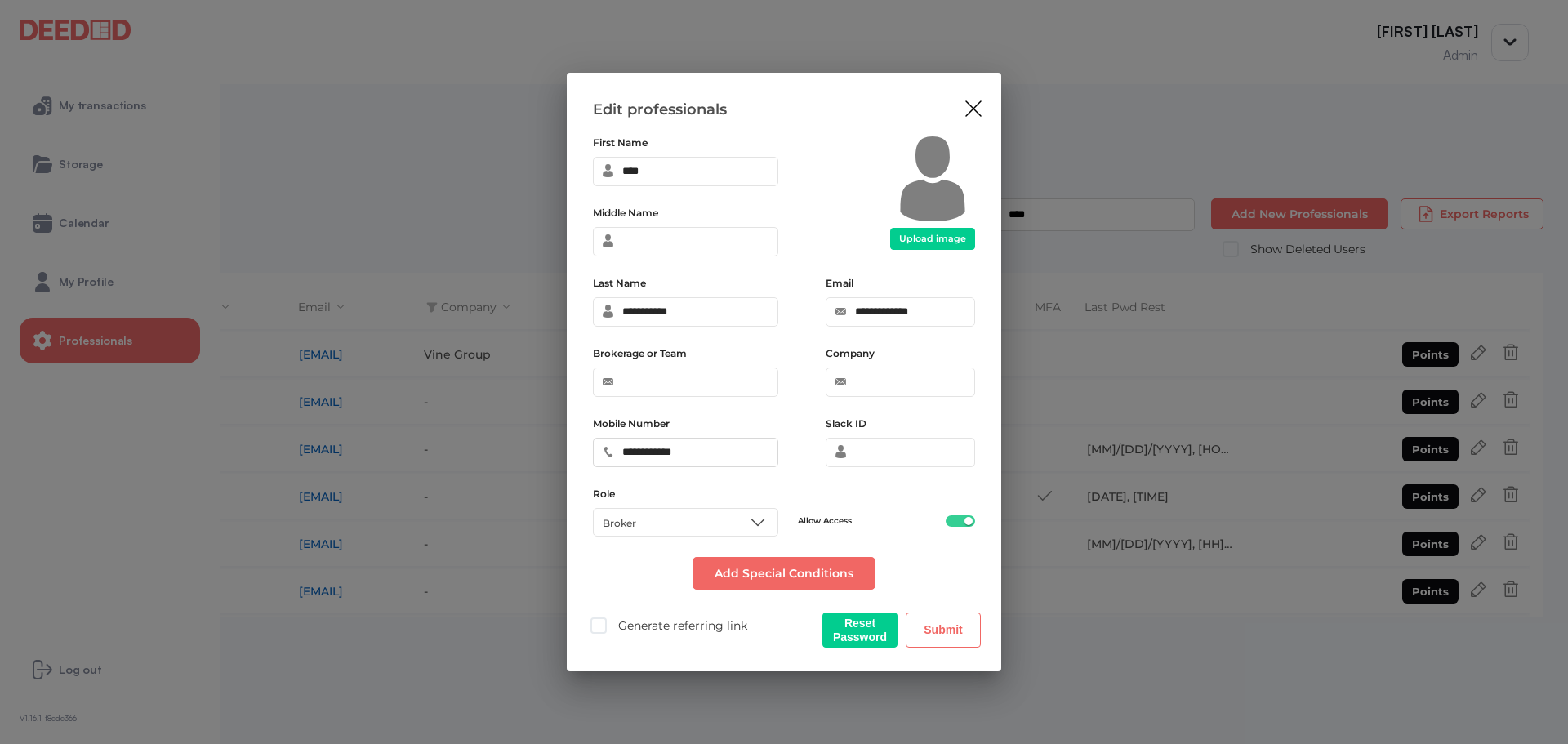 click on "Submit" at bounding box center [943, 630] 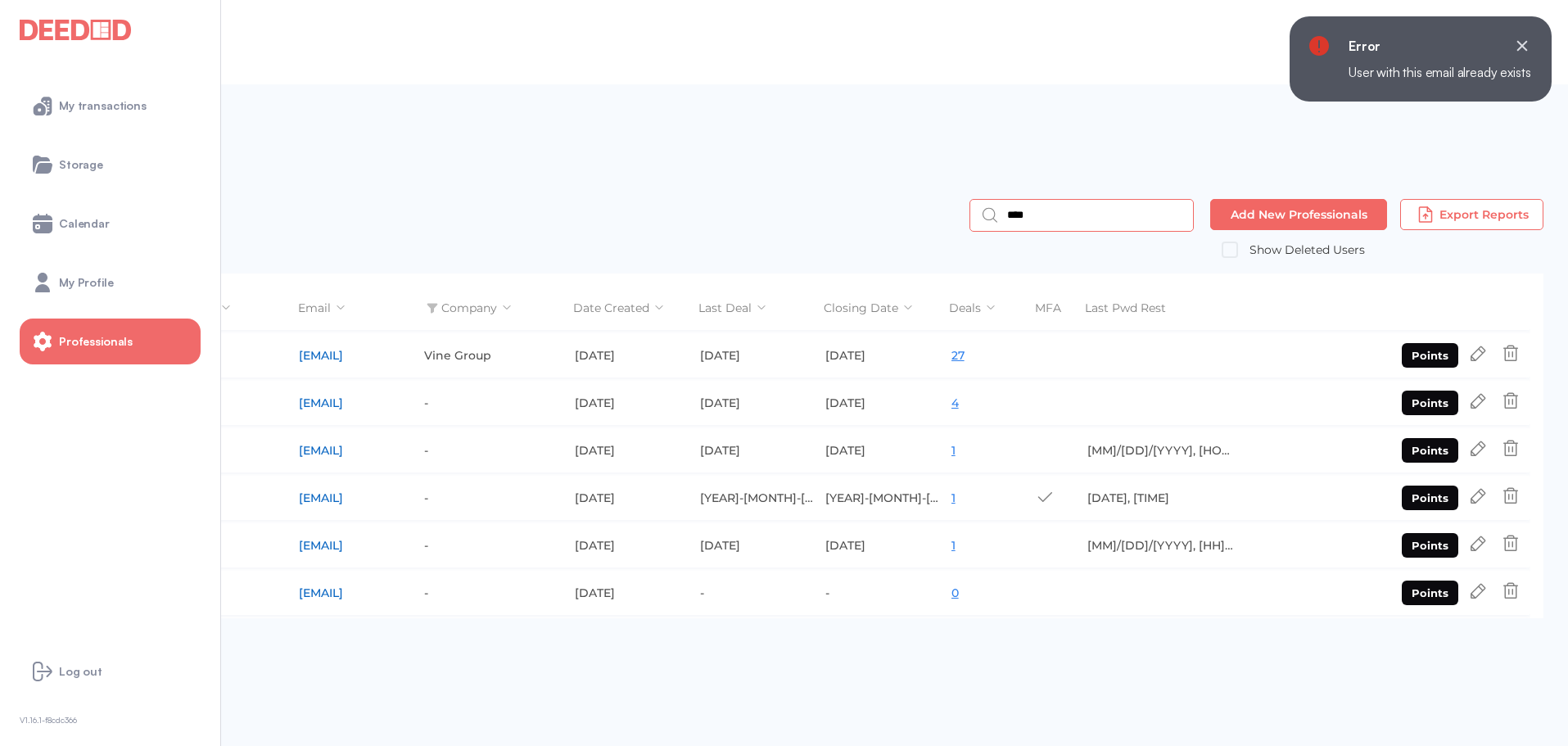 click on "****" at bounding box center (1095, 215) 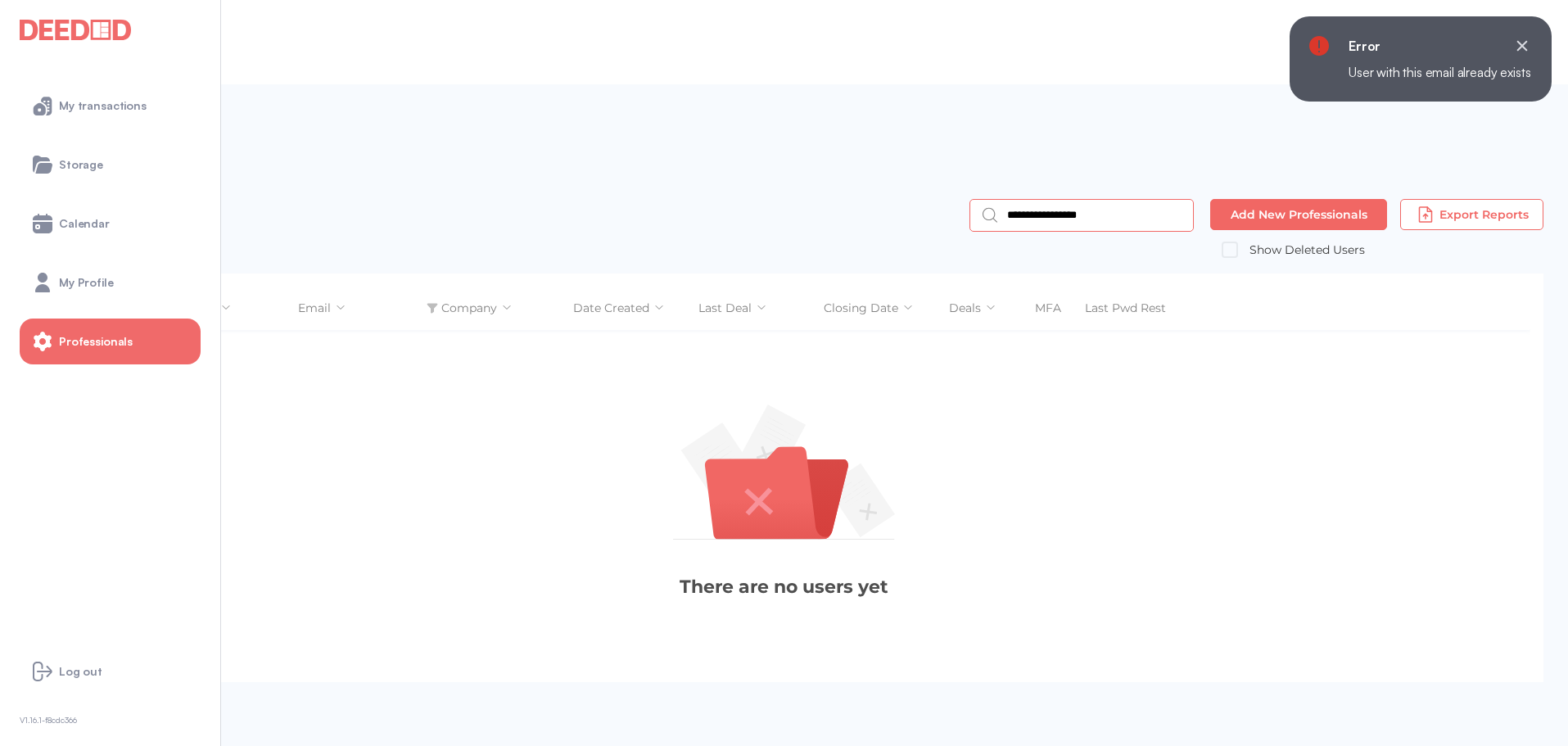 click on "**********" at bounding box center [1095, 215] 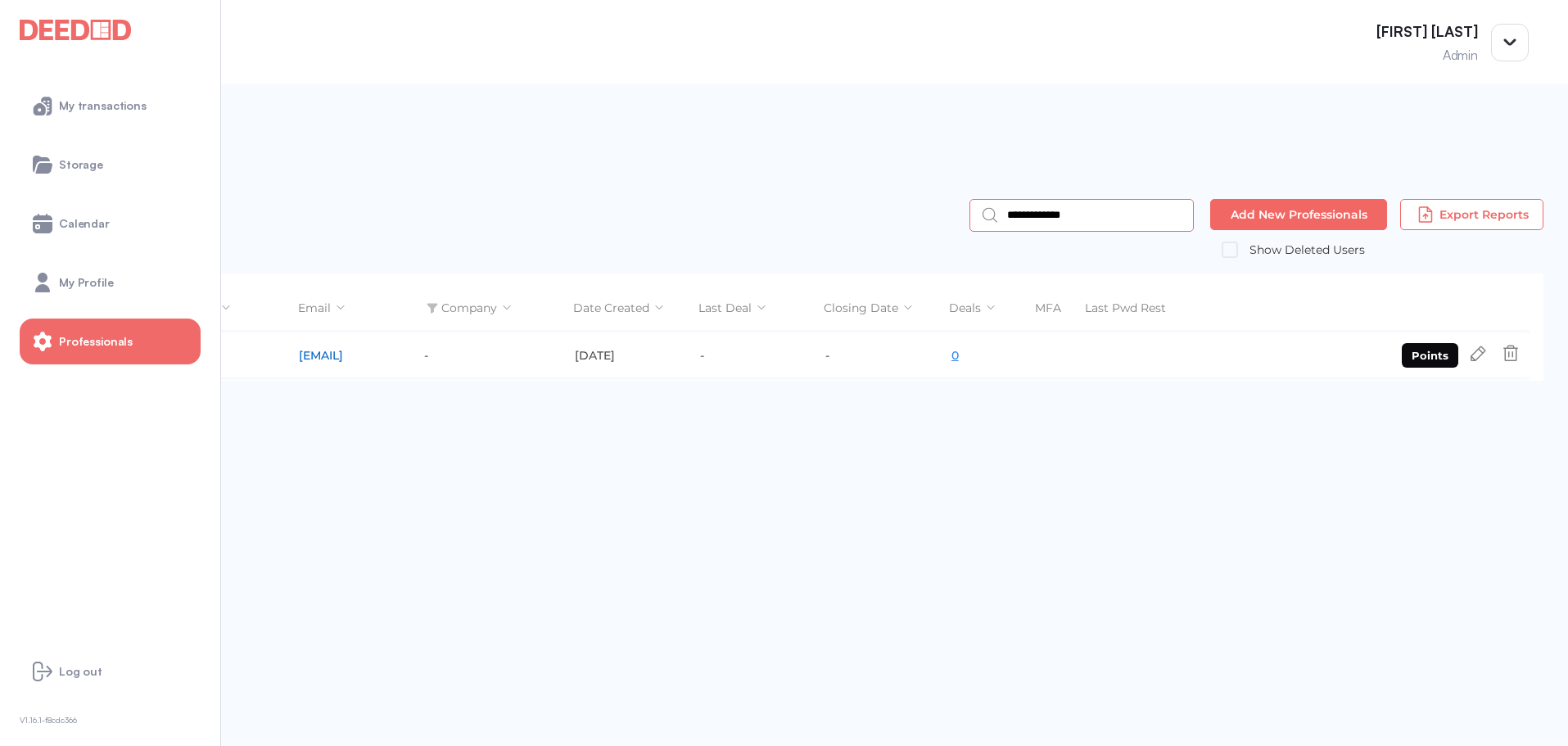 type on "**********" 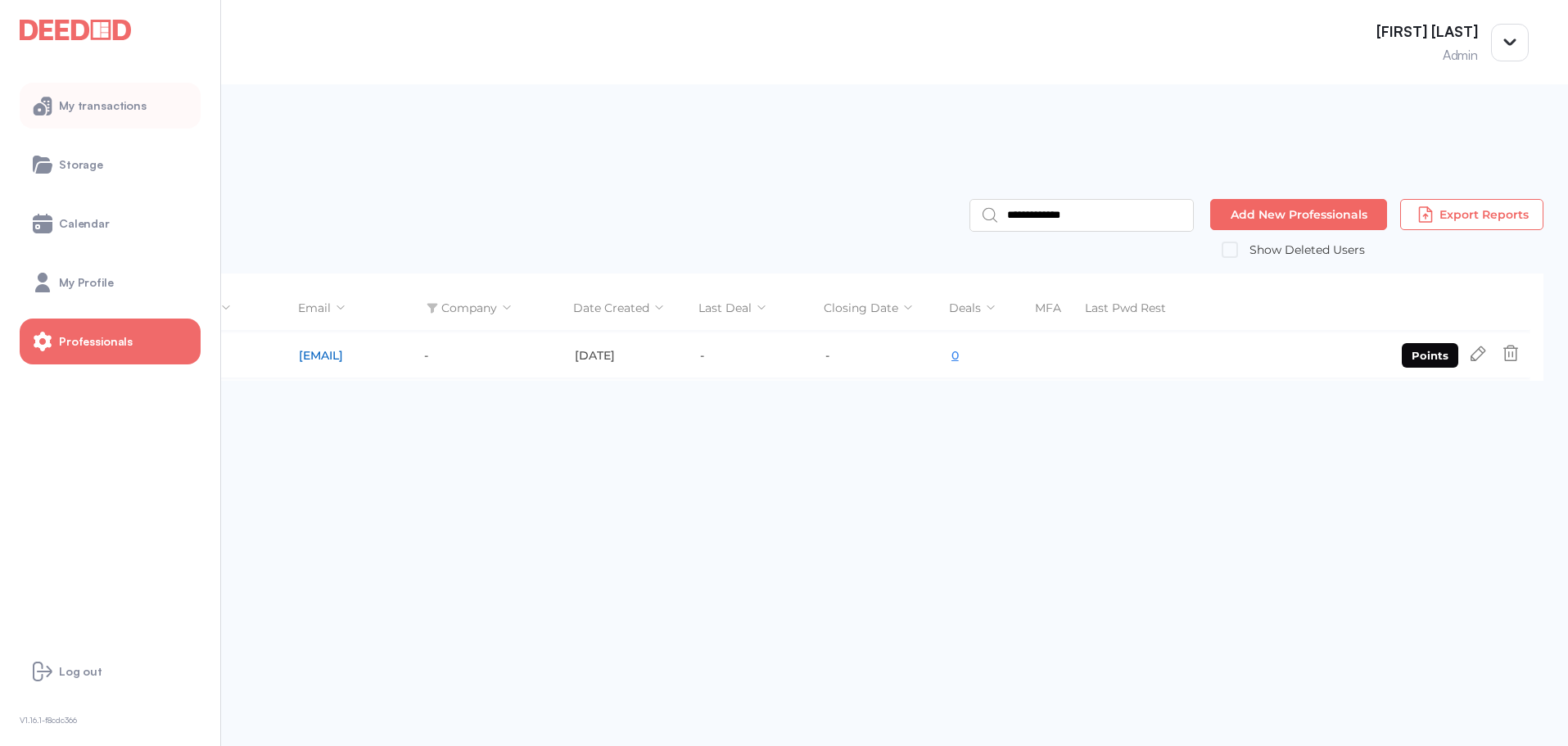 click on "My transactions" at bounding box center [110, 106] 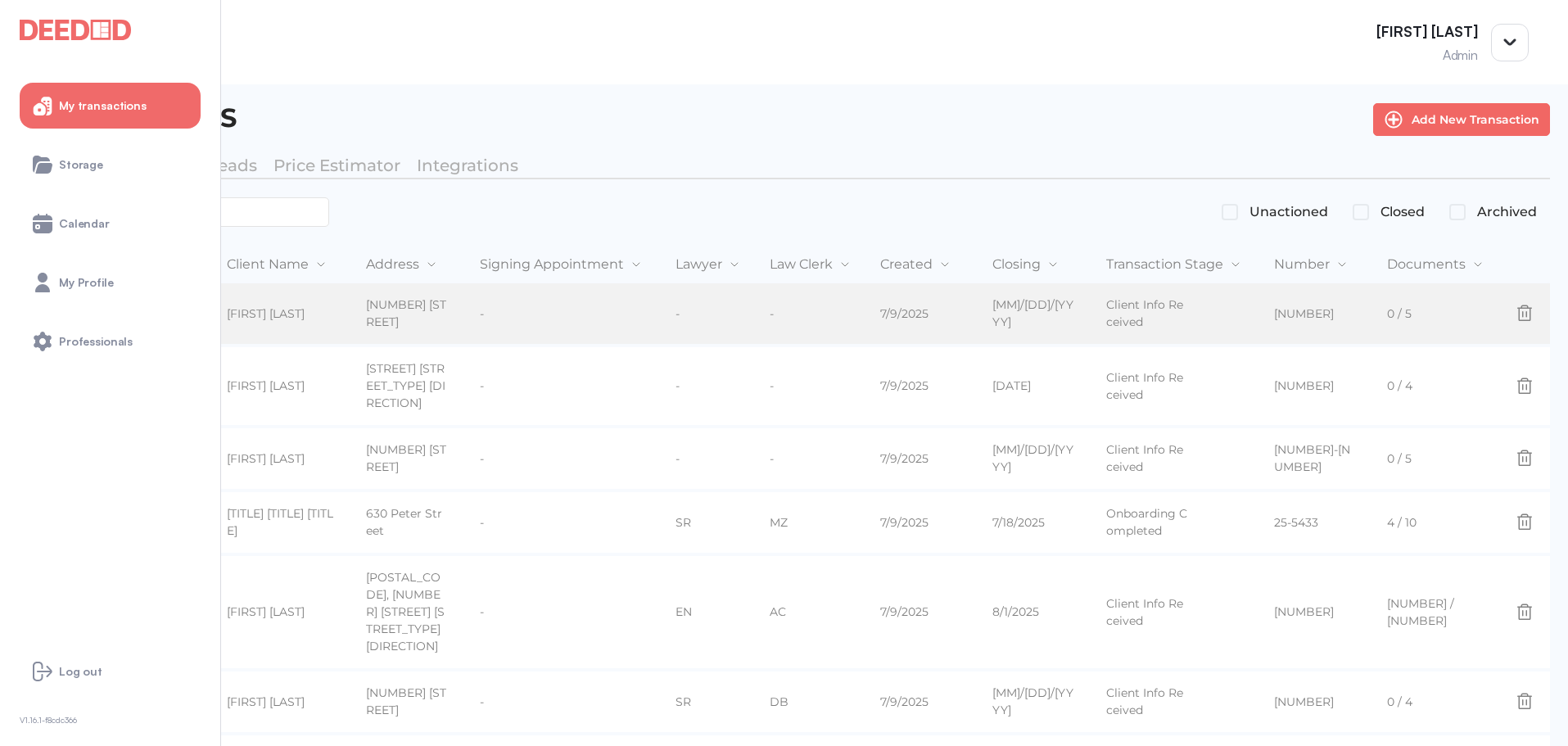 click on "[FIRST] [LAST]" at bounding box center (280, 314) 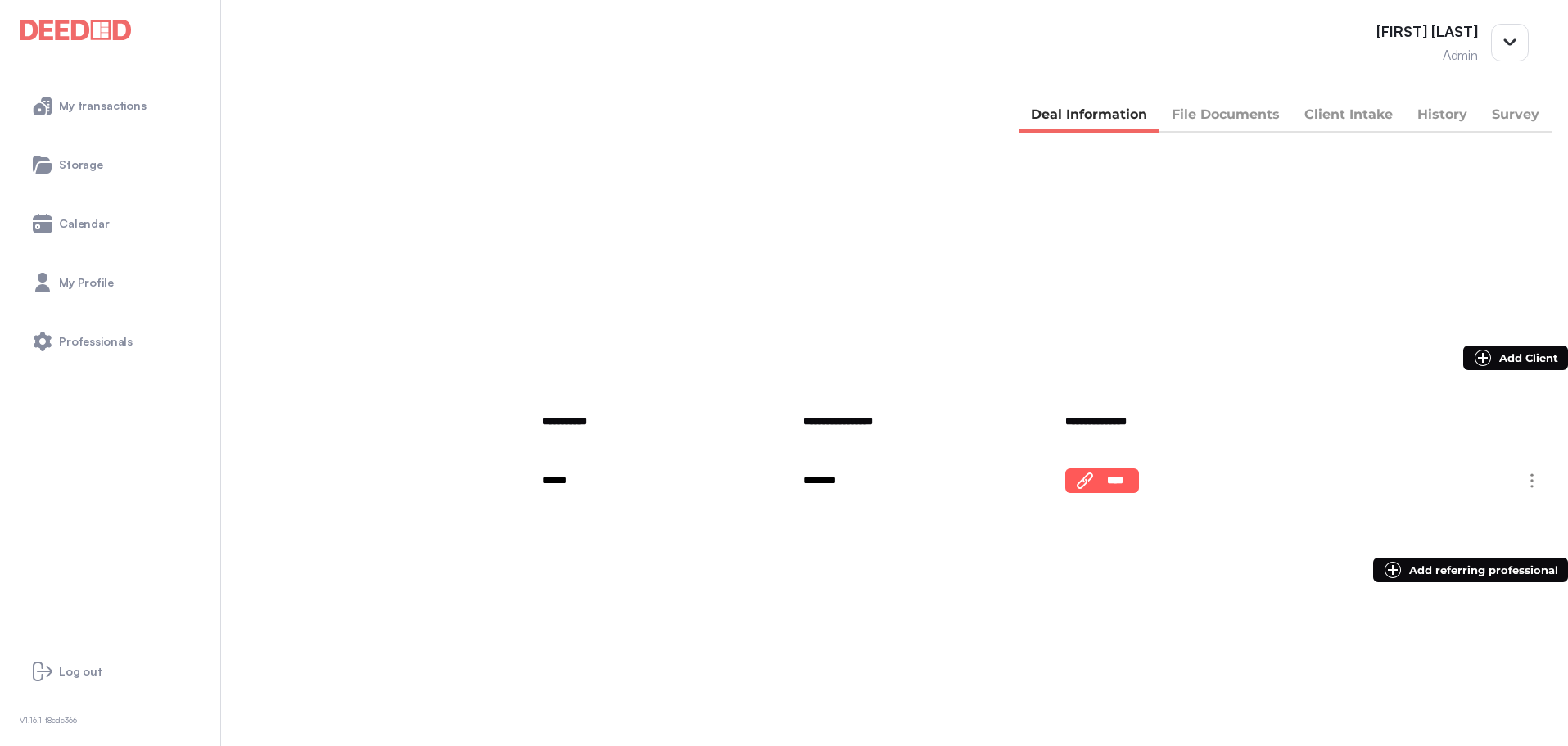 scroll, scrollTop: 82, scrollLeft: 0, axis: vertical 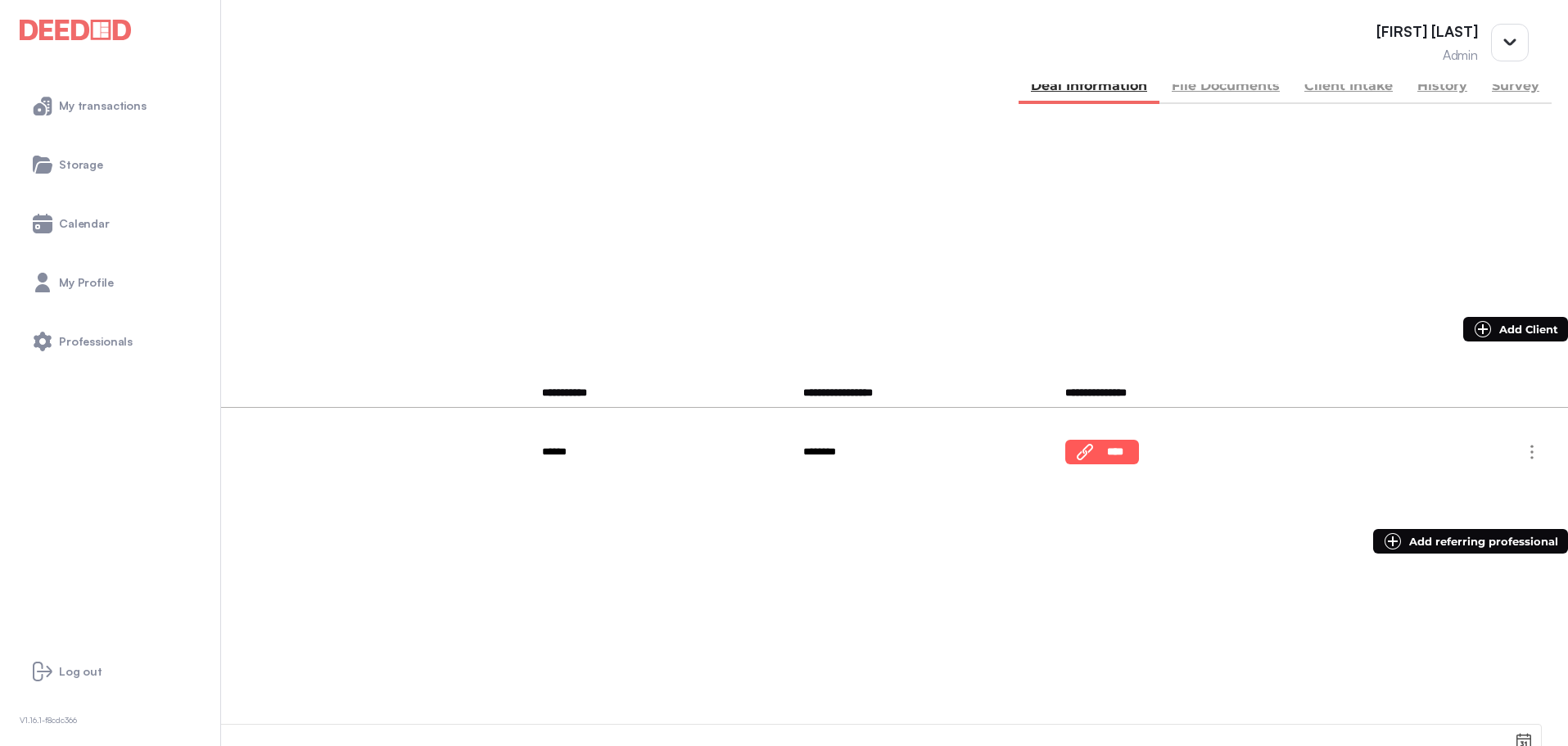 click on "**********" at bounding box center (784, 1639) 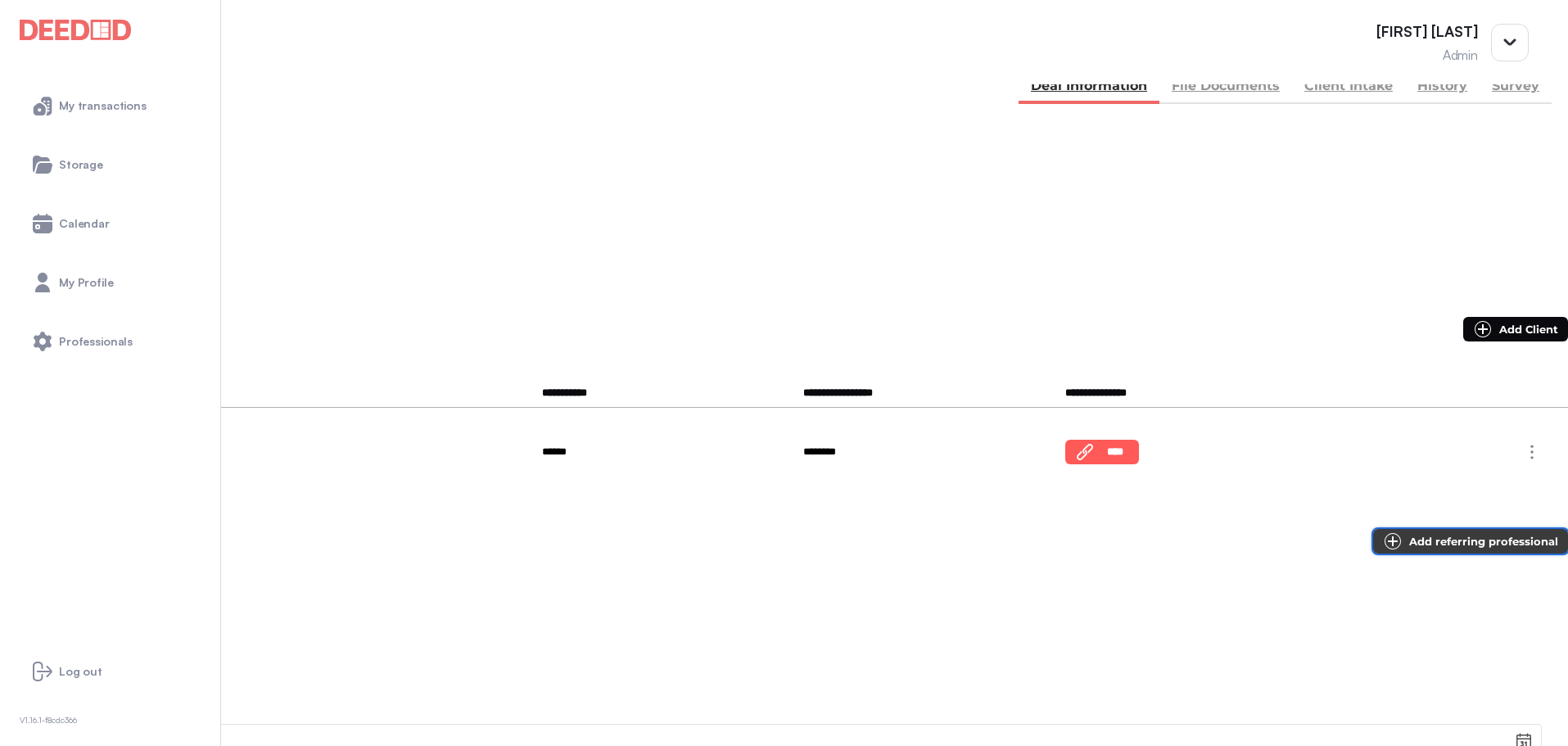 click at bounding box center [1393, 541] 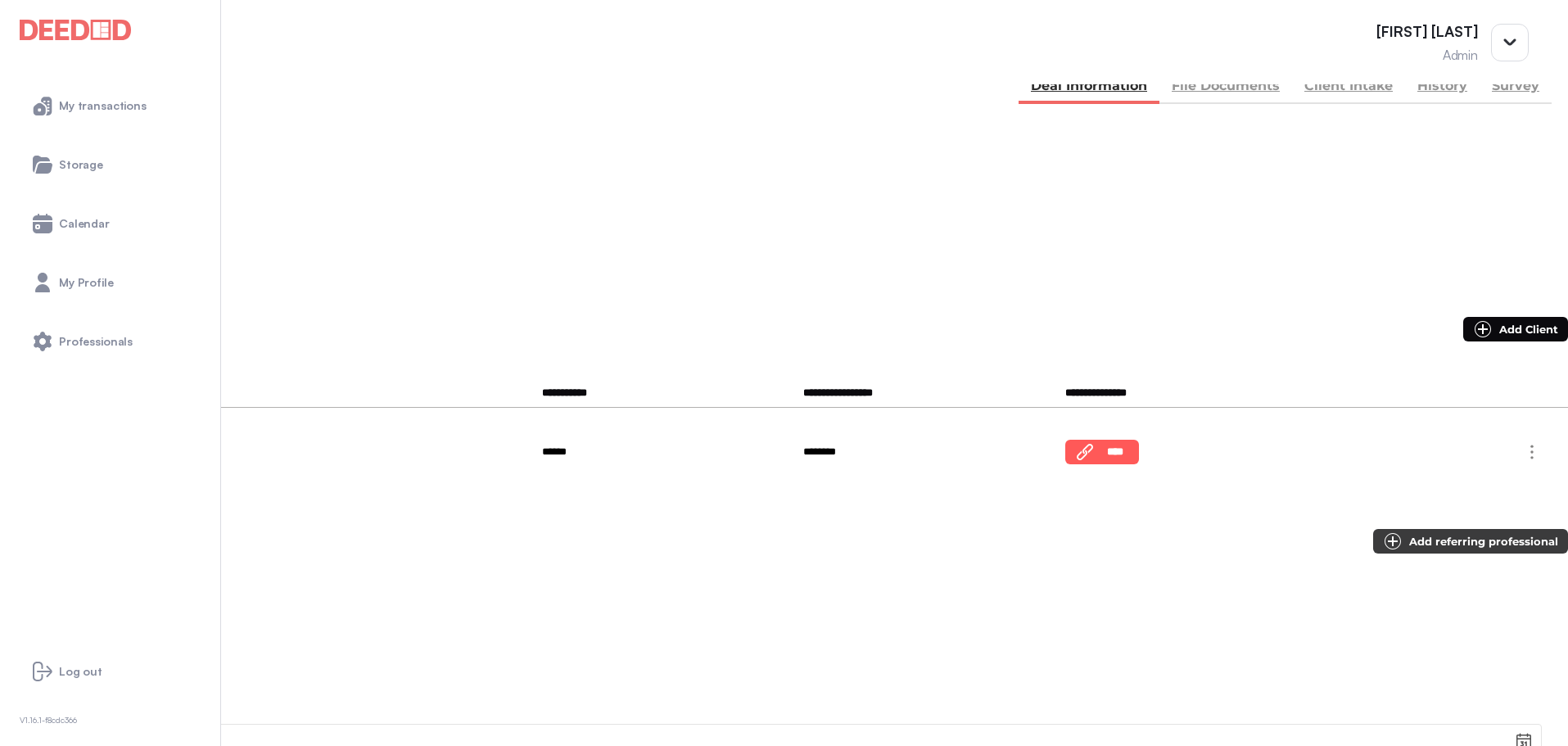 scroll, scrollTop: 0, scrollLeft: 0, axis: both 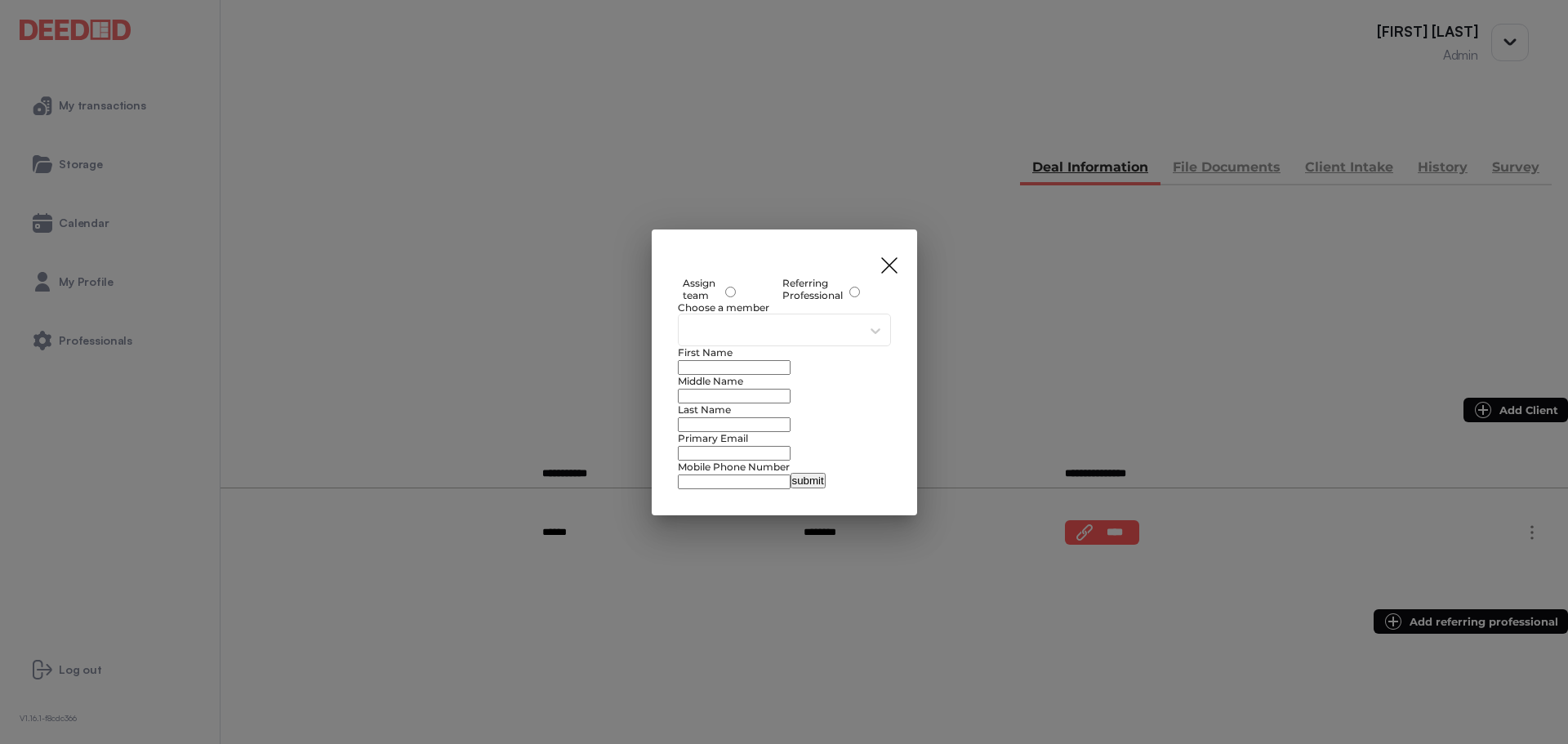 click at bounding box center (730, 297) 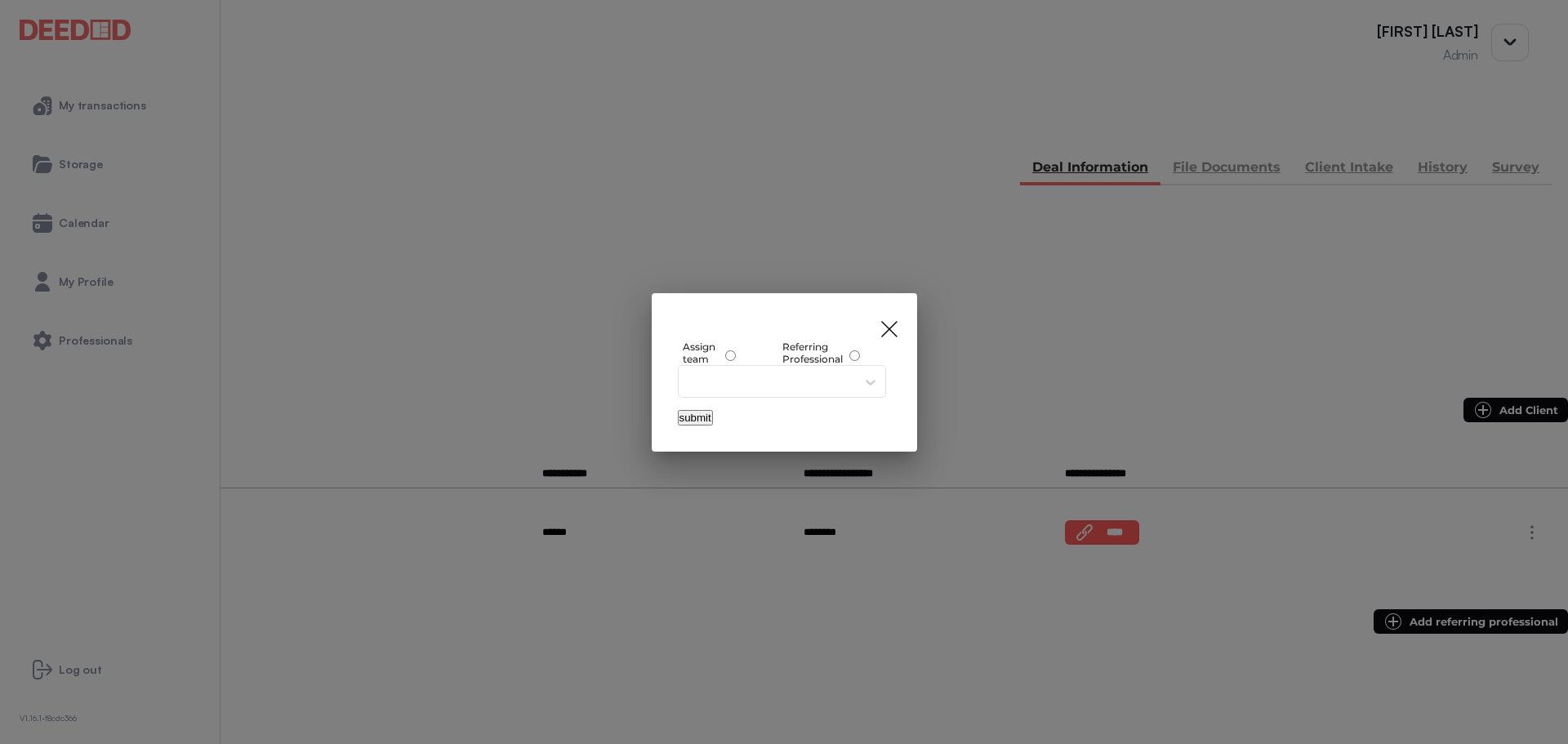 click at bounding box center [767, 382] 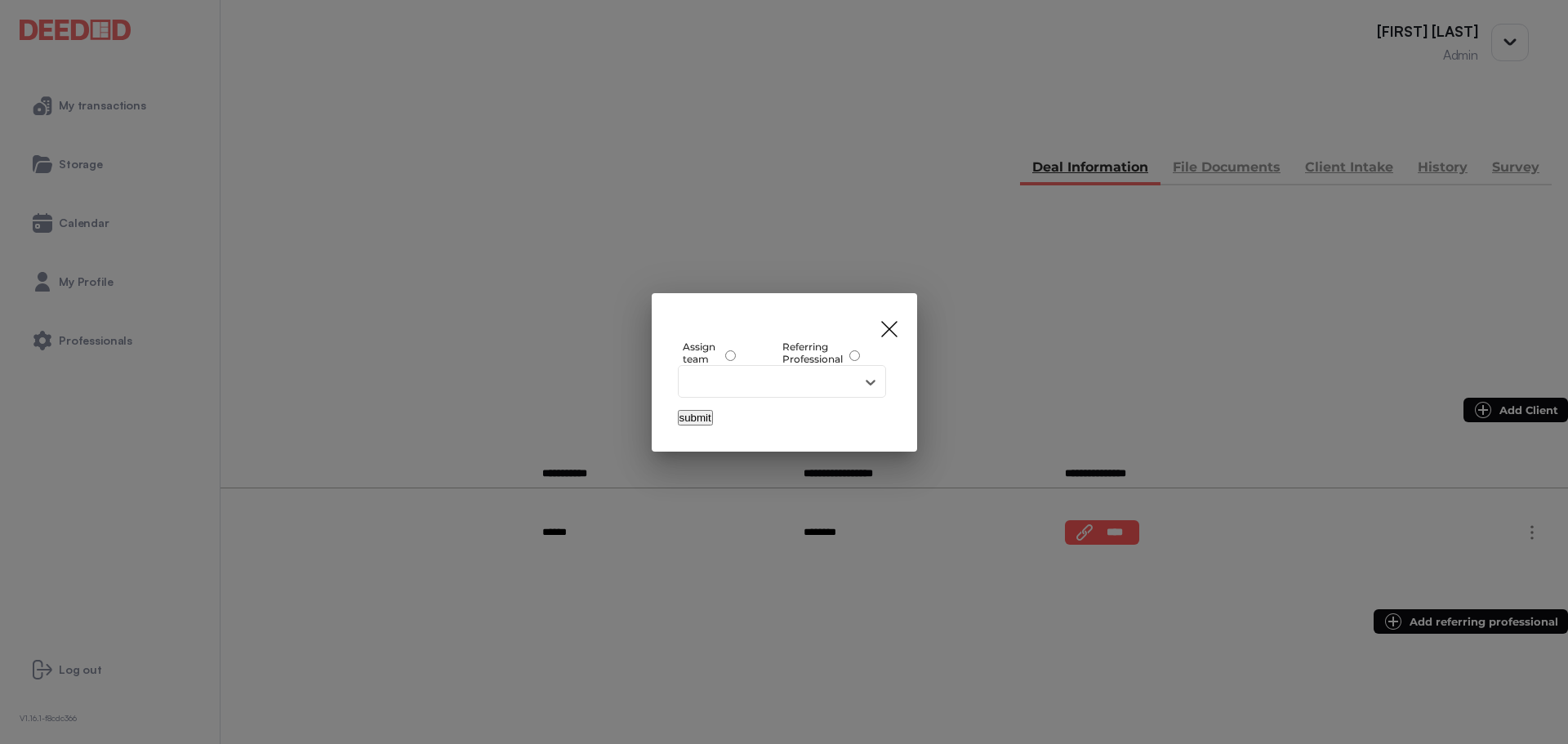 click at bounding box center [767, 382] 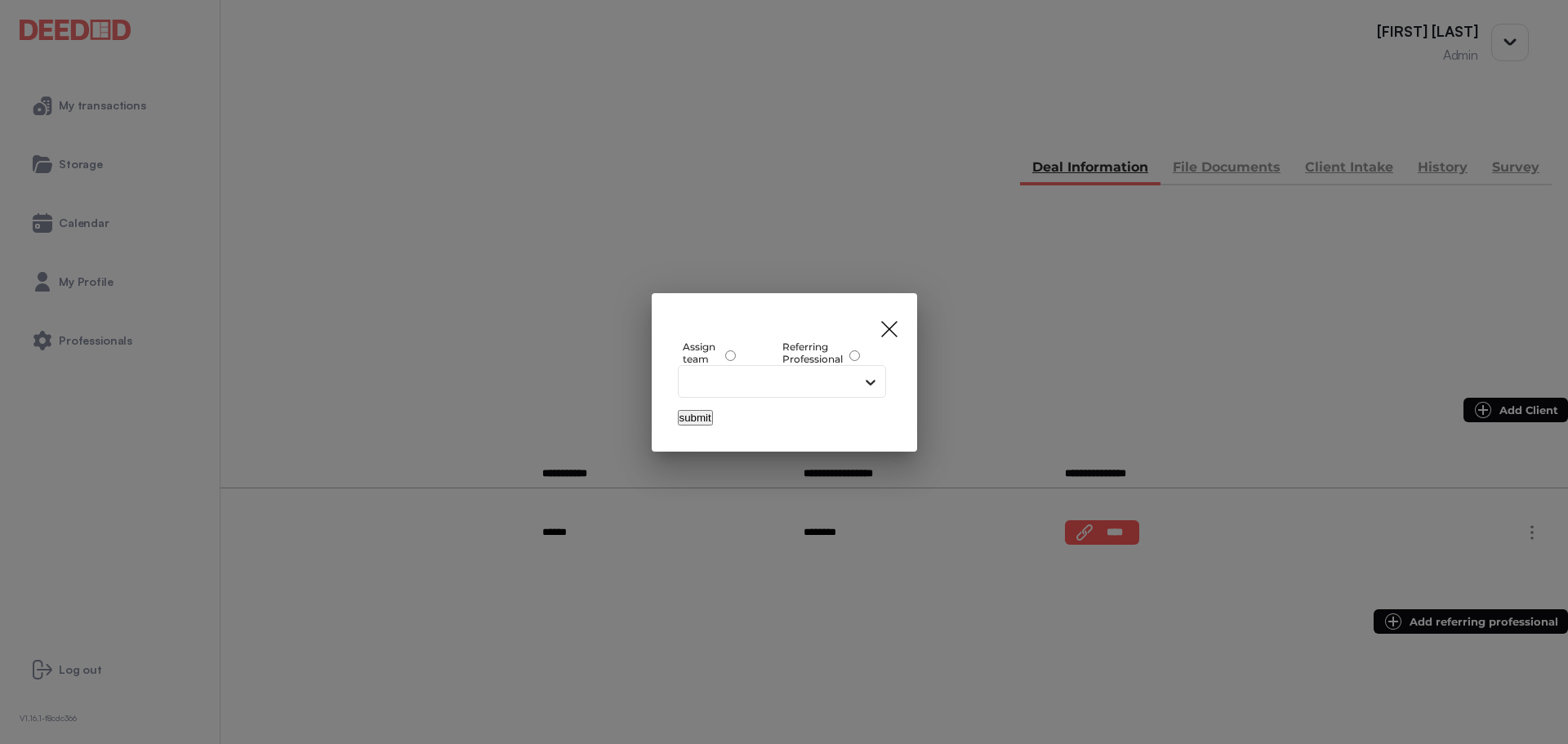 click at bounding box center (871, 382) 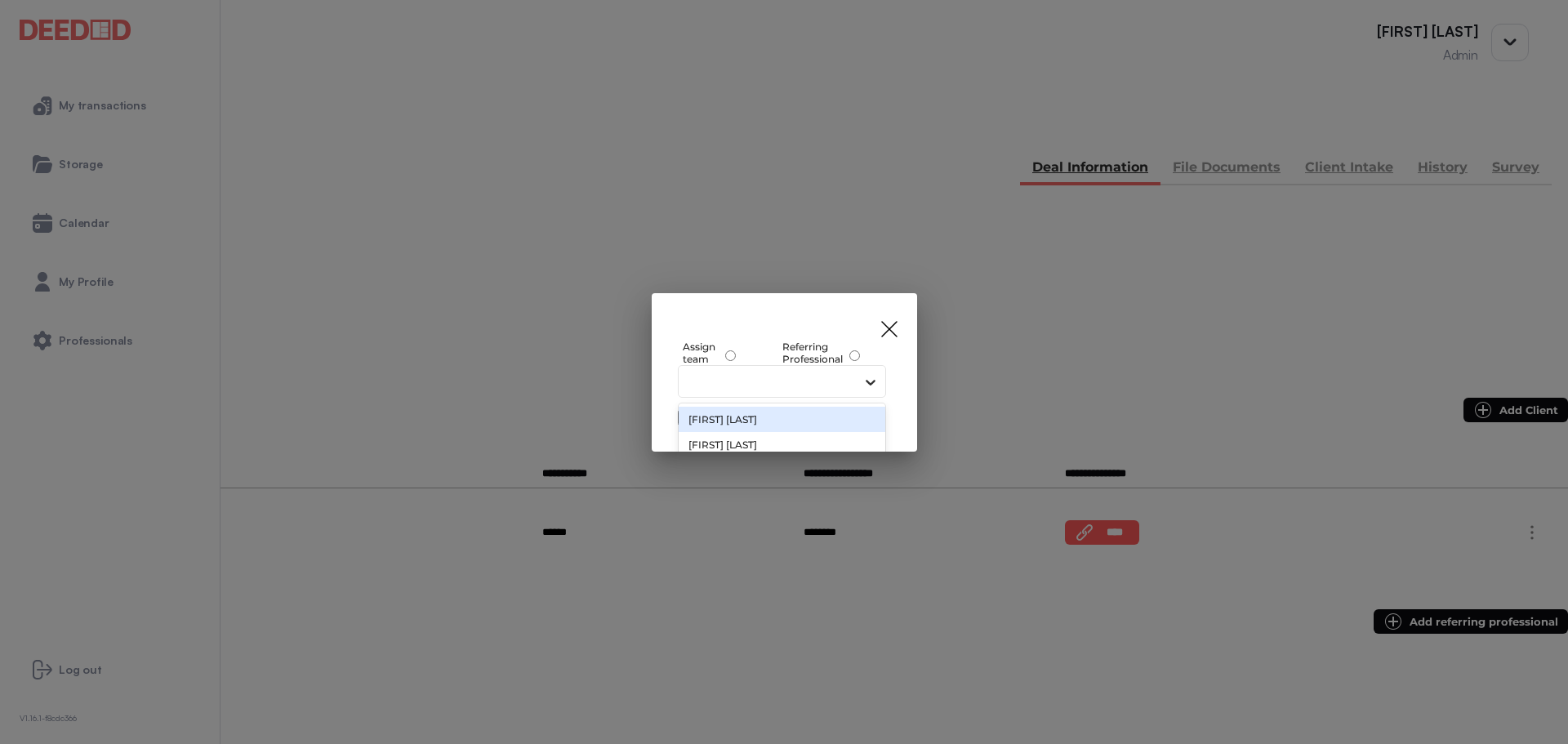 type on "*" 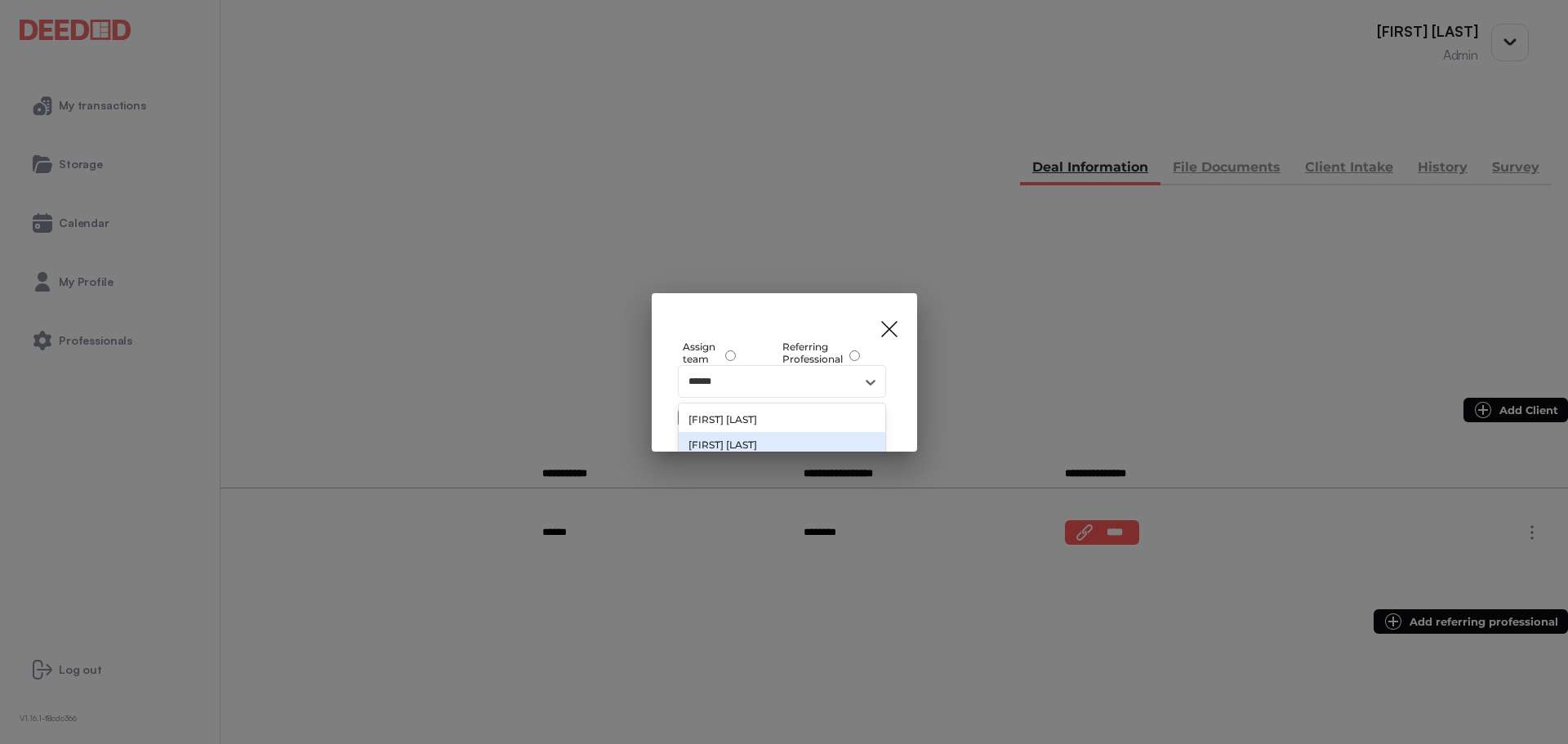 click on "[FIRST] [LAST]" at bounding box center [782, 444] 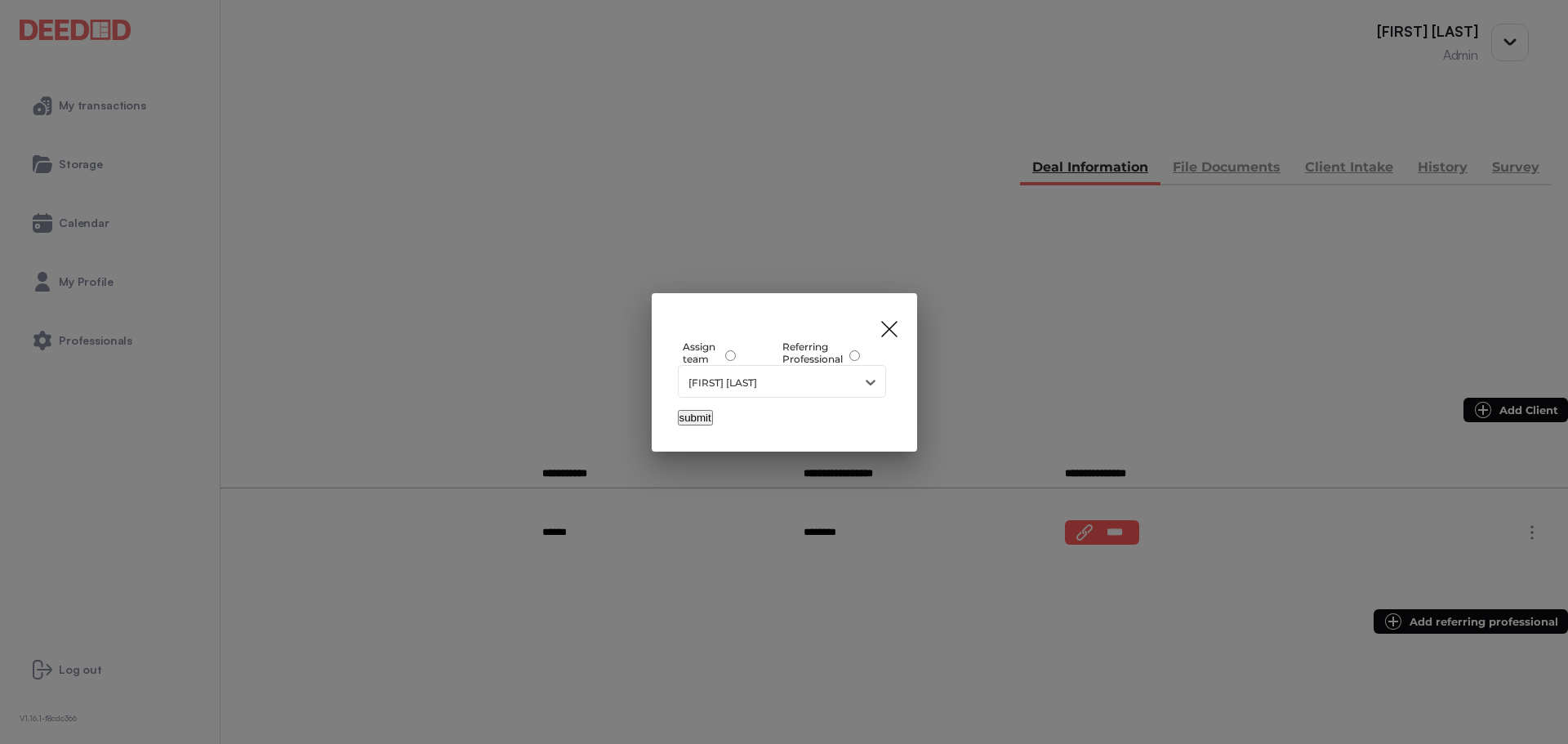 click on "submit" at bounding box center (695, 417) 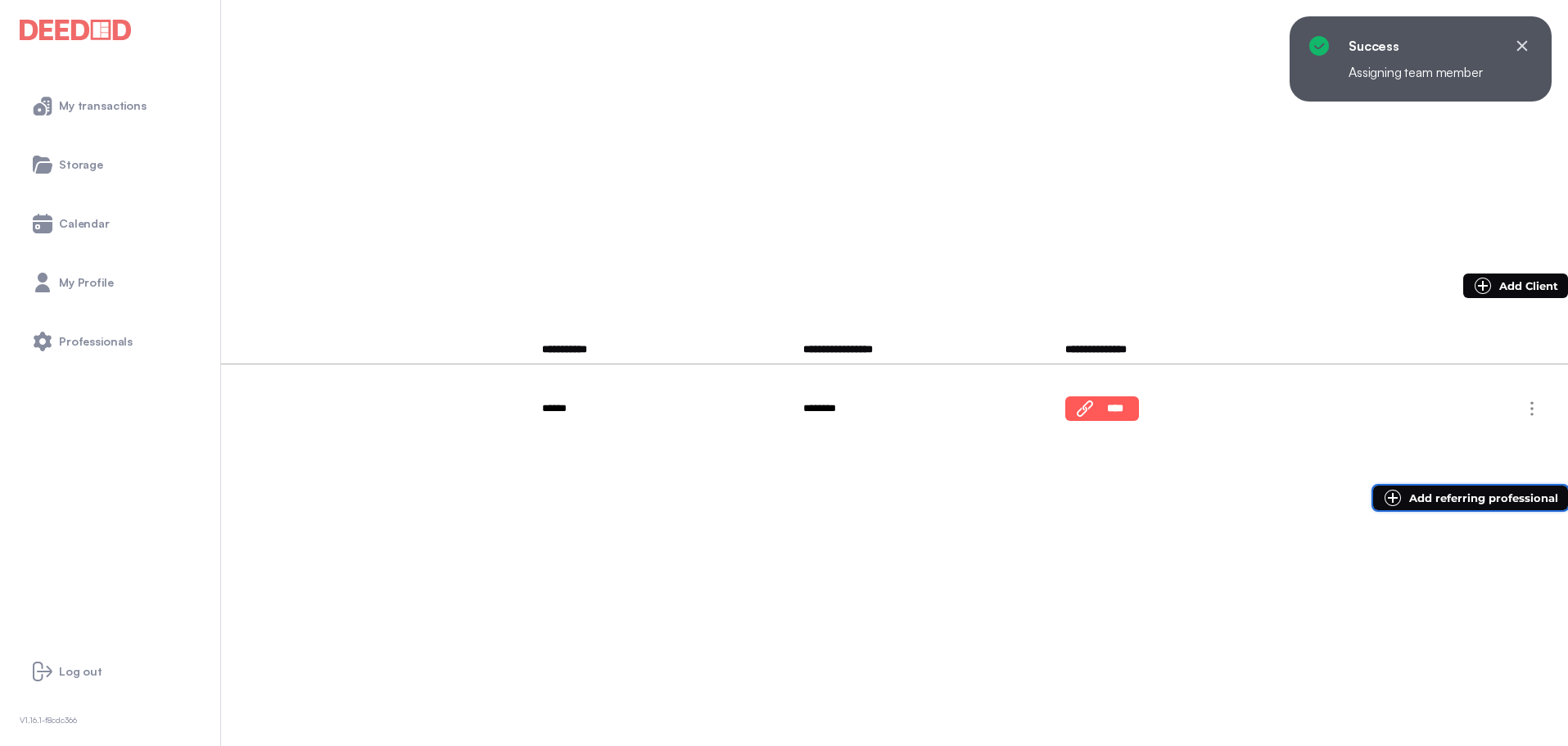 scroll, scrollTop: 246, scrollLeft: 0, axis: vertical 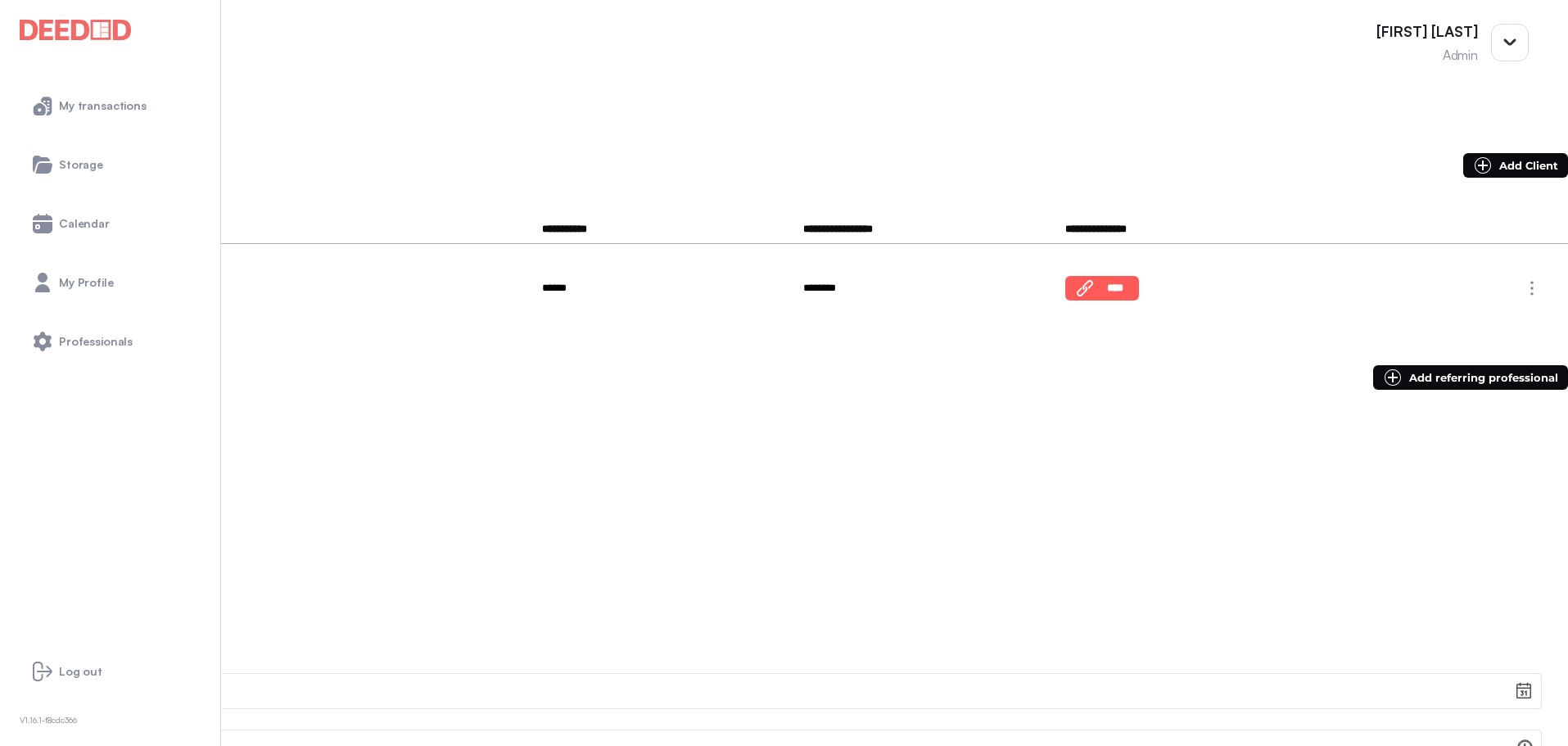 click at bounding box center (9, 419) 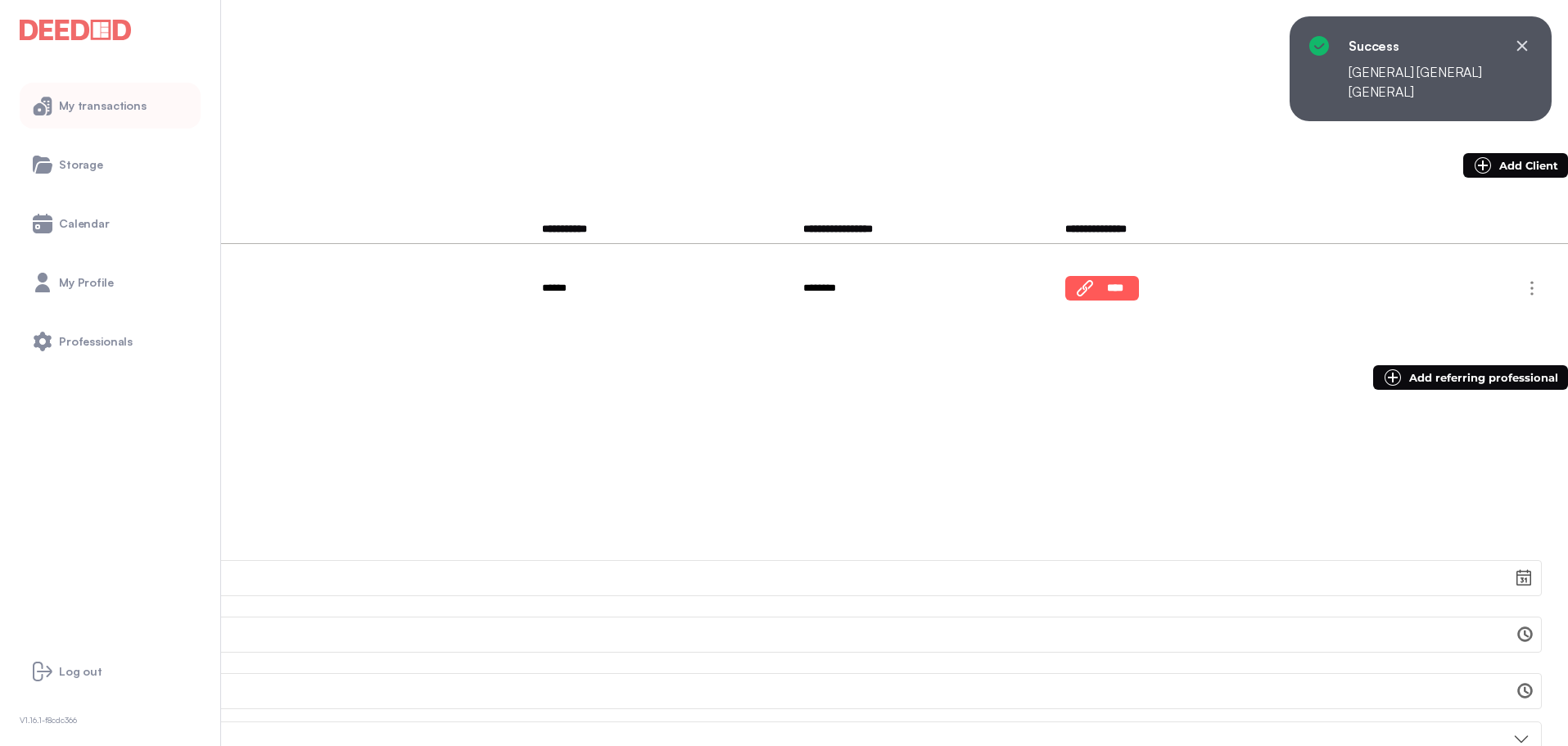 click on "My transactions" at bounding box center [110, 106] 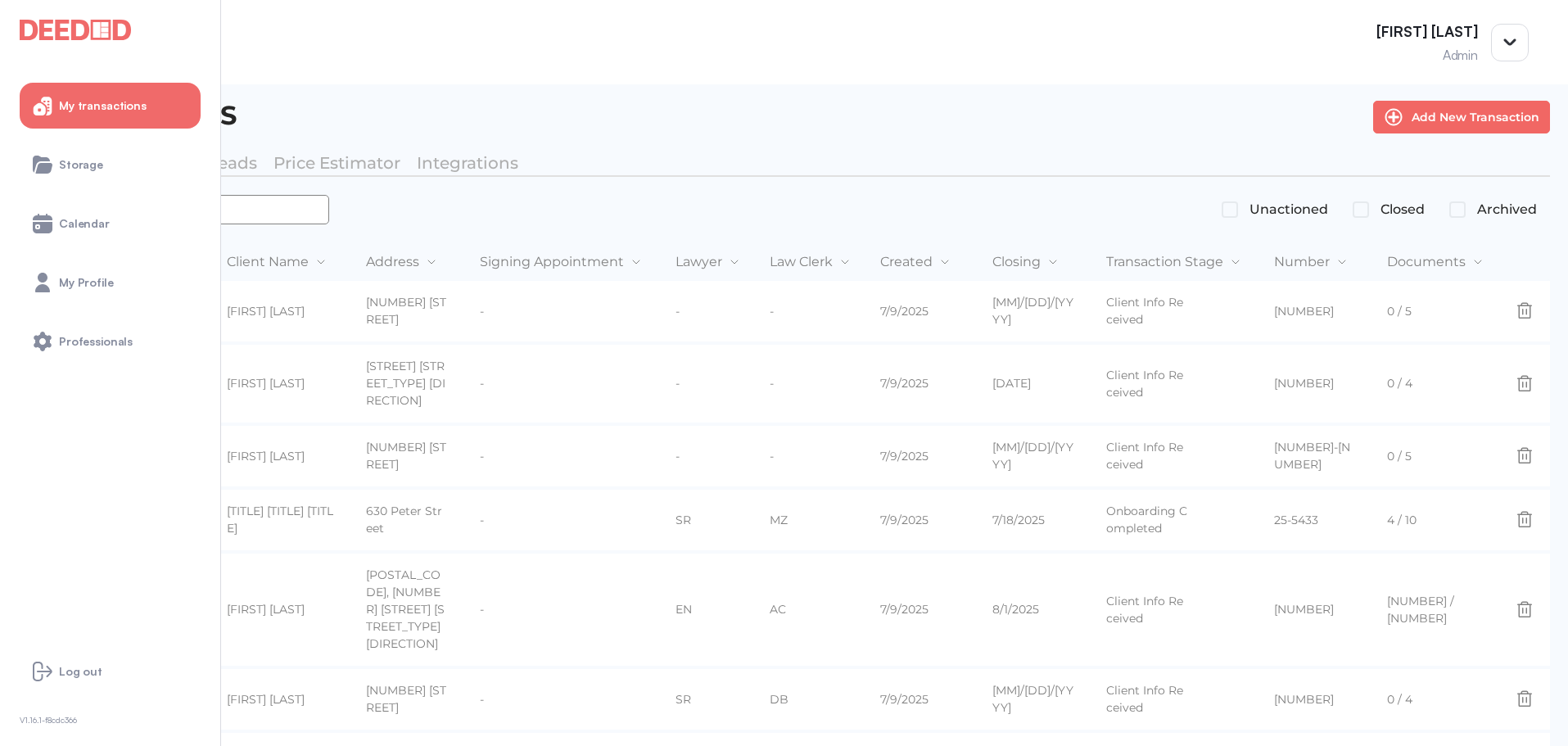 scroll, scrollTop: 0, scrollLeft: 0, axis: both 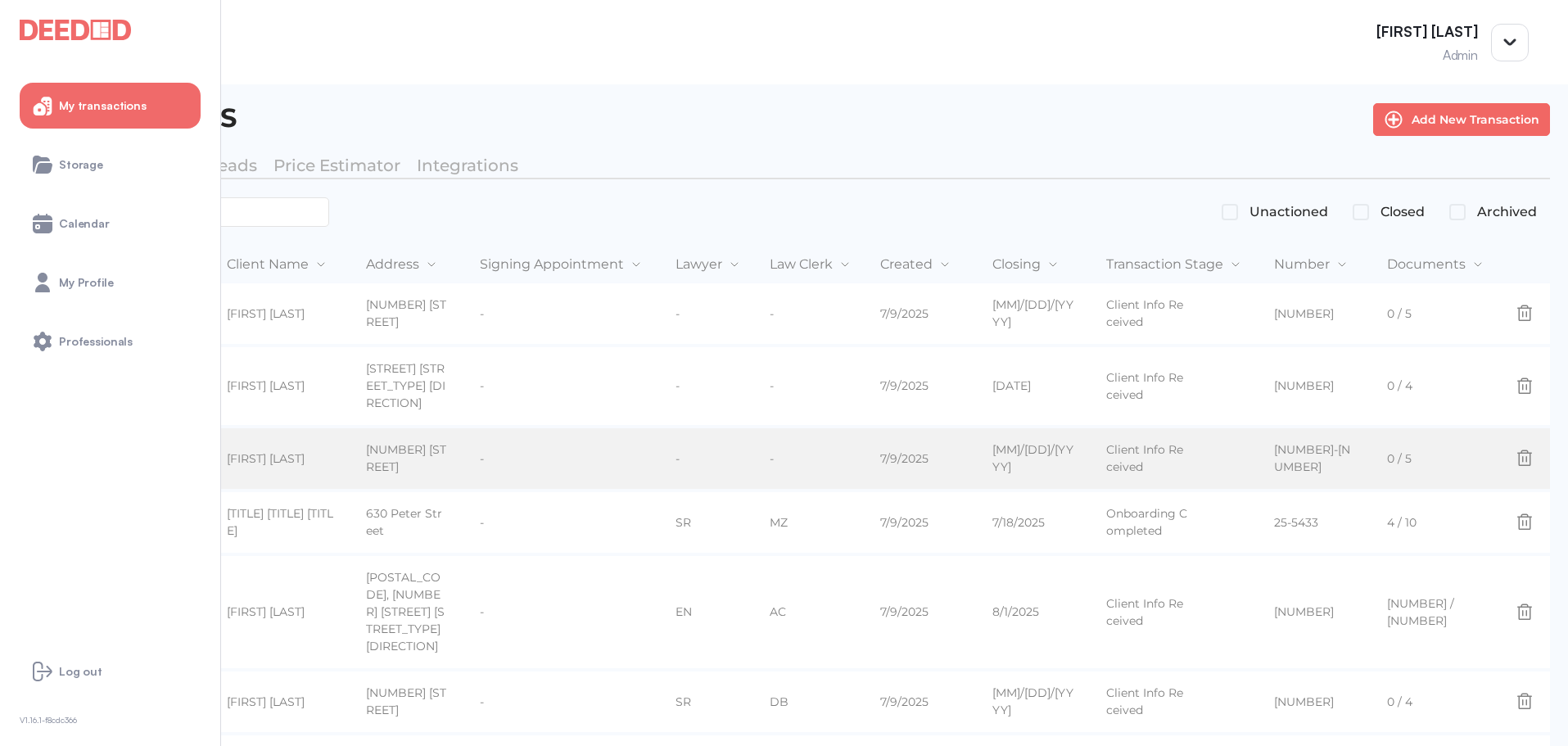 click on "[FIRST] [LAST] [FIRST] [LAST]" at bounding box center (283, 314) 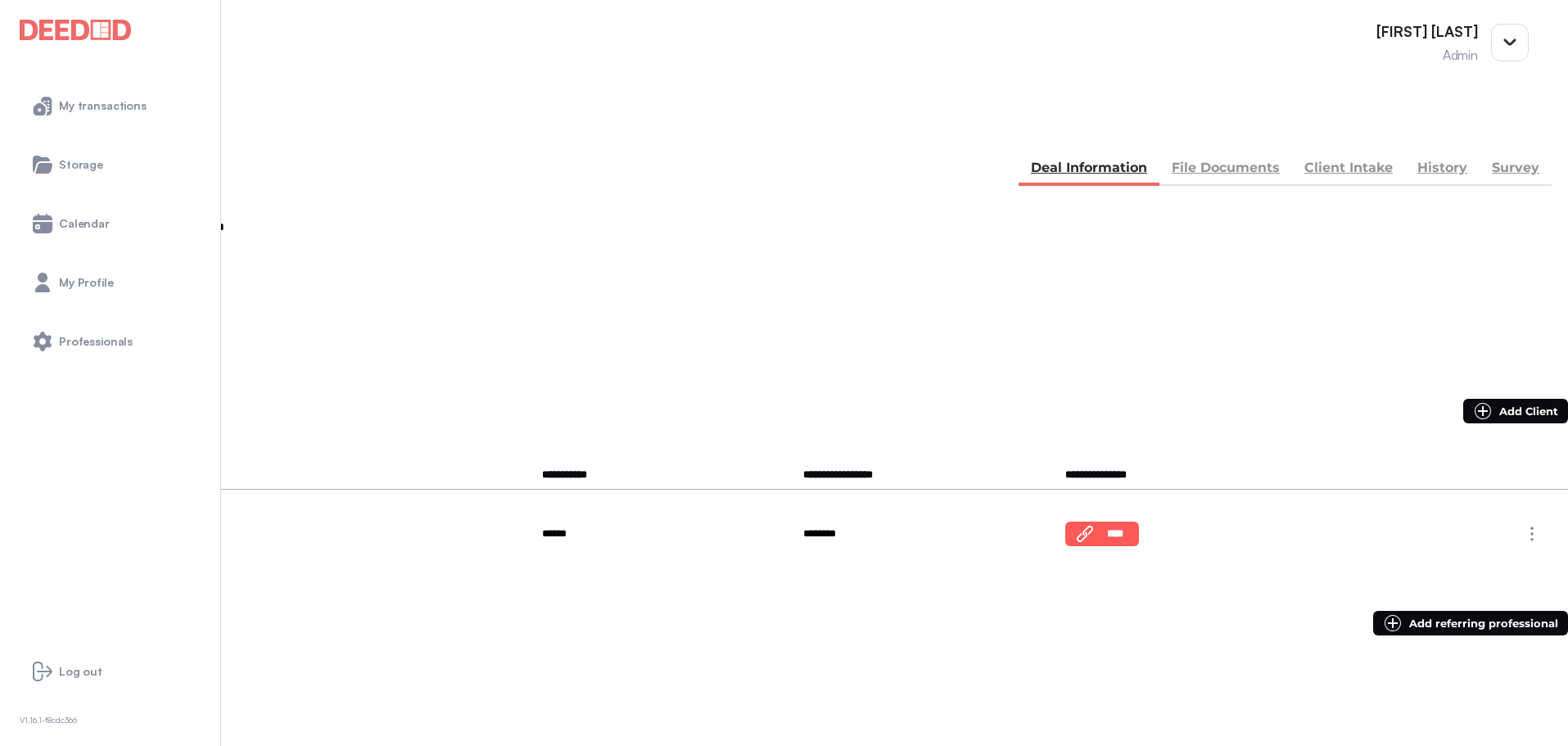 scroll, scrollTop: 82, scrollLeft: 0, axis: vertical 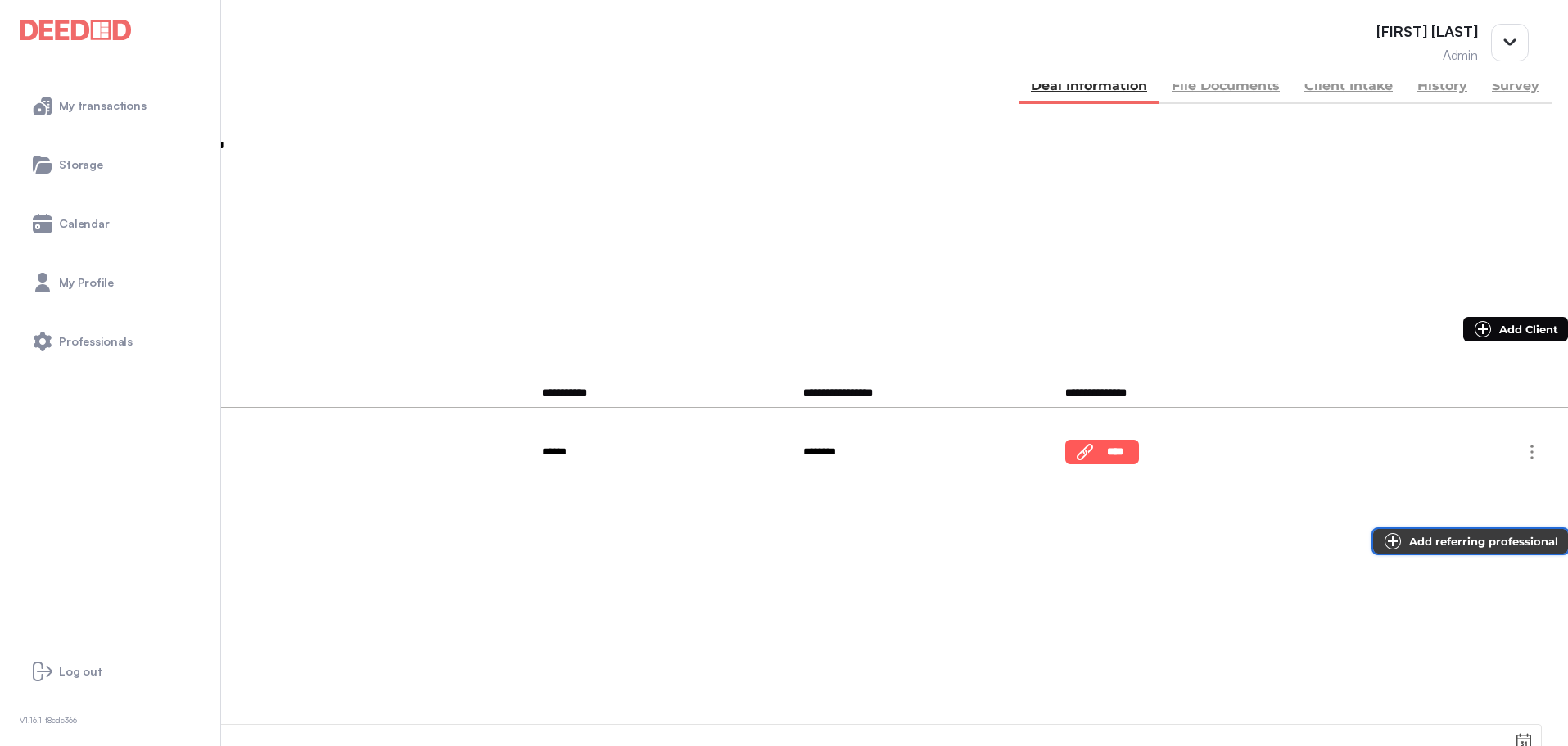 click on "Add referring professional" at bounding box center [1471, 541] 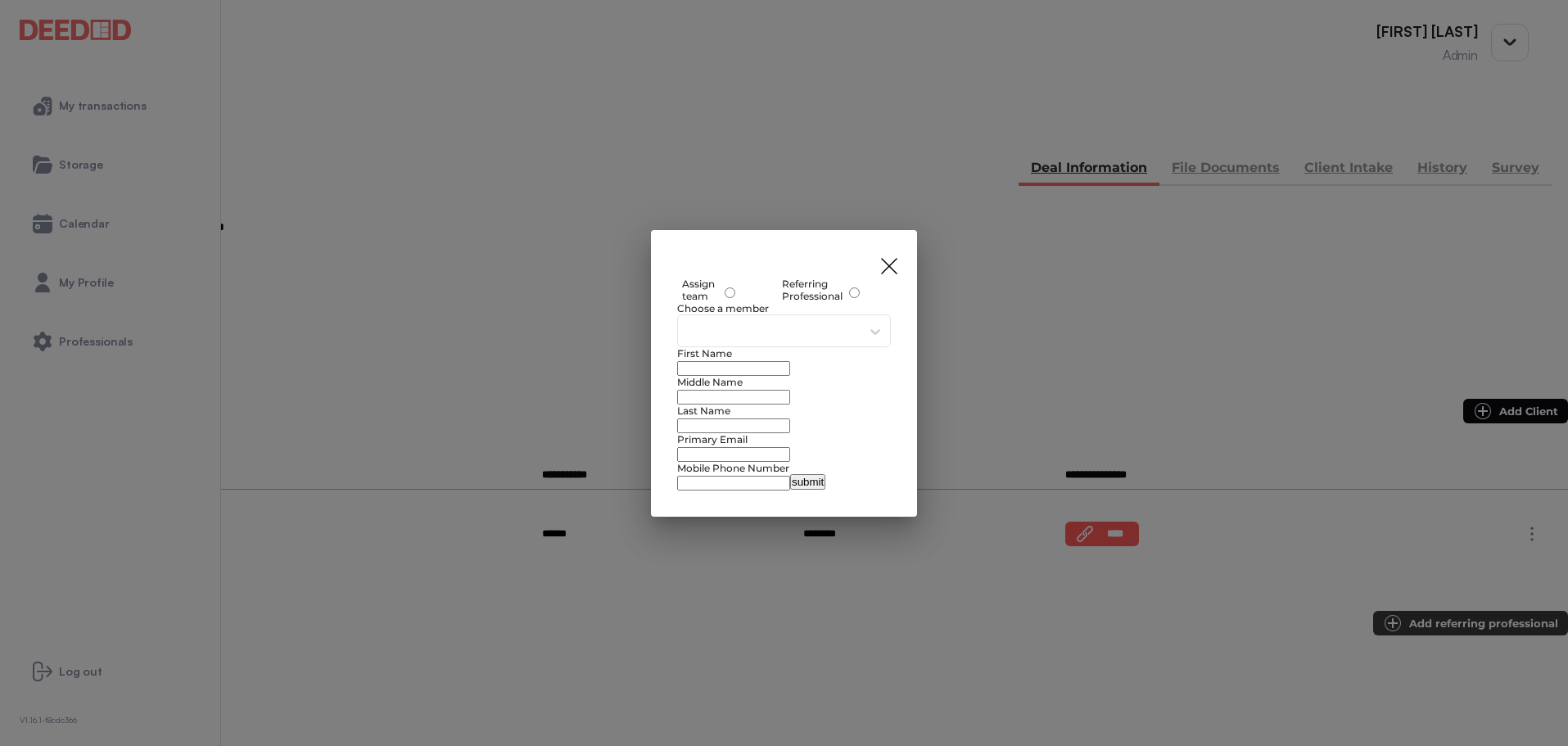 scroll, scrollTop: 0, scrollLeft: 0, axis: both 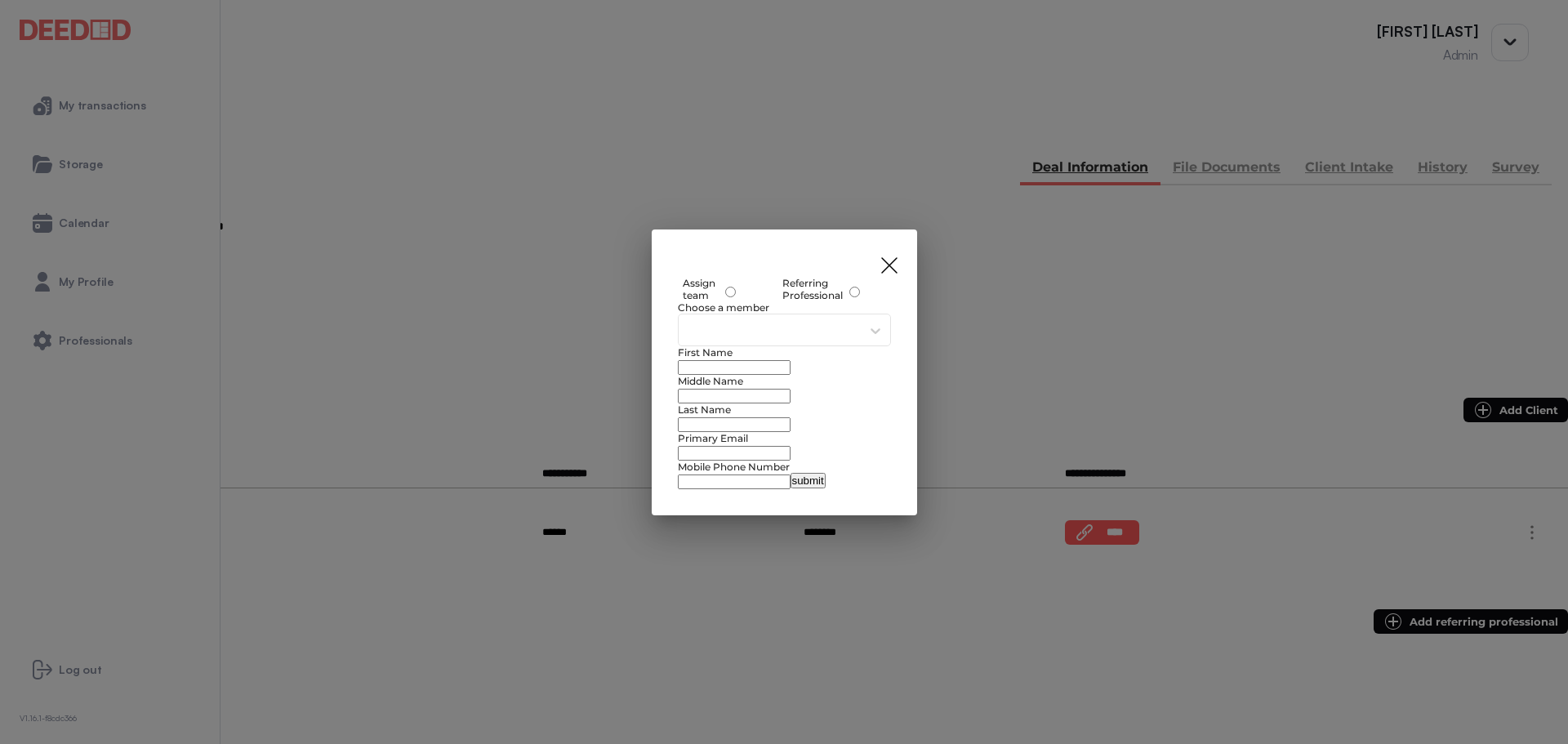 click on "Choose a member [FIRST] [MIDDLE] [LAST] Primary [EMAIL] [PHONE] submit" at bounding box center (784, 395) 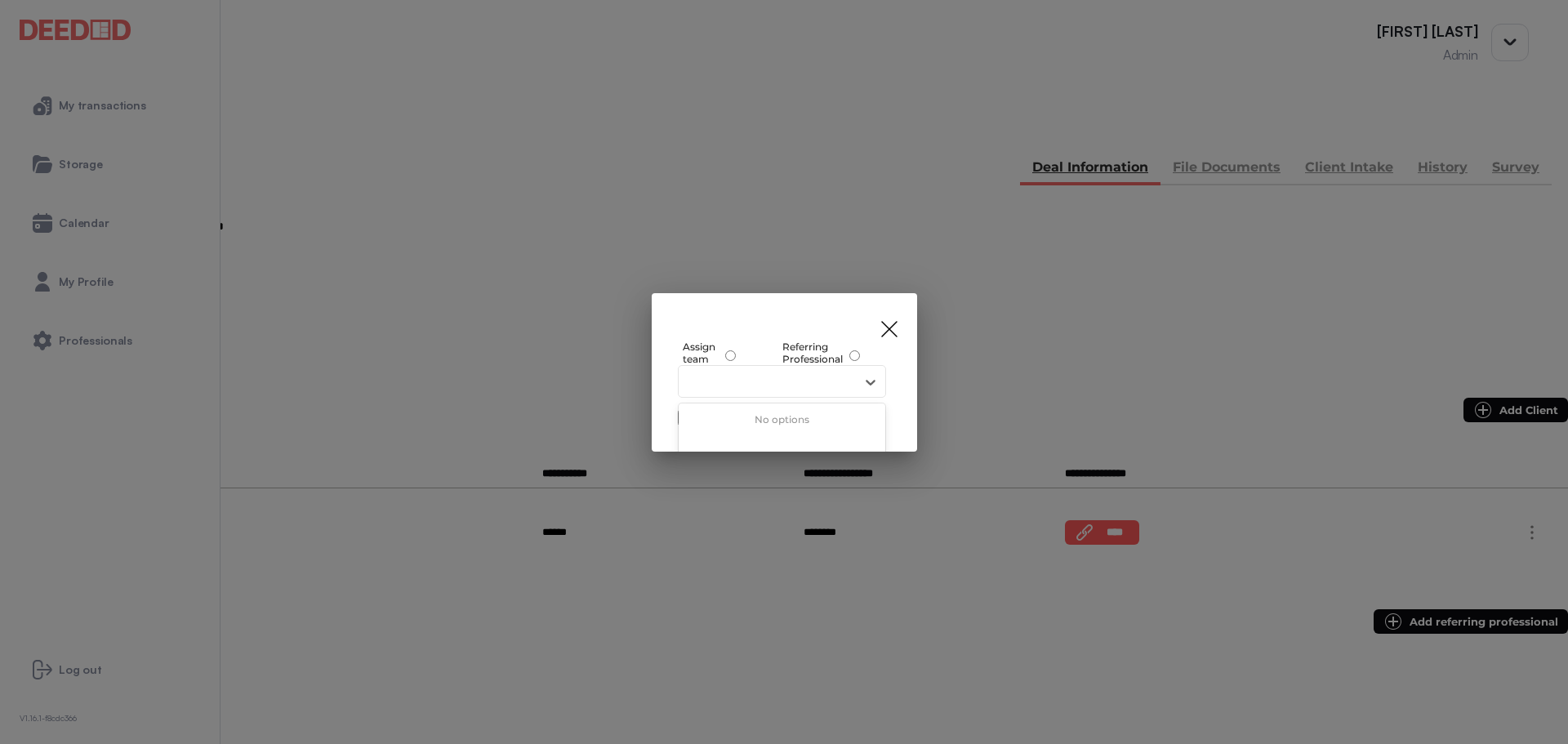 click at bounding box center (767, 382) 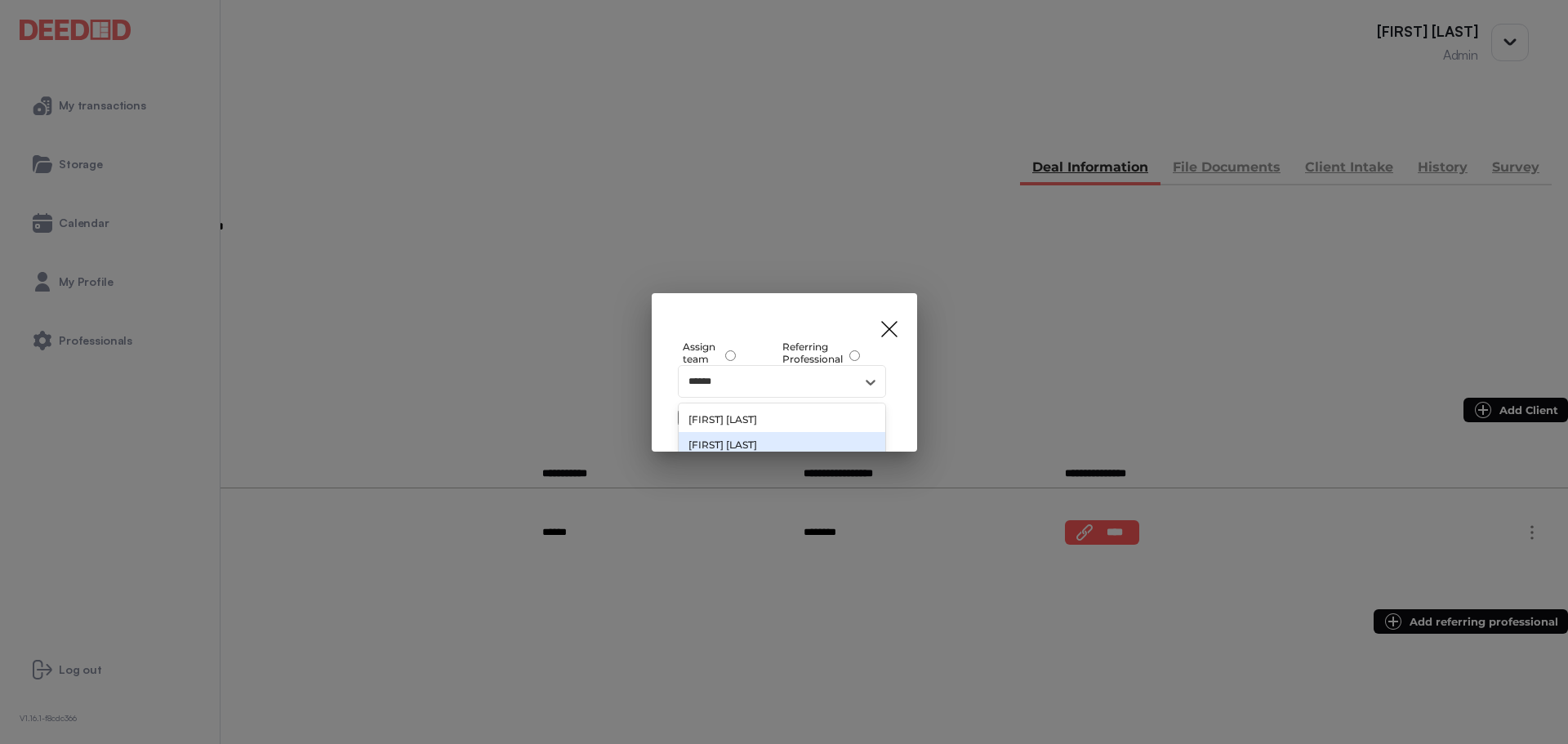 click on "[FIRST] [LAST]" at bounding box center [782, 444] 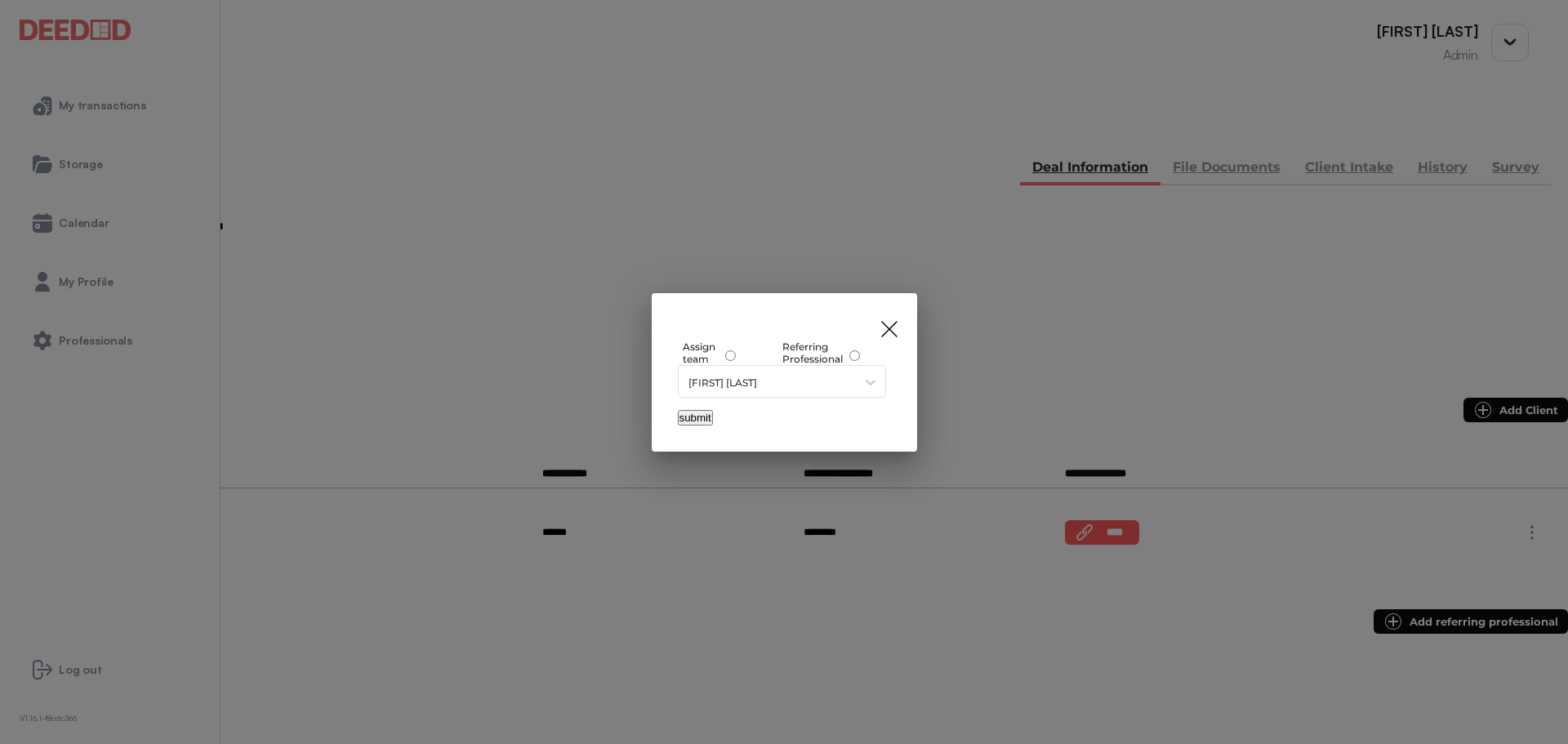 click on "submit" at bounding box center [695, 417] 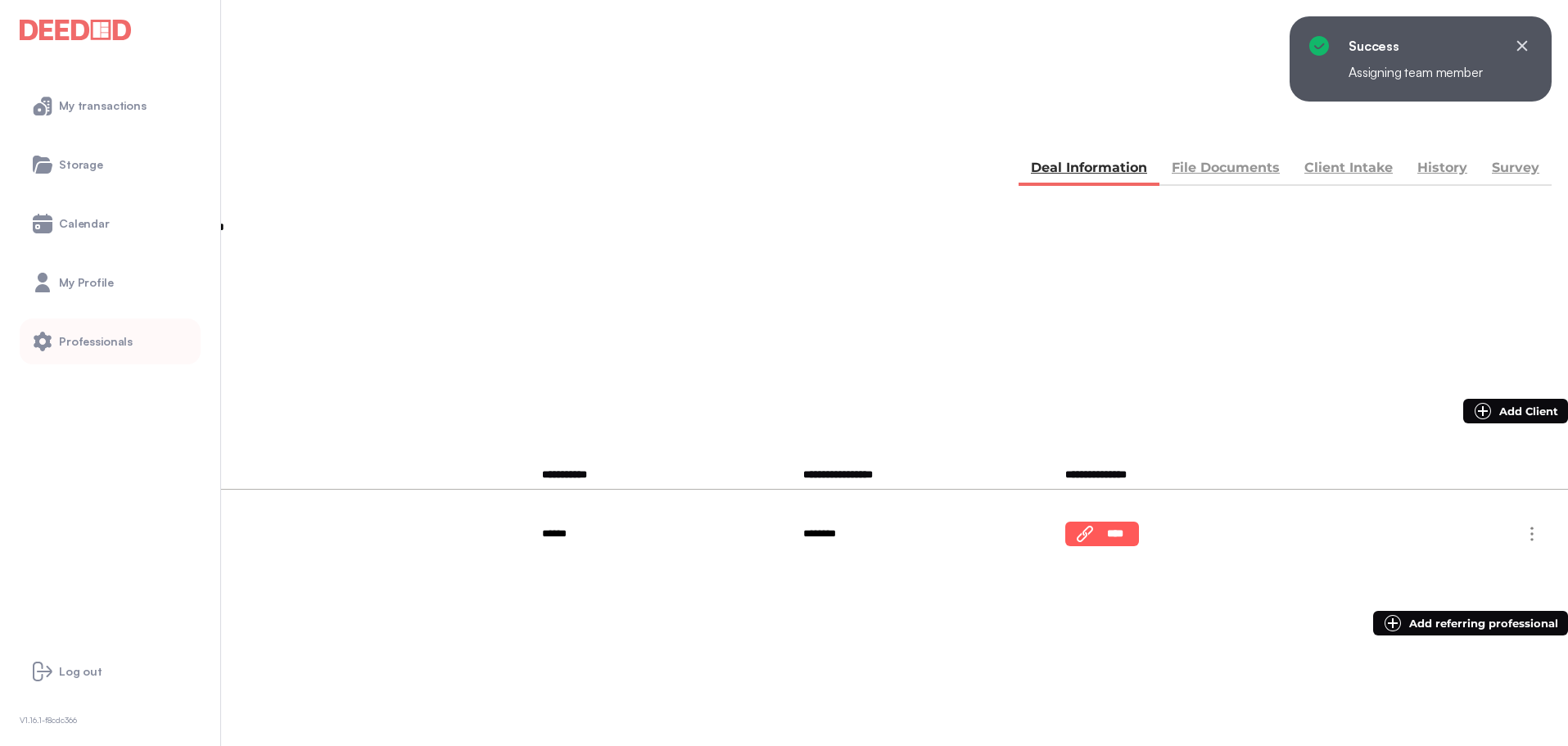 click on "Professionals" at bounding box center (110, 341) 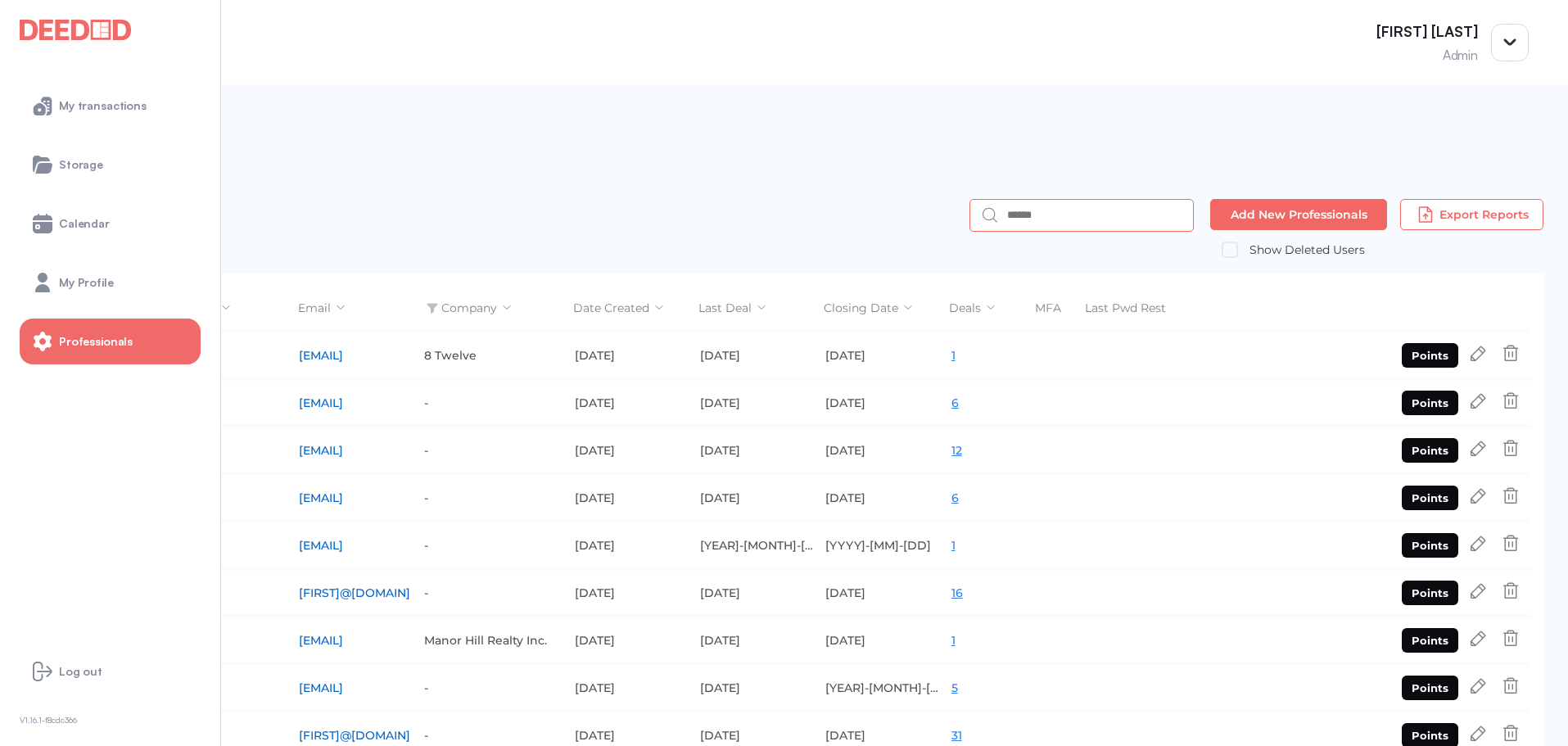click at bounding box center [1095, 215] 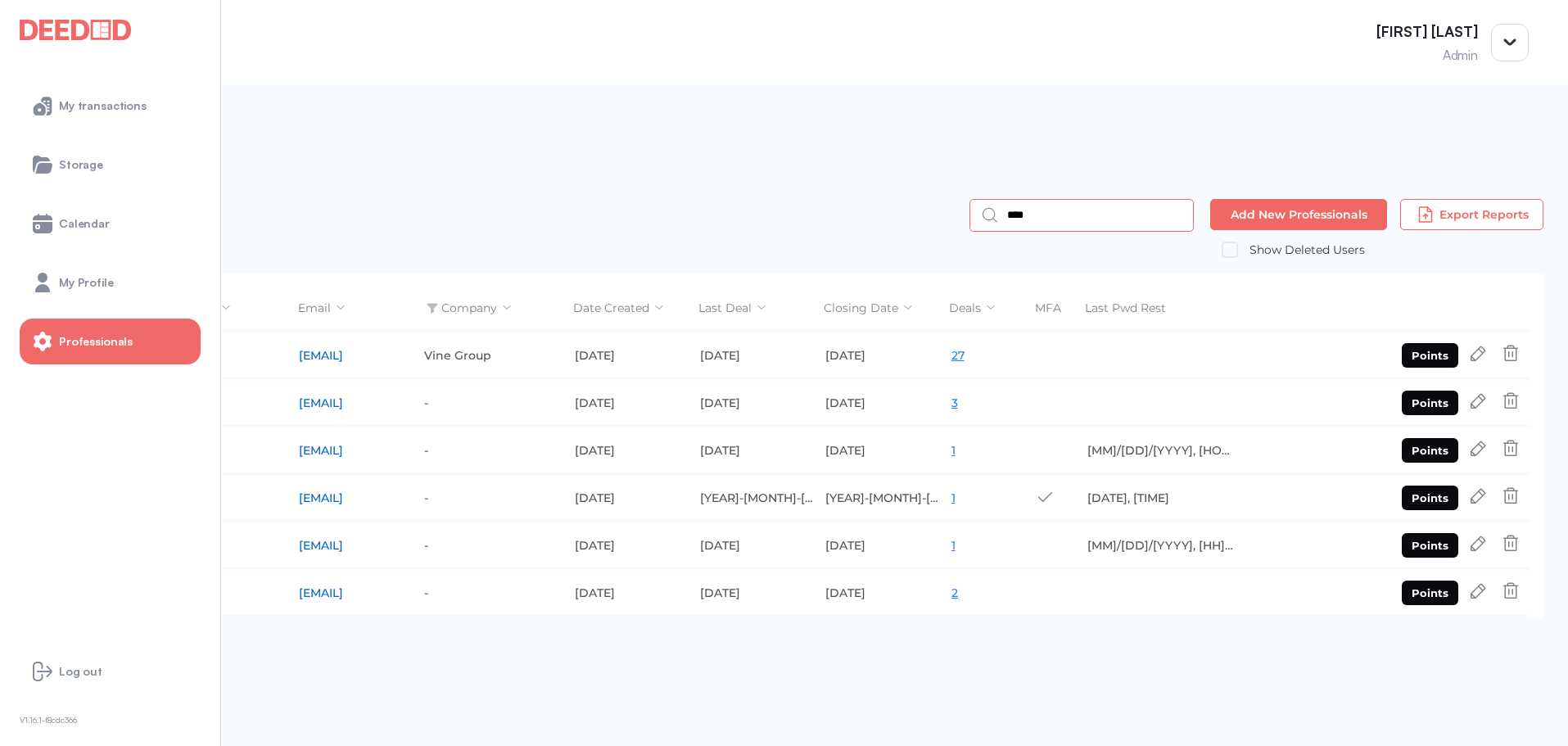 click on "****" at bounding box center [1095, 215] 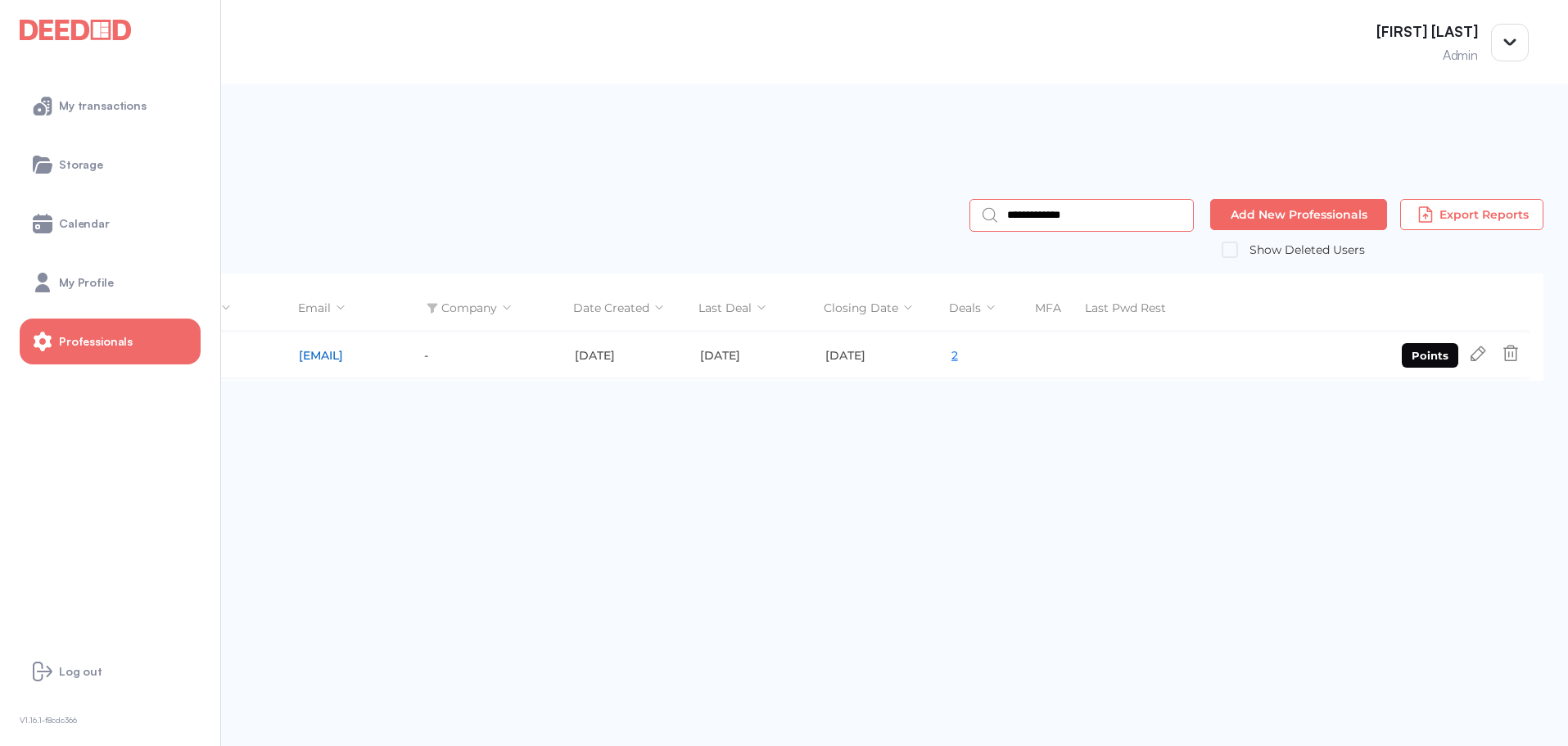type on "**********" 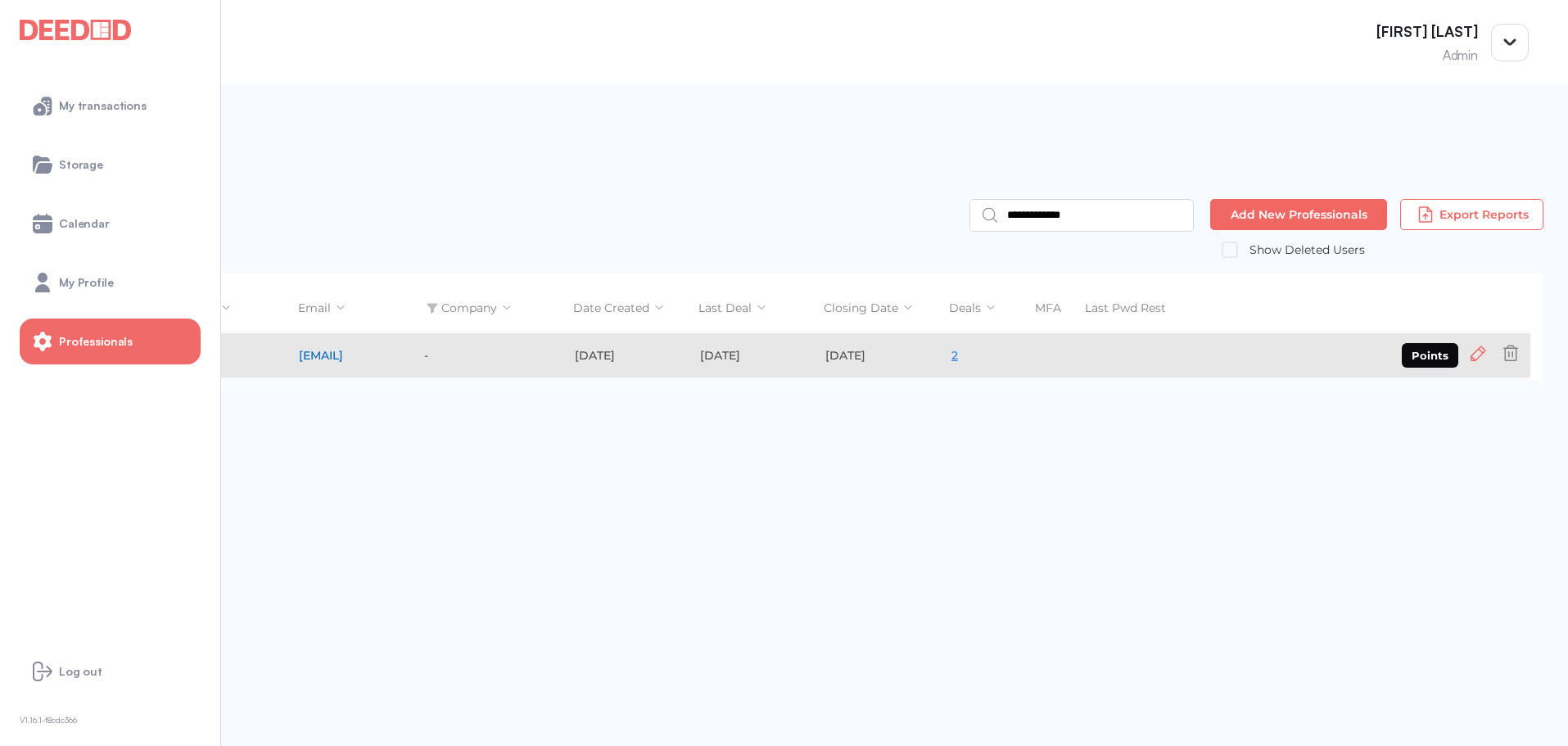 click at bounding box center (1478, 354) 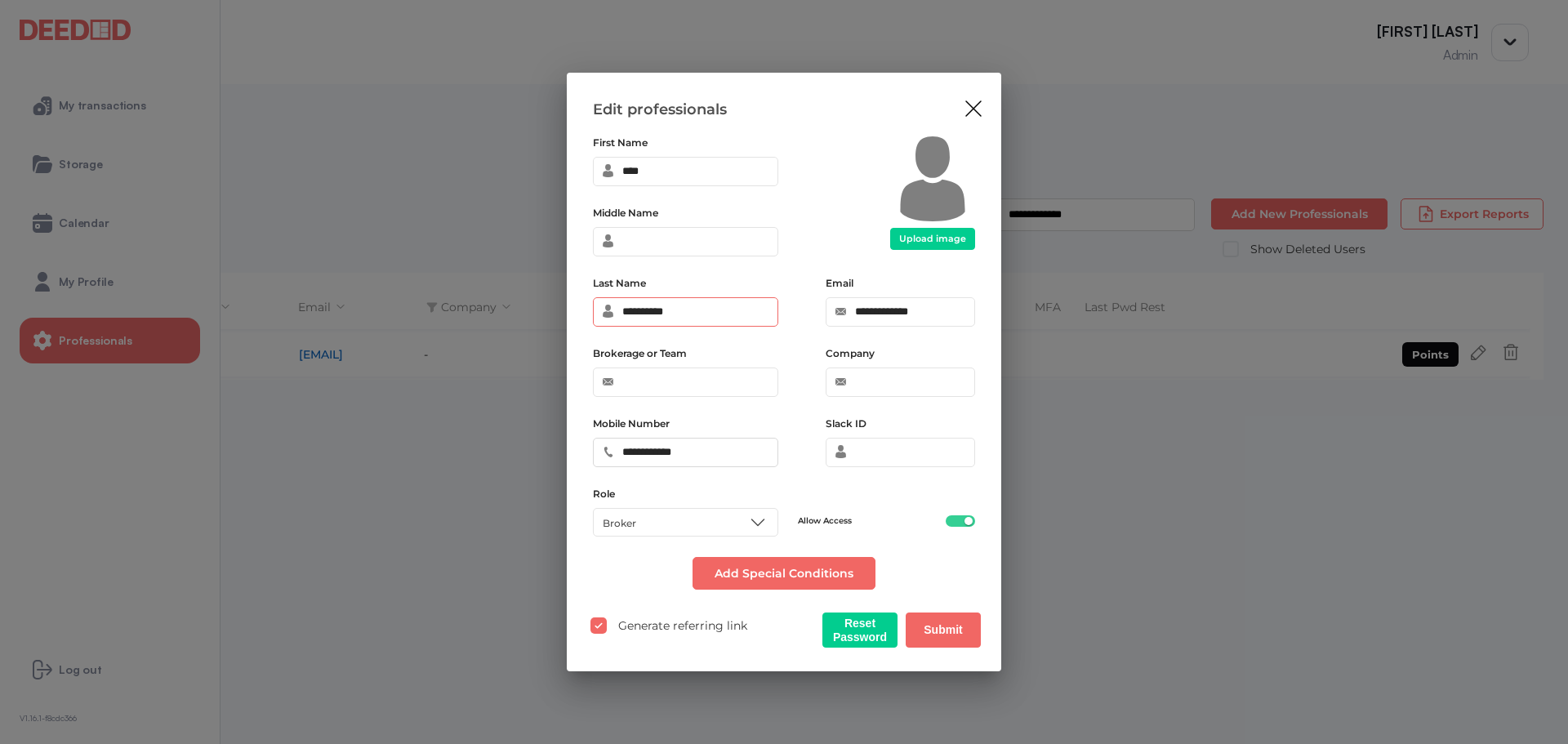 click on "**********" at bounding box center [685, 312] 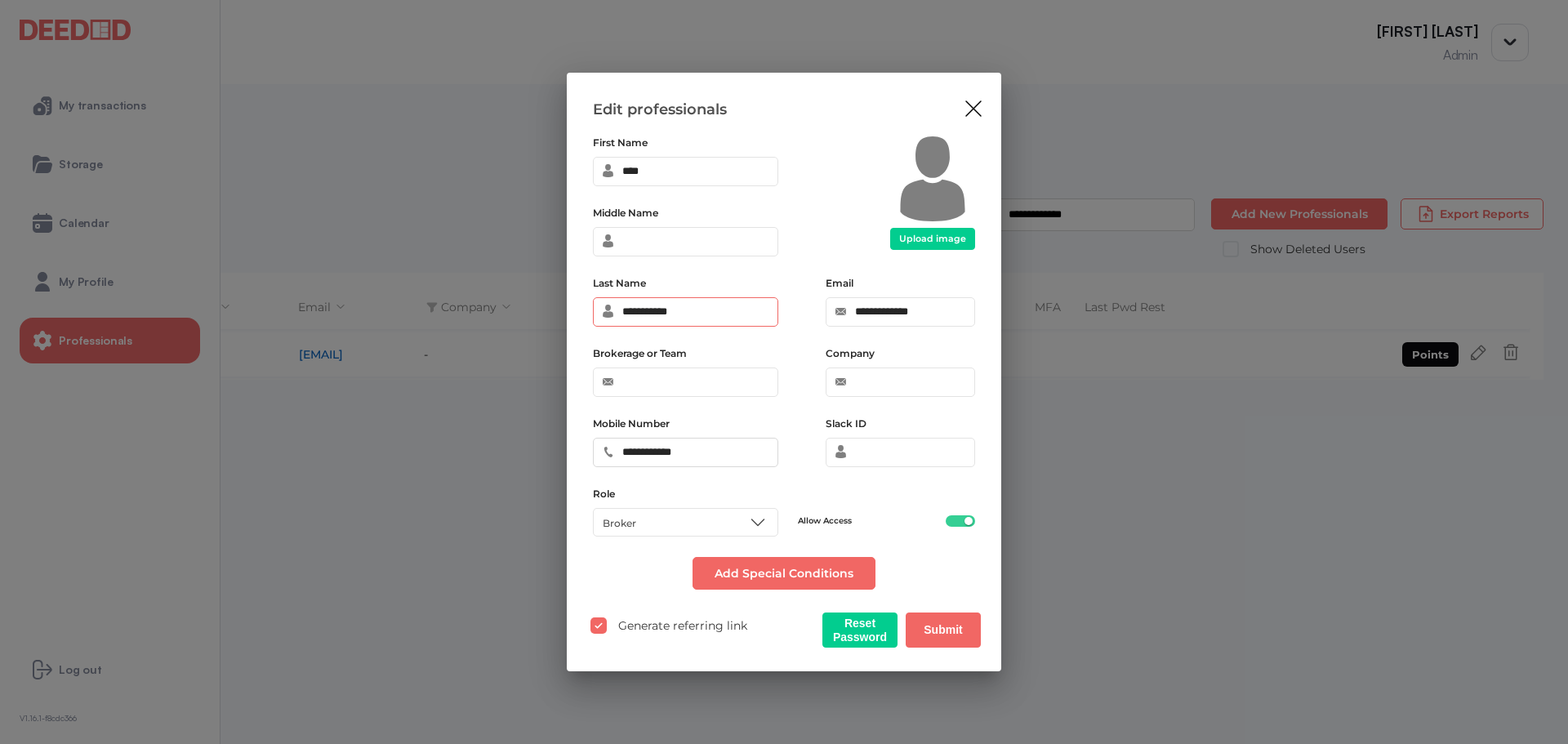 type on "**********" 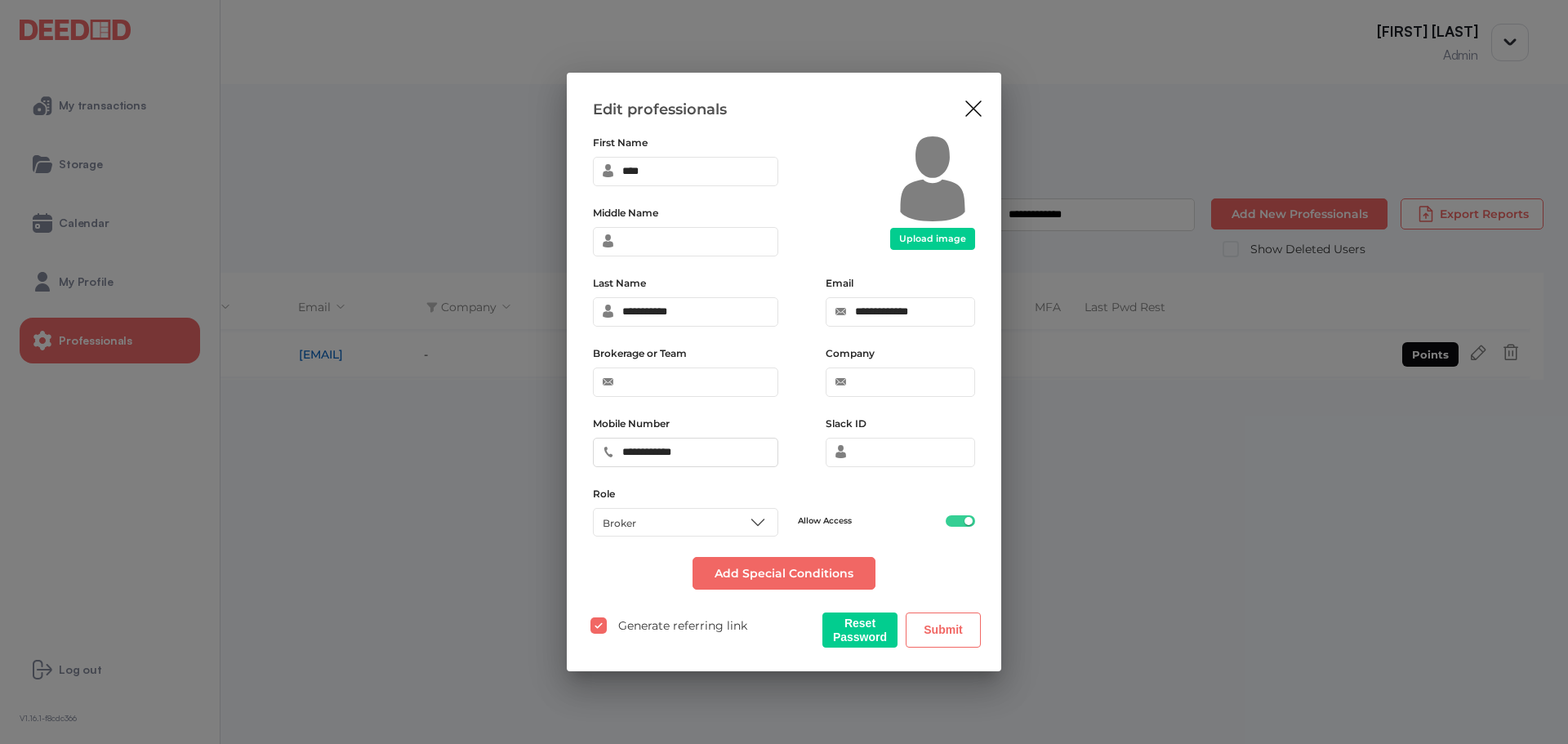 click on "Submit" at bounding box center [943, 630] 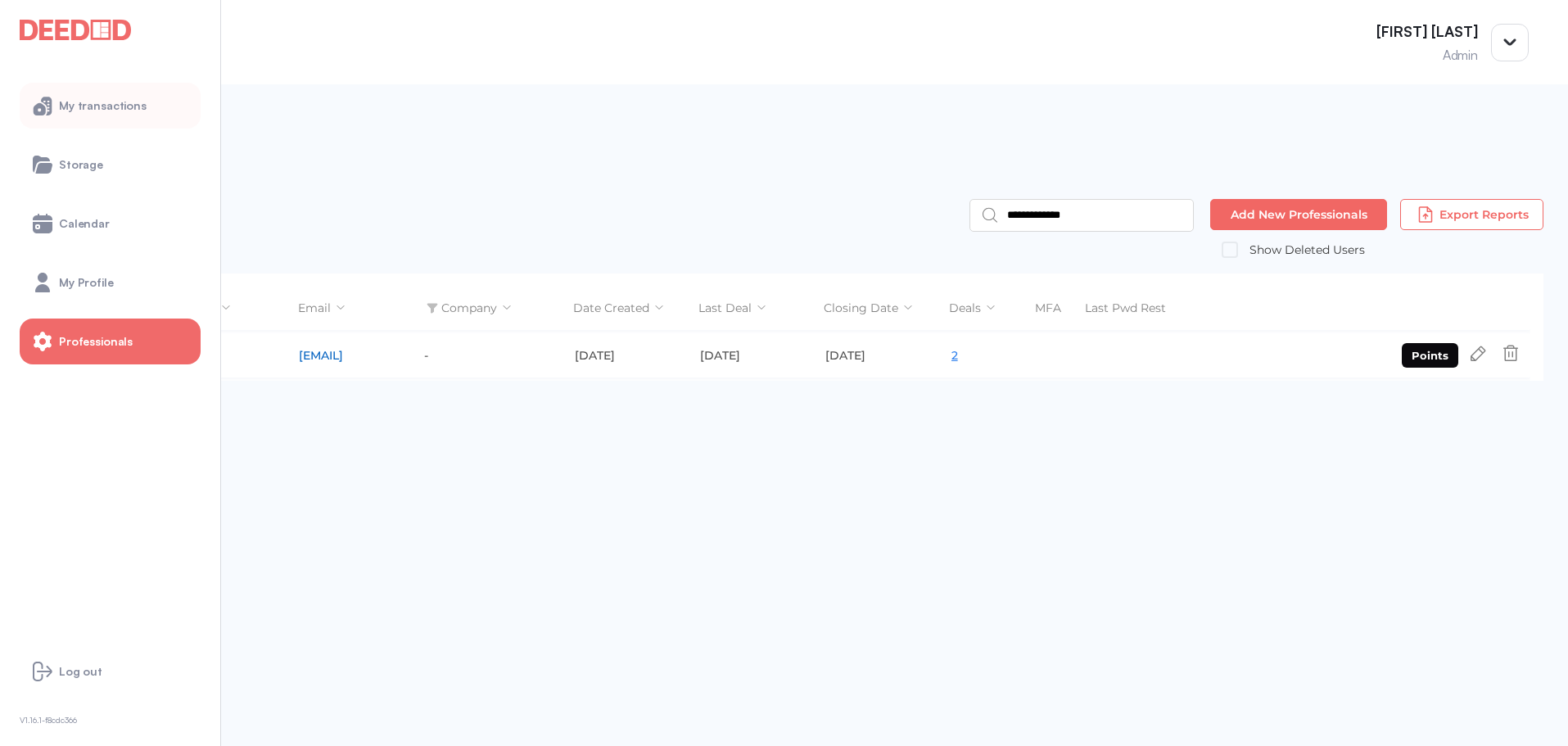 click on "My transactions" at bounding box center [110, 106] 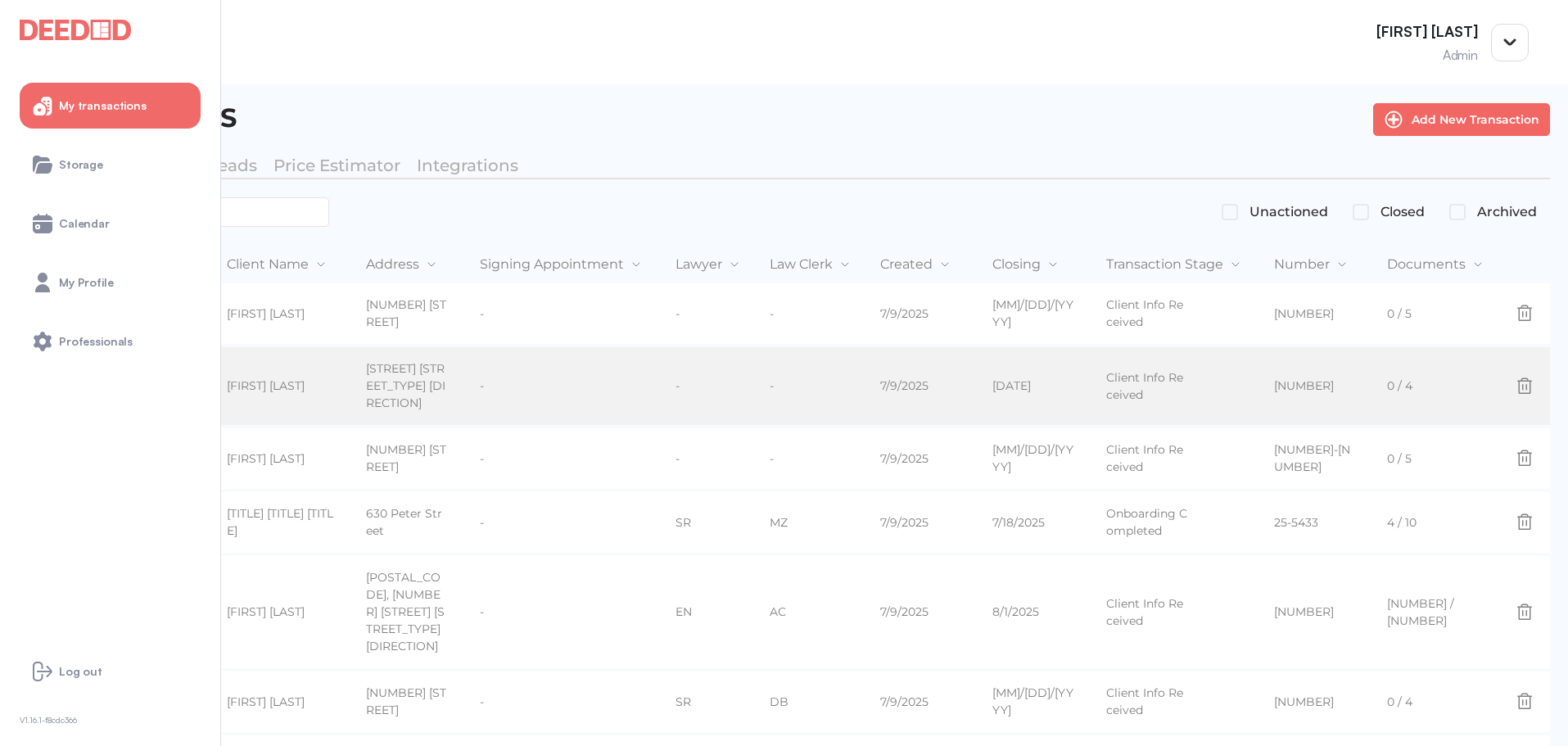 click on "[FIRST] [LAST]" at bounding box center (280, 314) 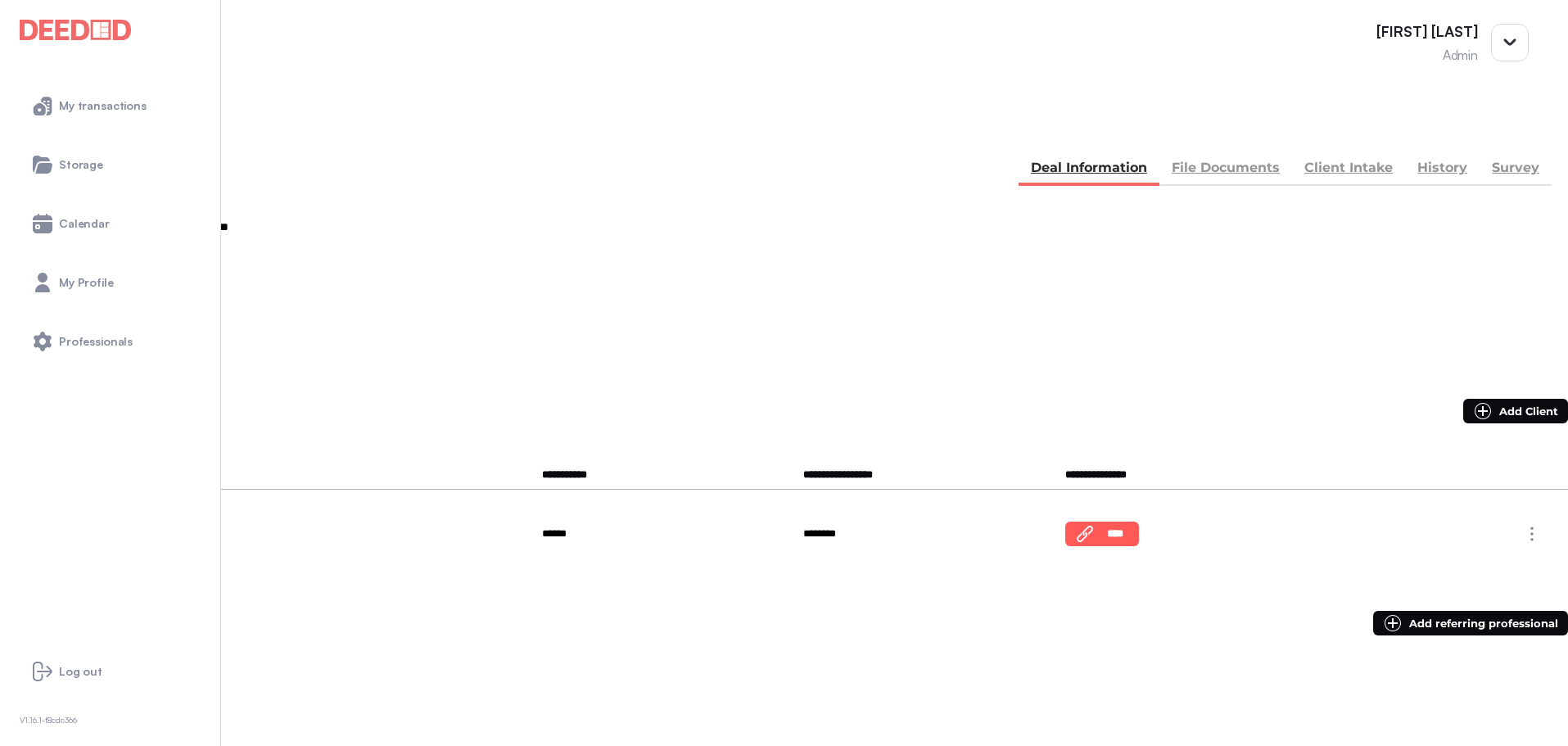 click on "**********" at bounding box center (784, 292) 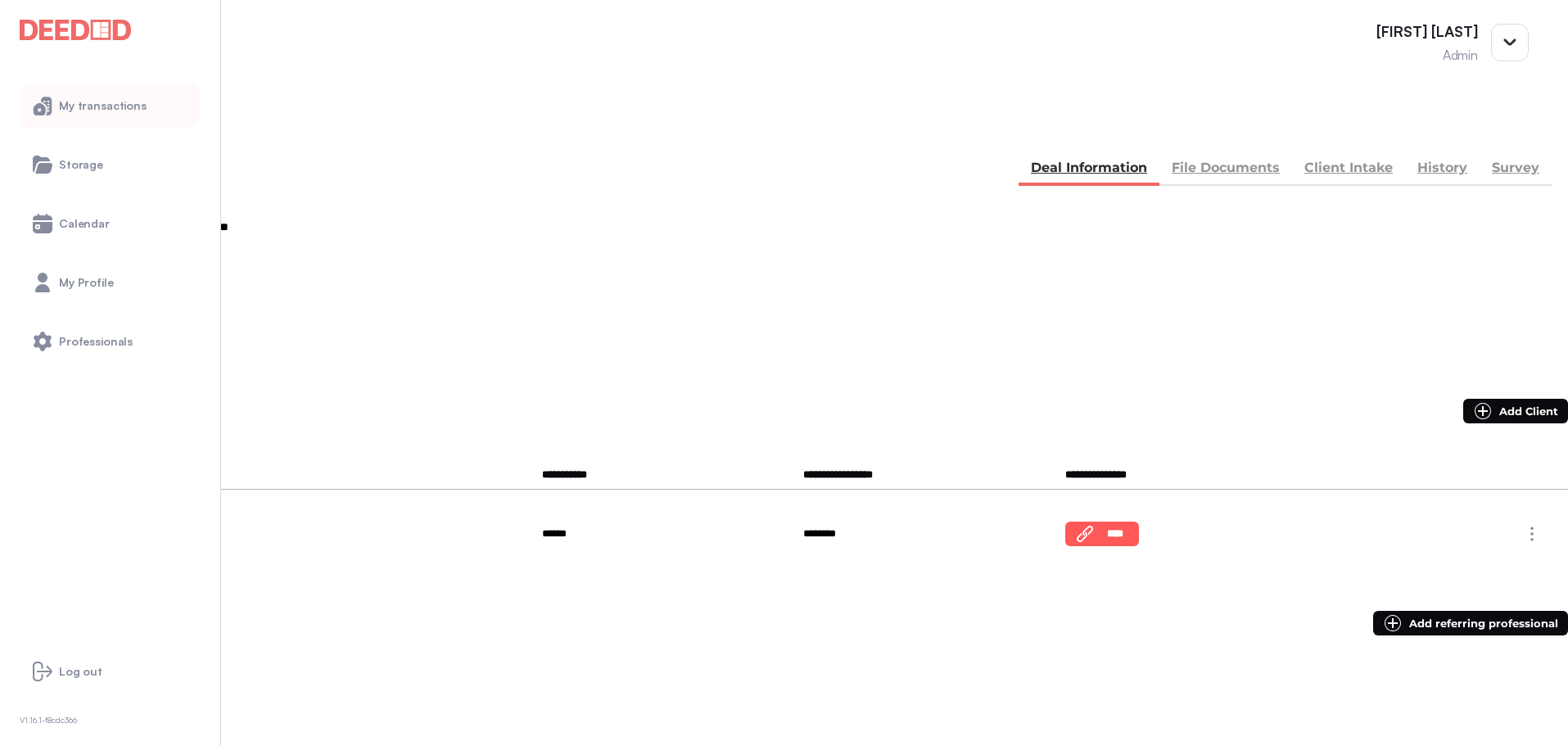 click on "My transactions" at bounding box center [110, 106] 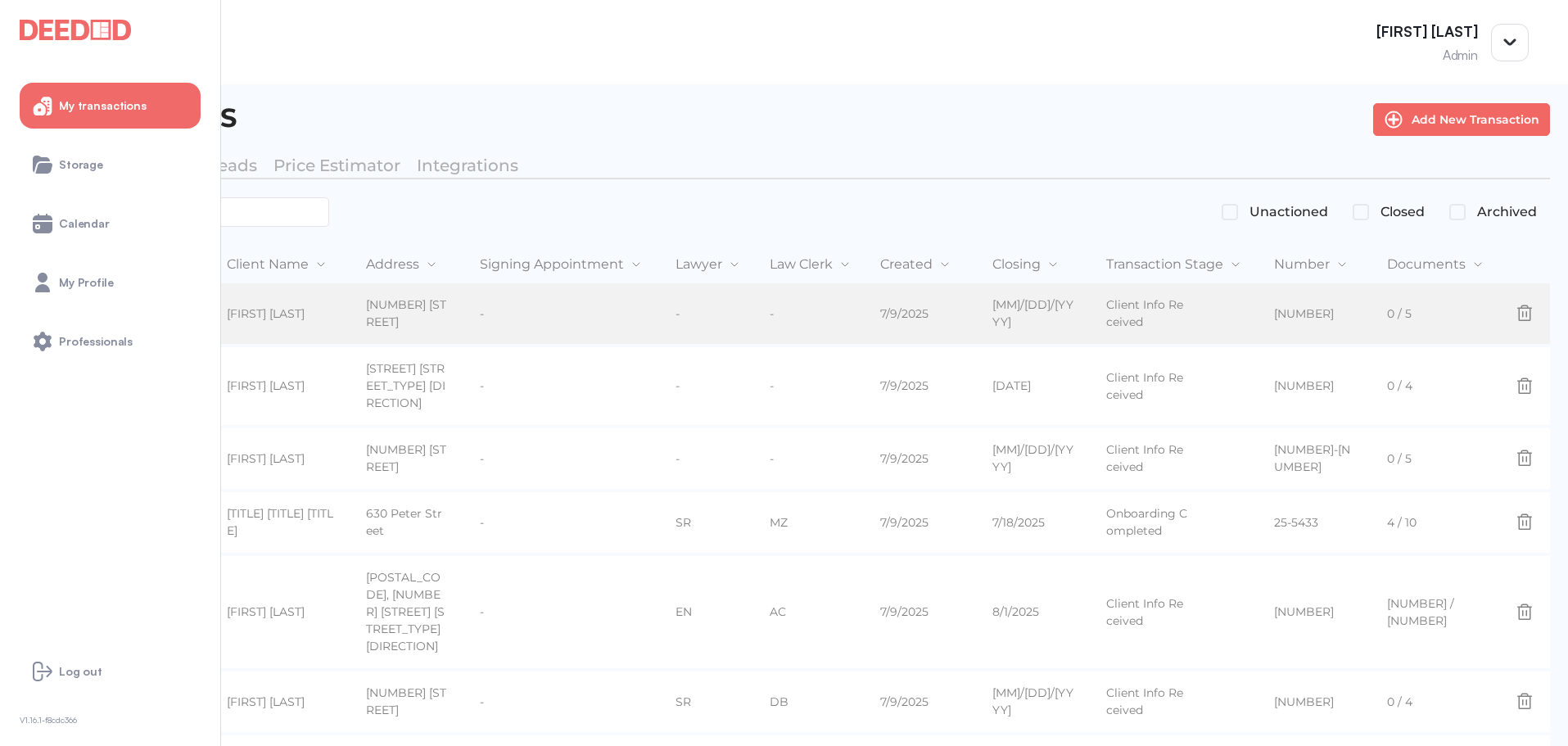 click on "[FIRST] [LAST]" at bounding box center [280, 314] 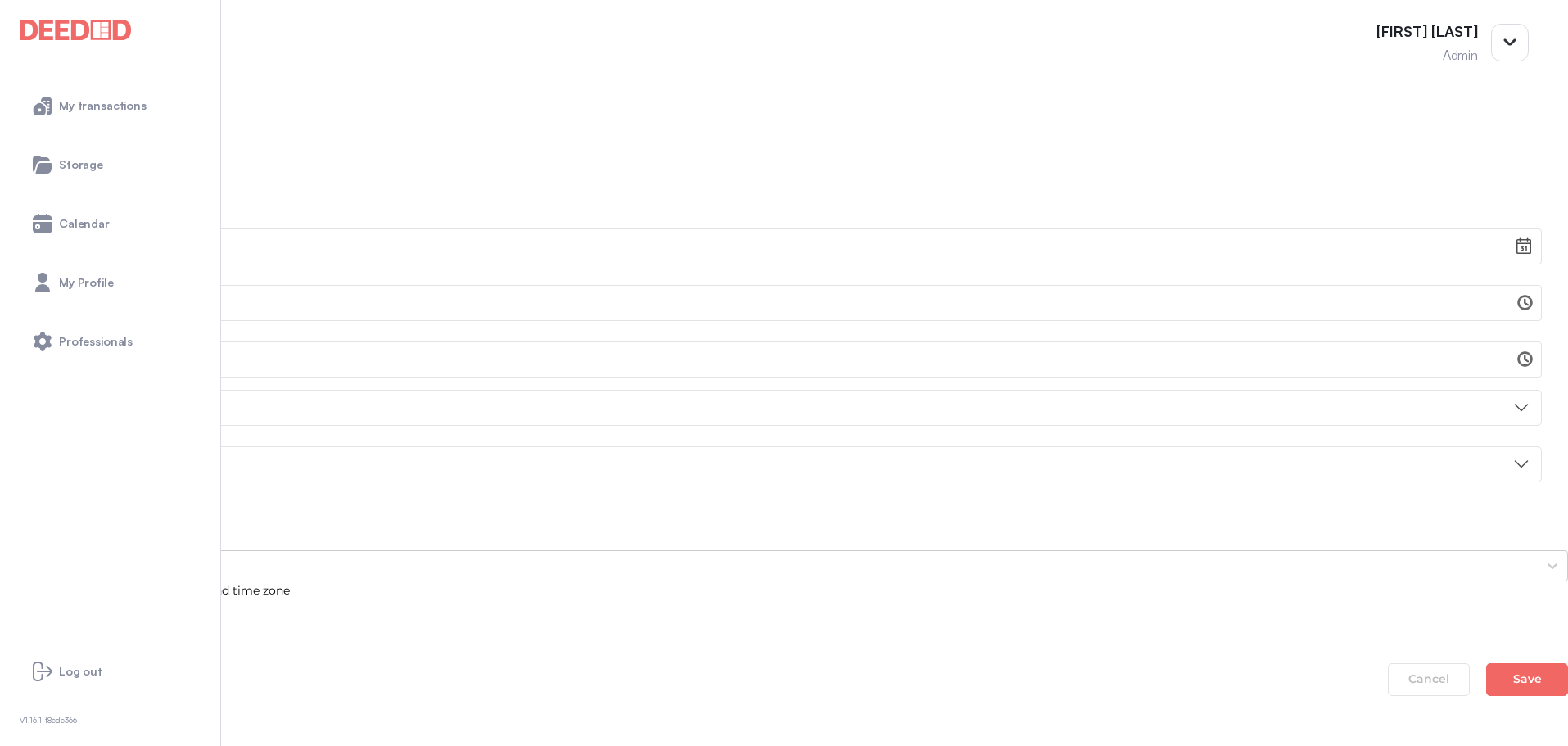 scroll, scrollTop: 573, scrollLeft: 0, axis: vertical 